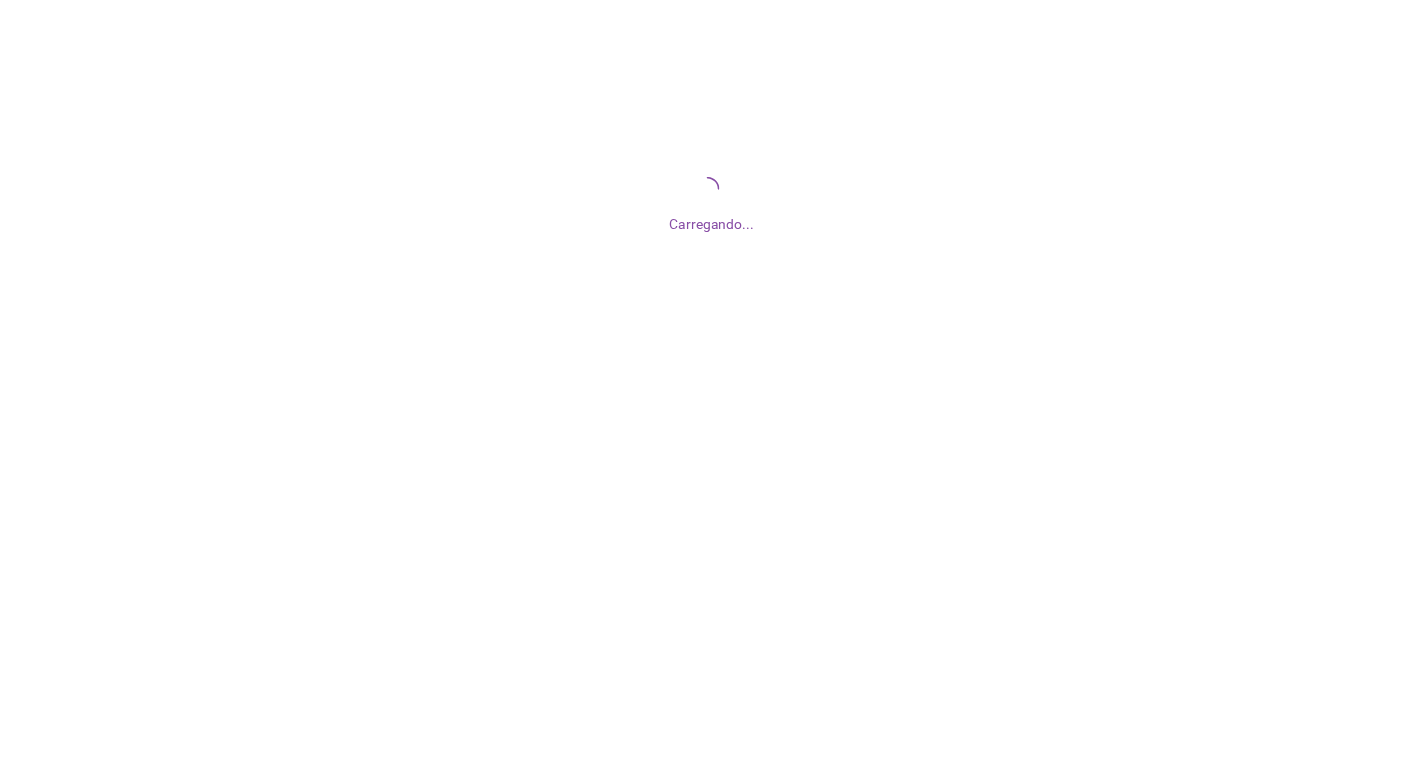 scroll, scrollTop: 0, scrollLeft: 0, axis: both 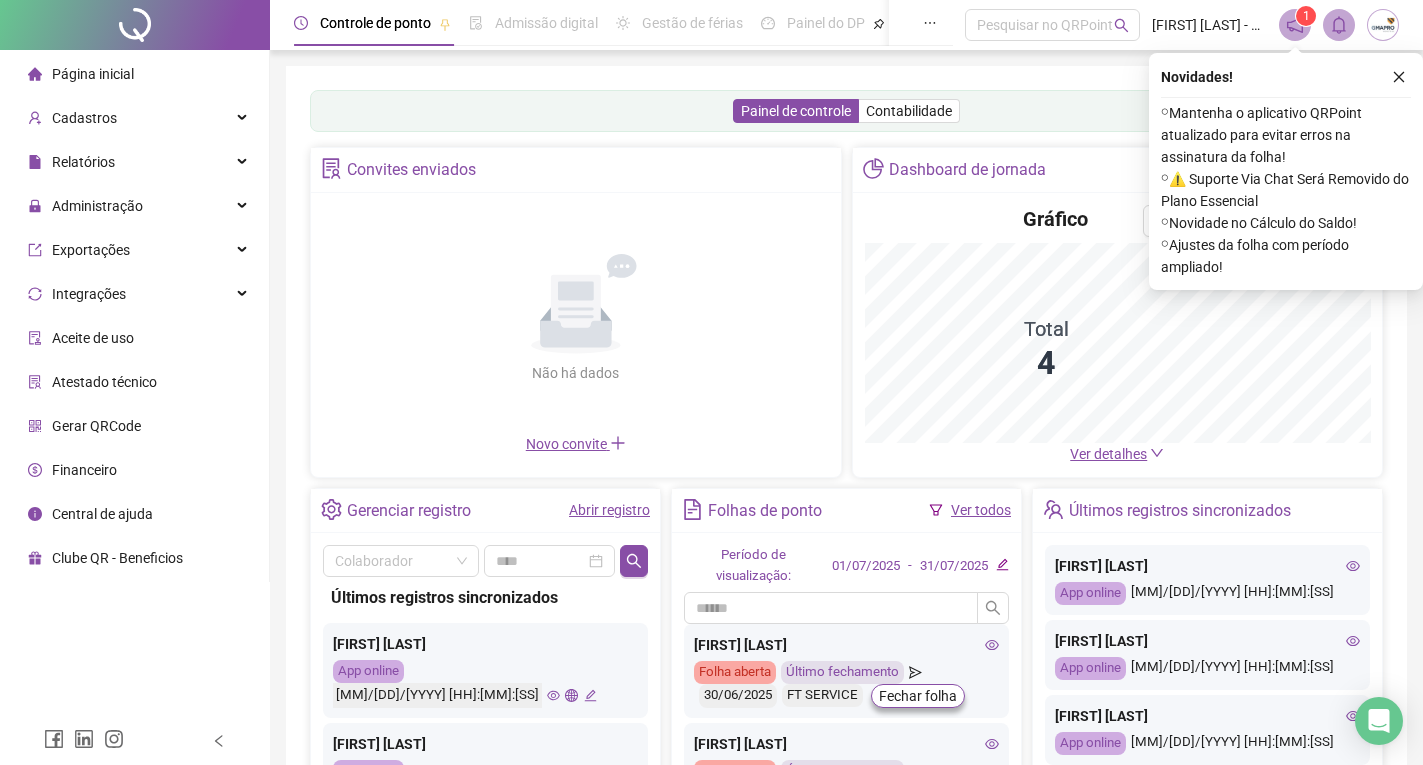 click on "Página inicial" at bounding box center [93, 74] 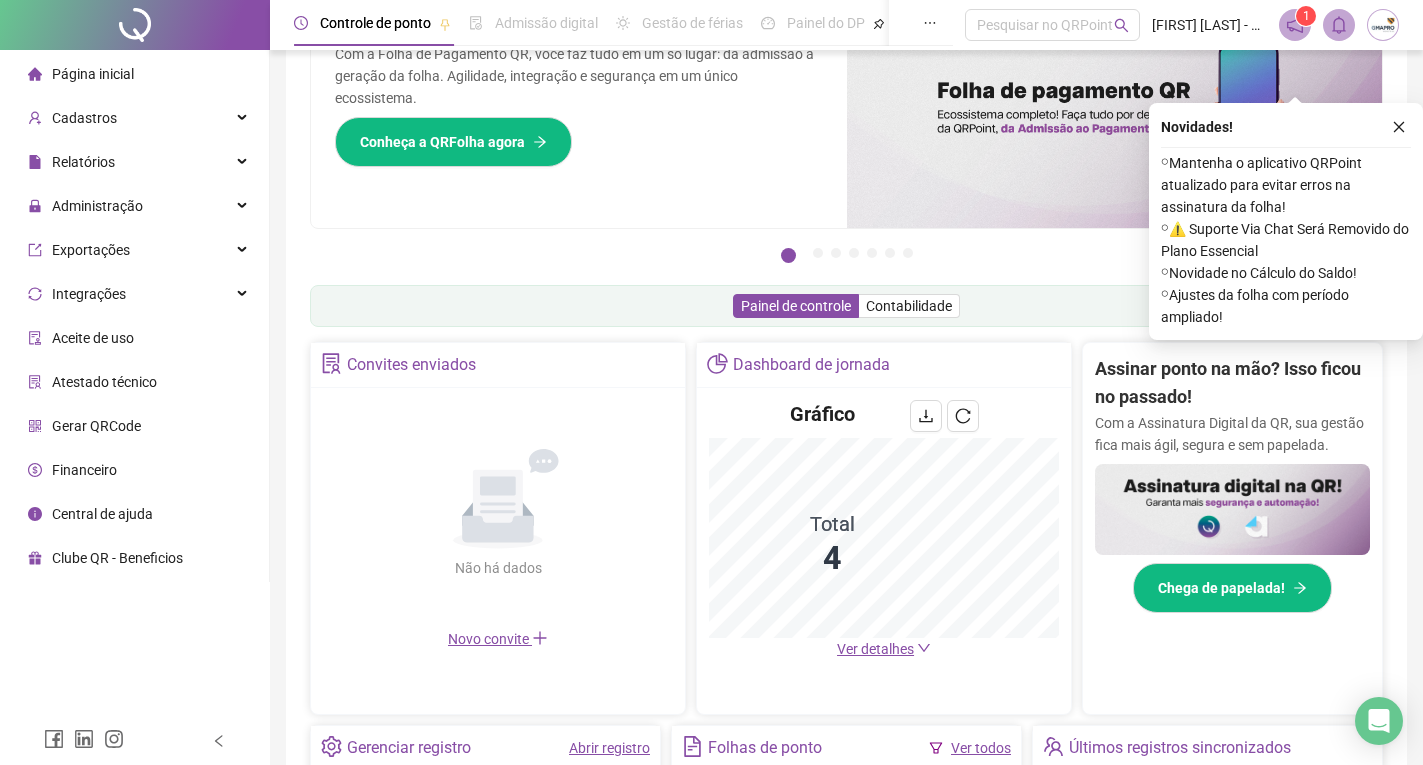 scroll, scrollTop: 200, scrollLeft: 0, axis: vertical 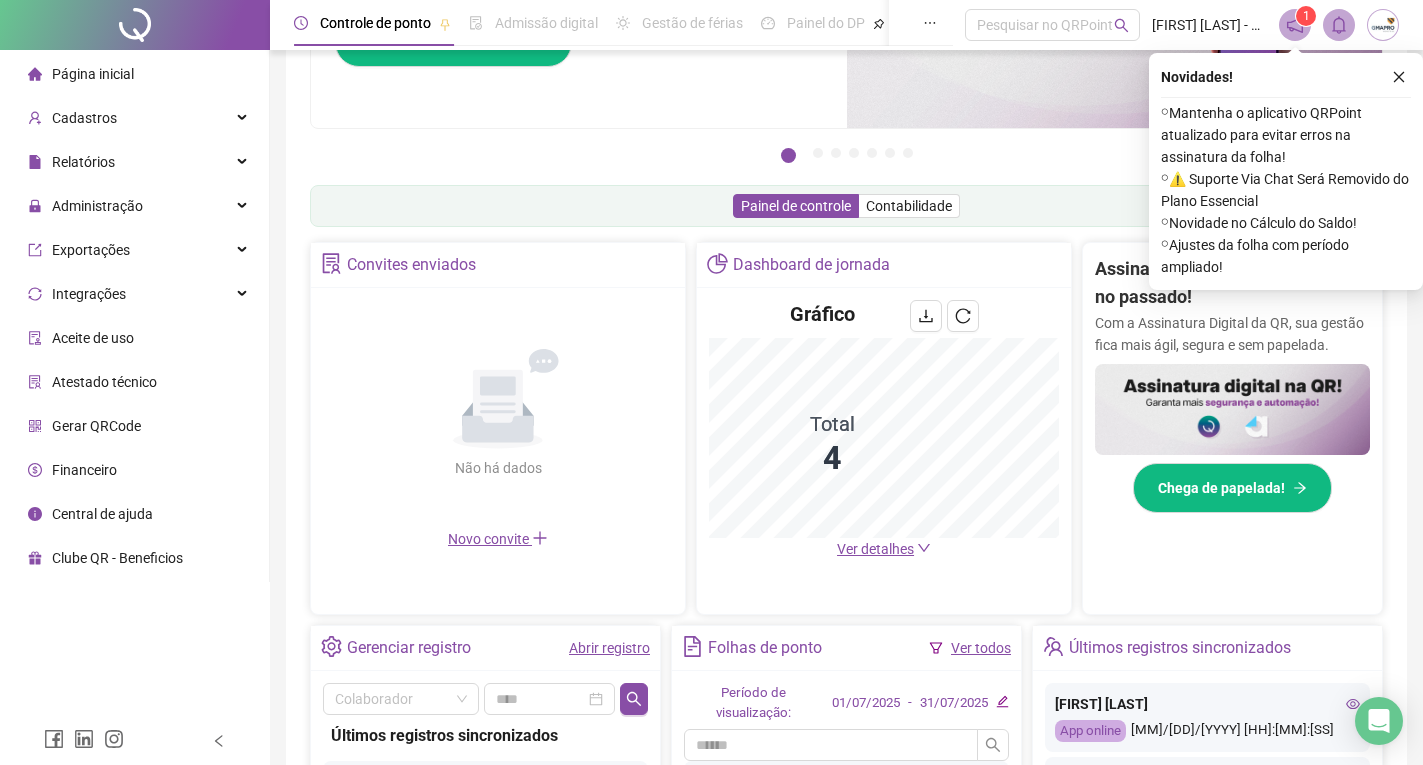 click 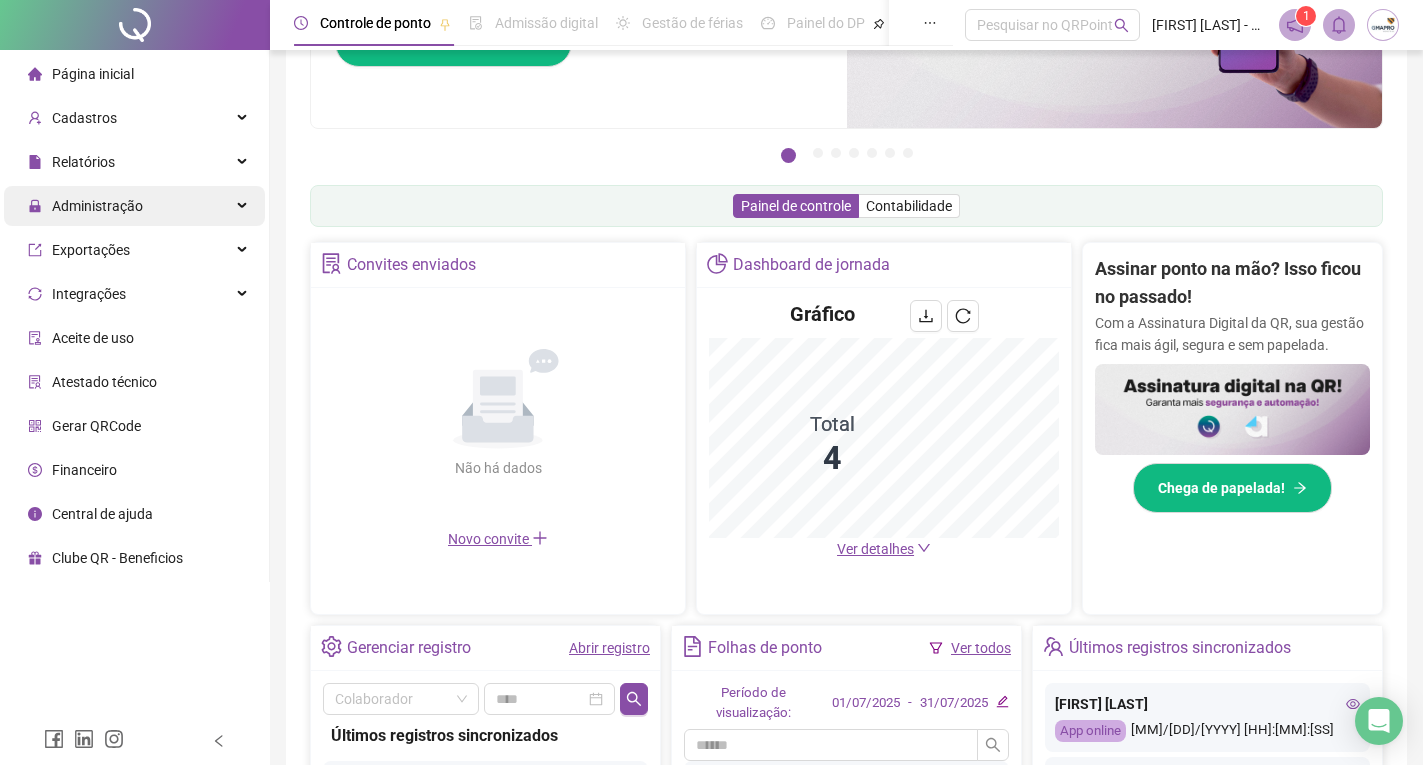 click on "Administração" at bounding box center [97, 206] 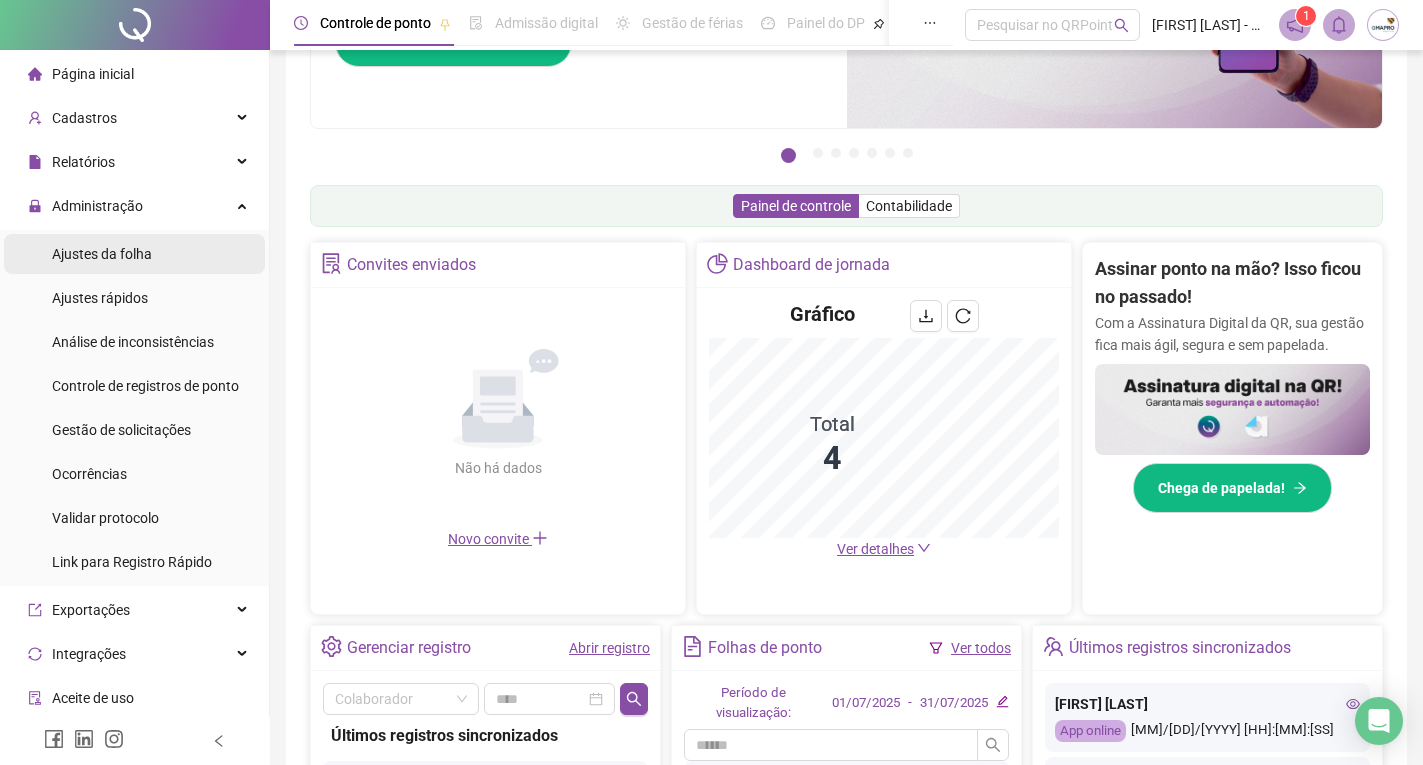 click on "Ajustes da folha" at bounding box center (134, 254) 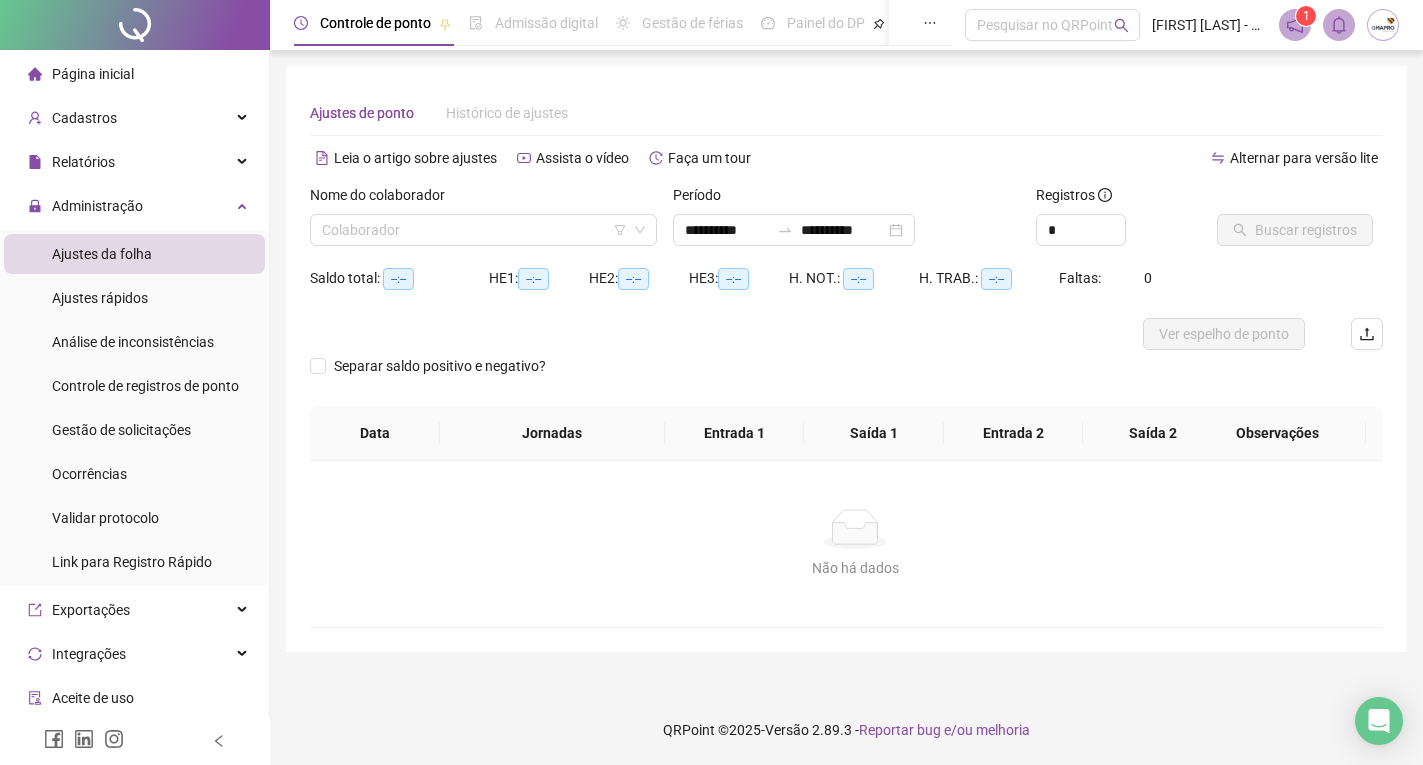 scroll, scrollTop: 0, scrollLeft: 0, axis: both 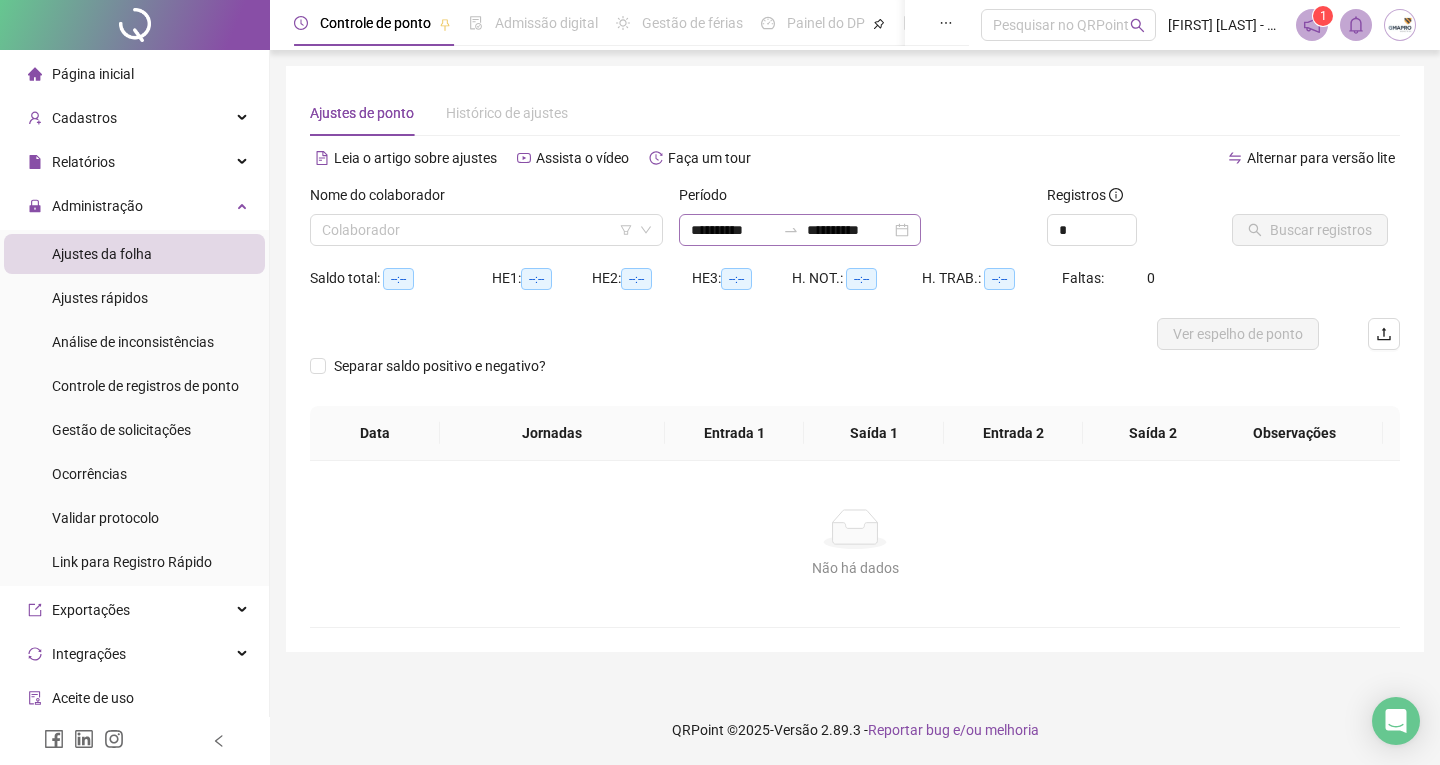 click on "**********" at bounding box center [800, 230] 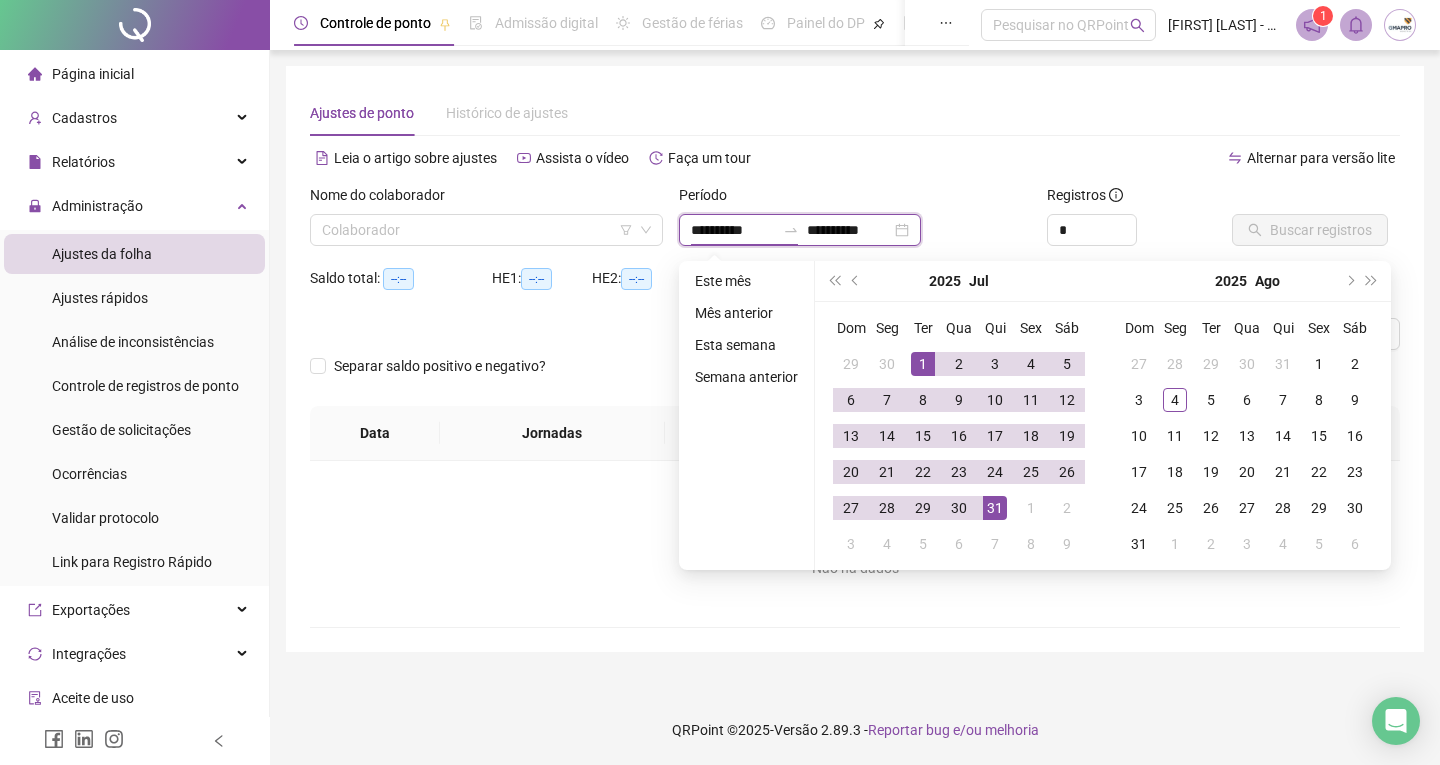 click on "**********" at bounding box center [800, 230] 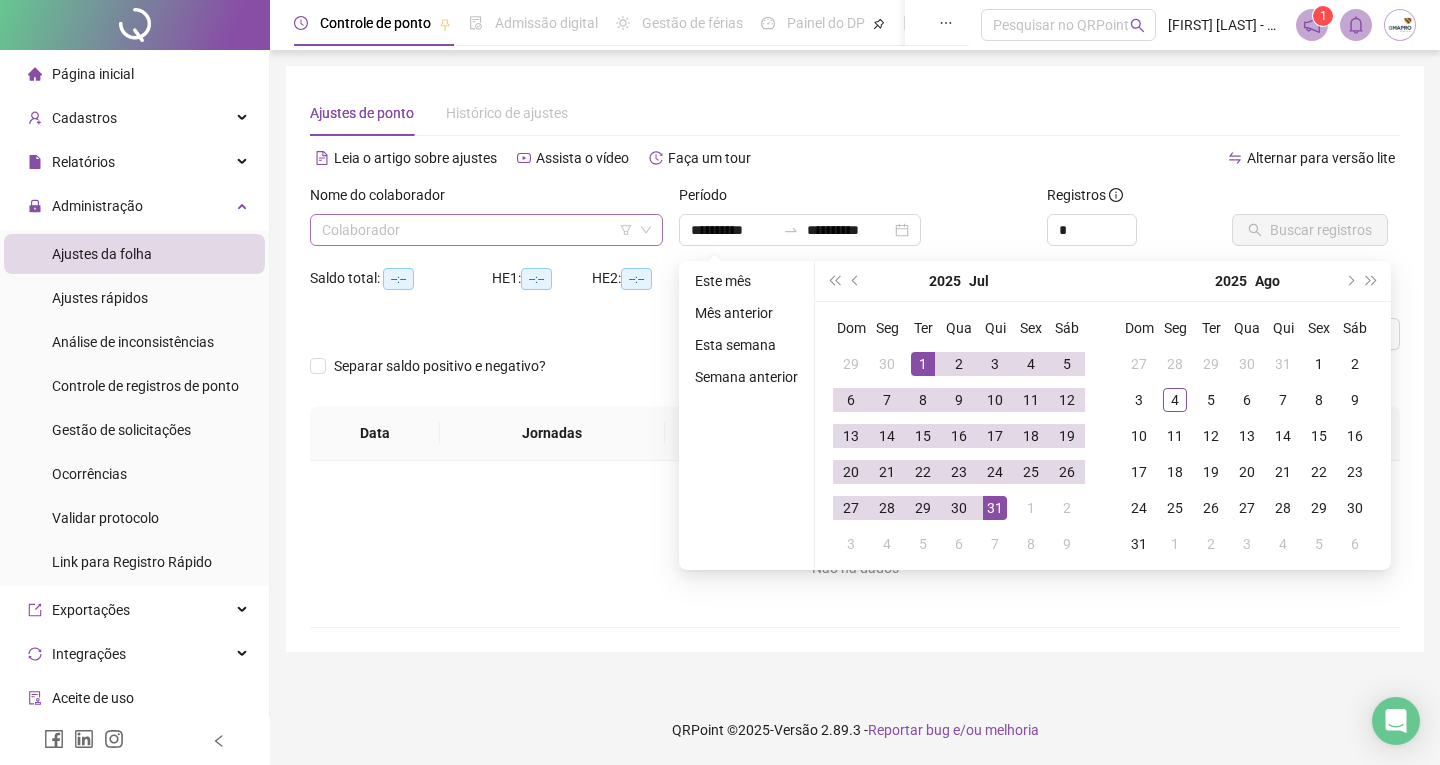 click at bounding box center (477, 230) 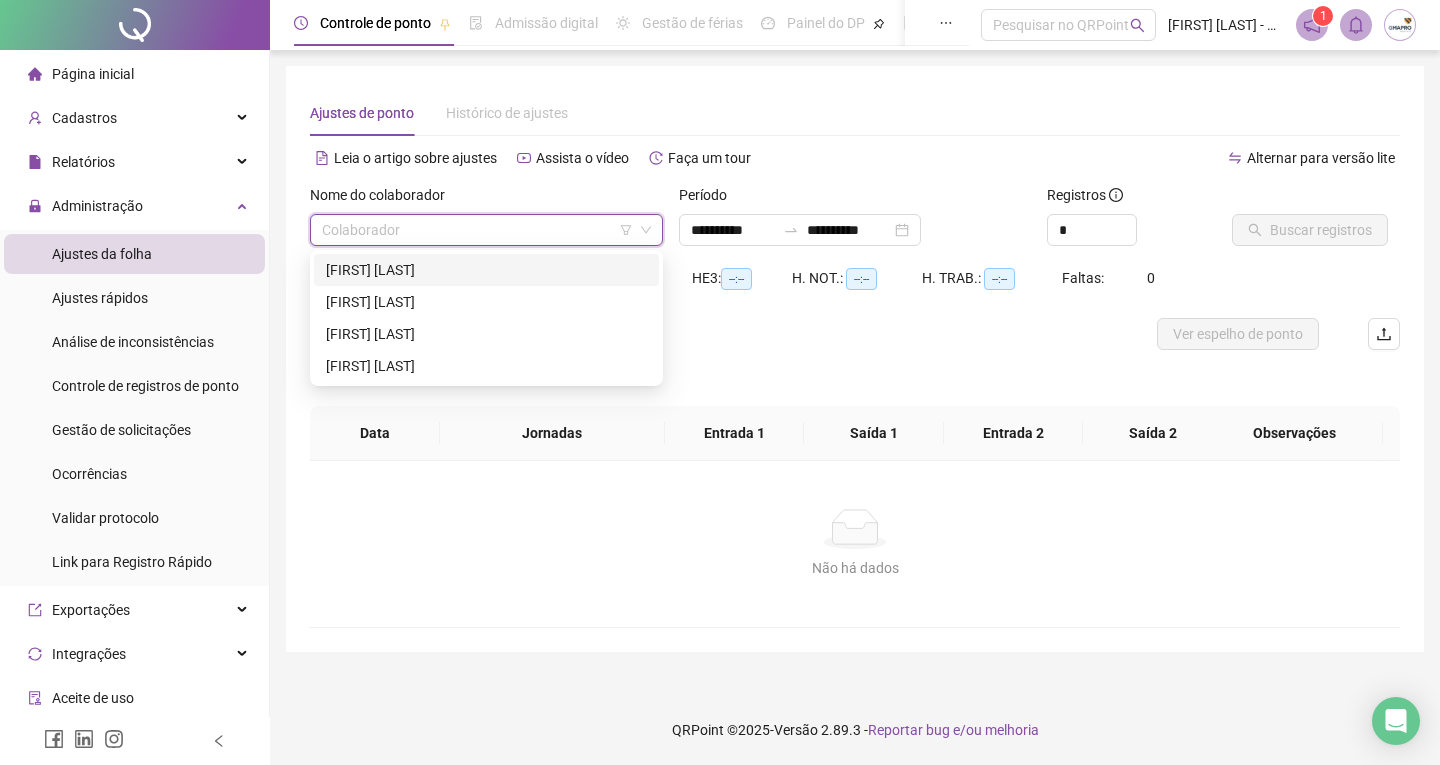 click on "[FIRST] [LAST]" at bounding box center (486, 270) 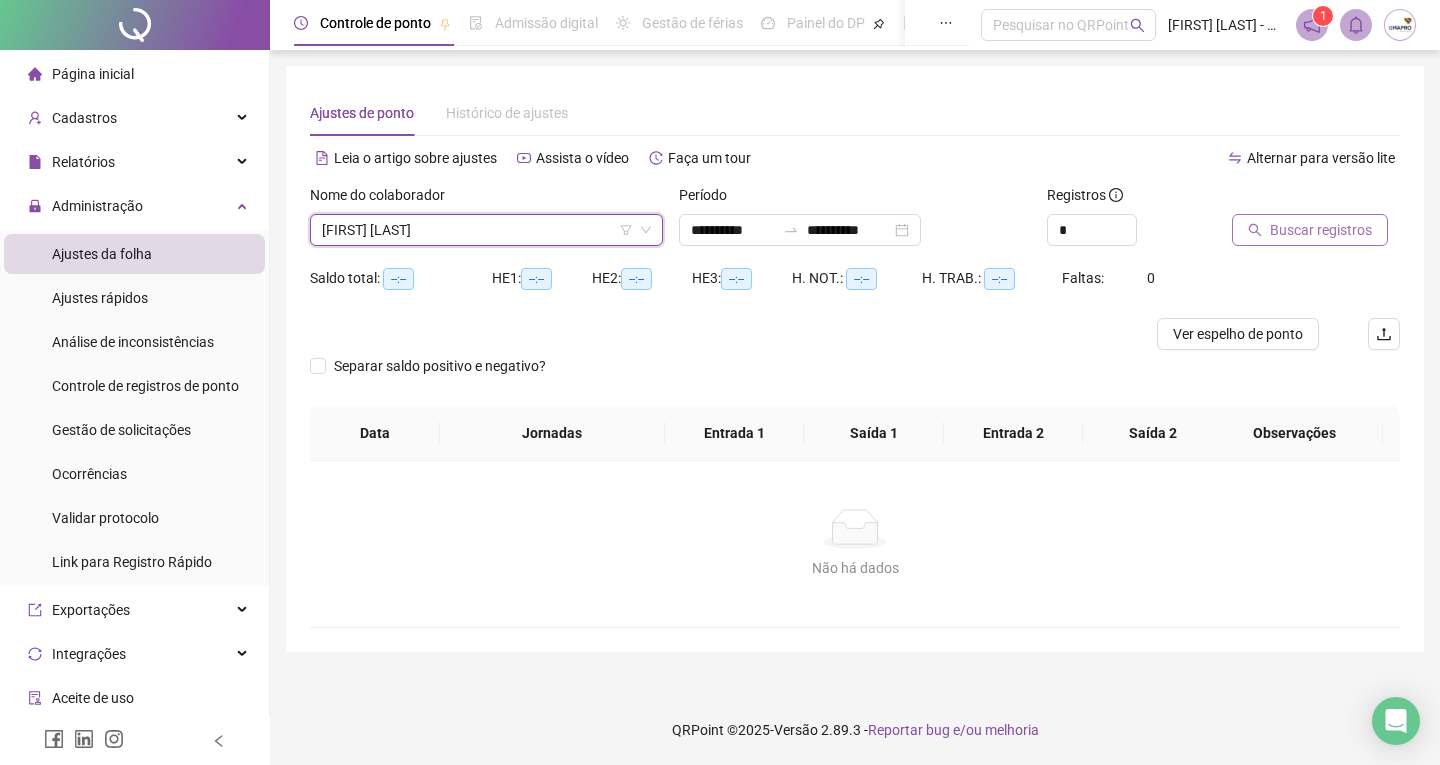 click on "Buscar registros" at bounding box center [1321, 230] 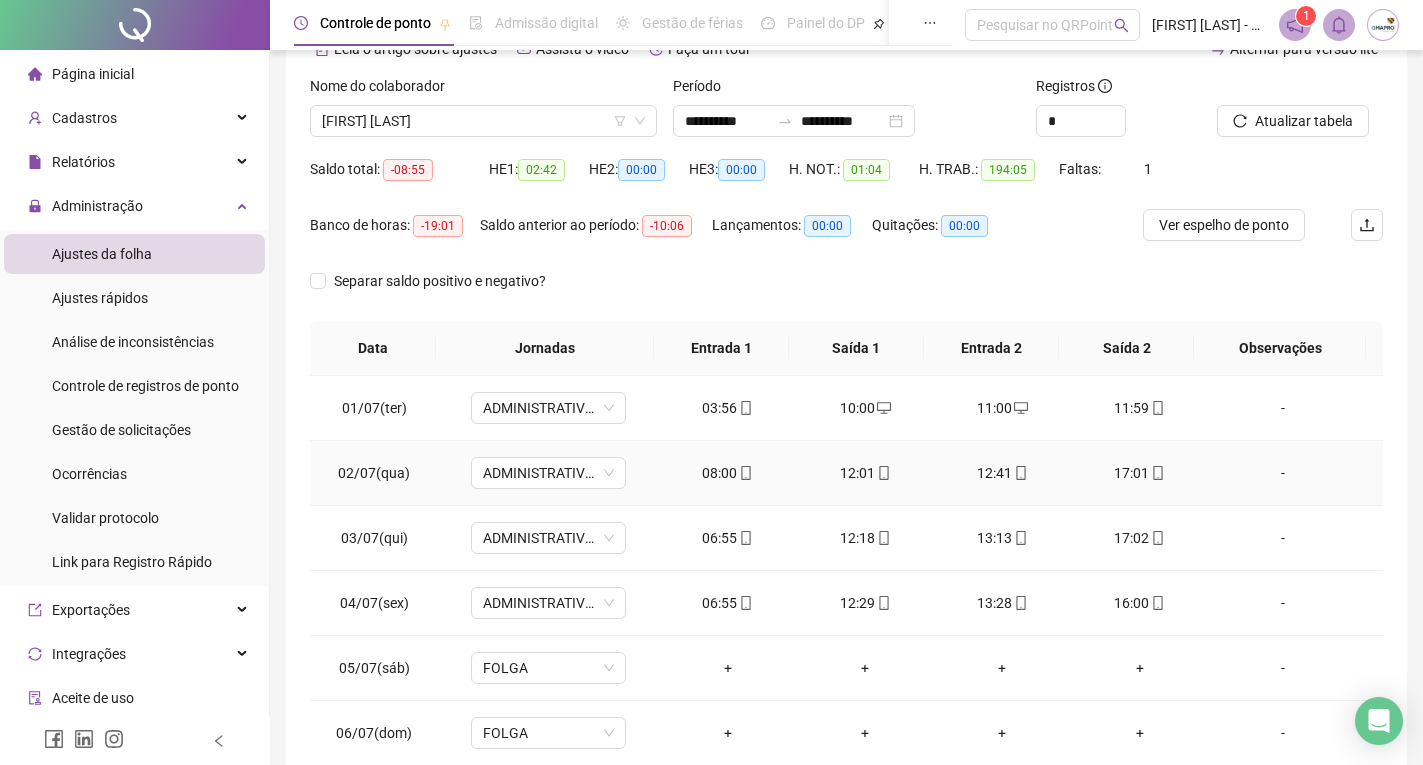 scroll, scrollTop: 257, scrollLeft: 0, axis: vertical 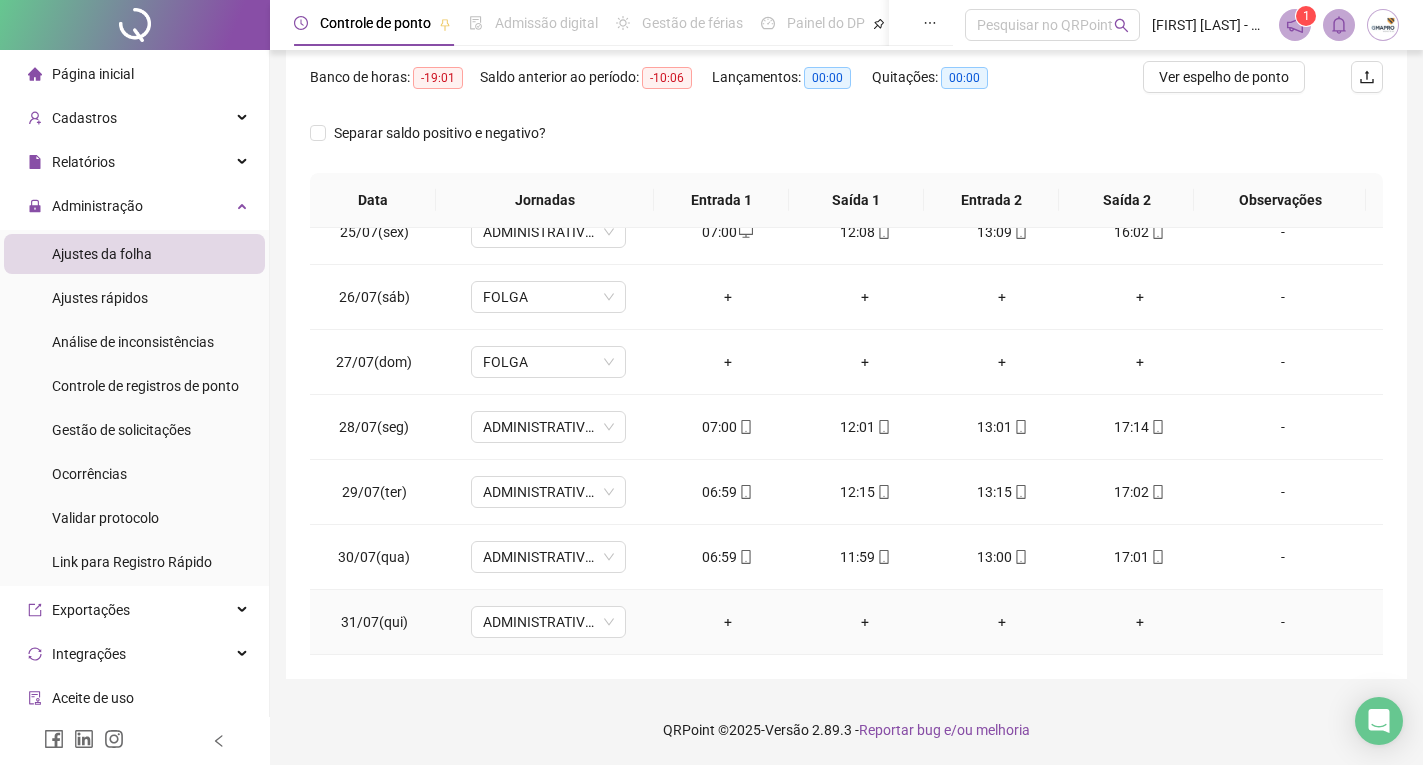 click on "+" at bounding box center [727, 622] 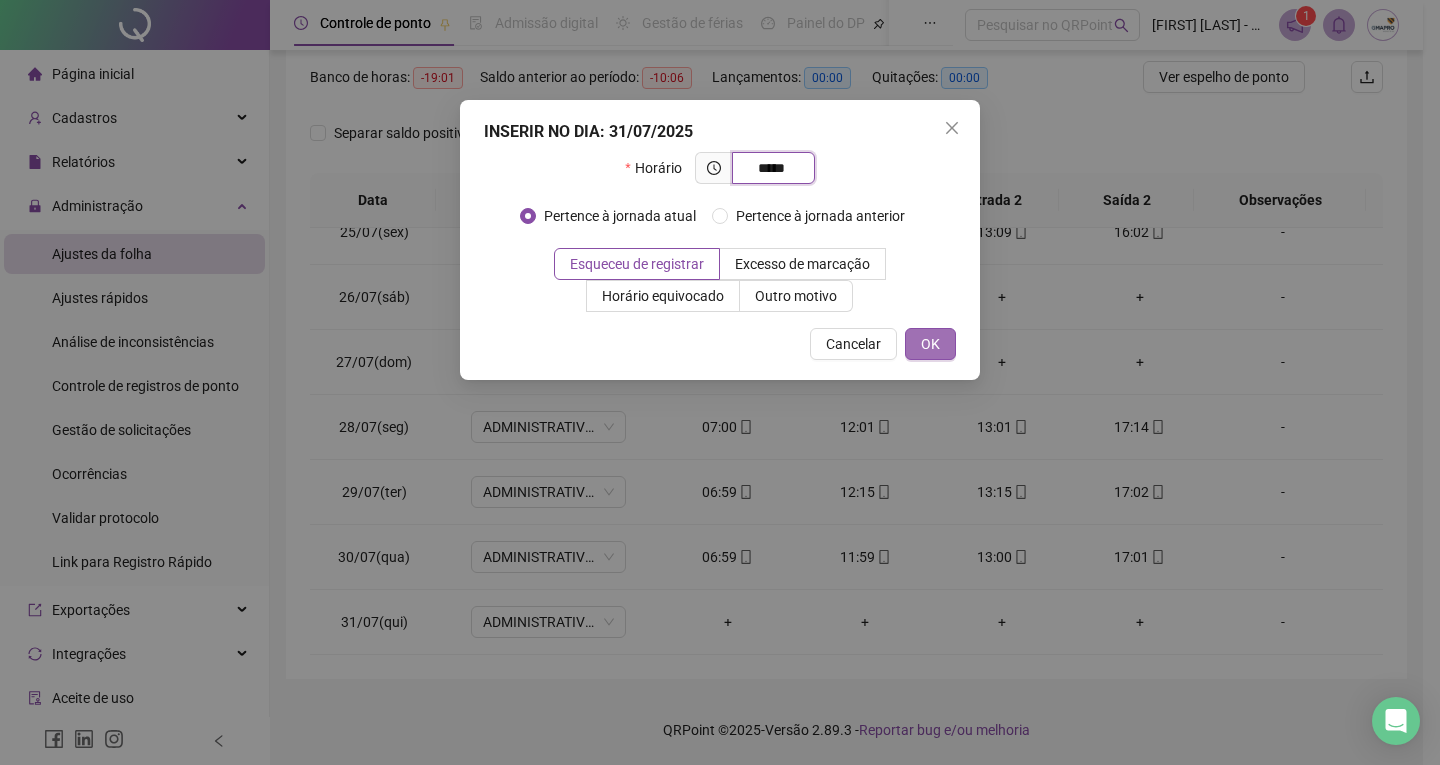 type on "*****" 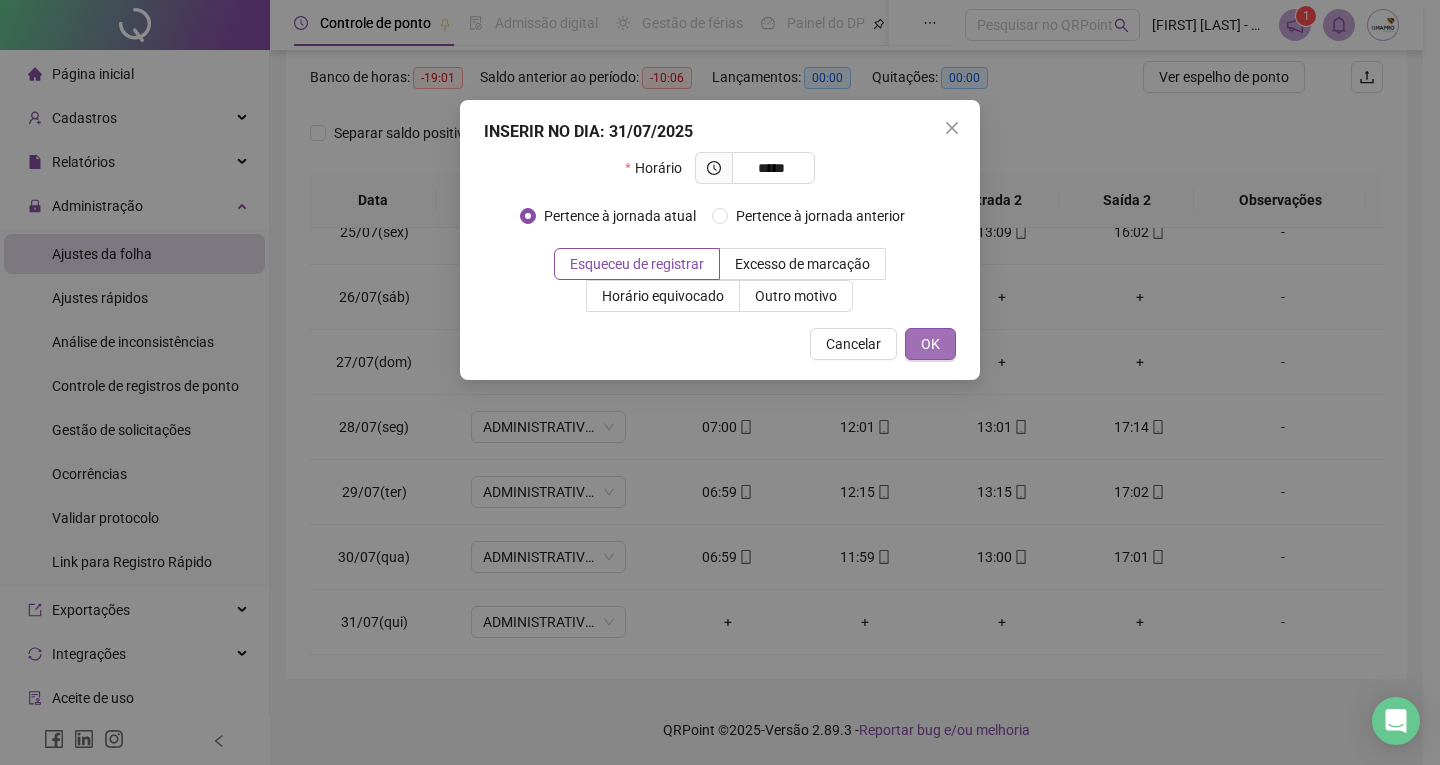 click on "OK" at bounding box center (930, 344) 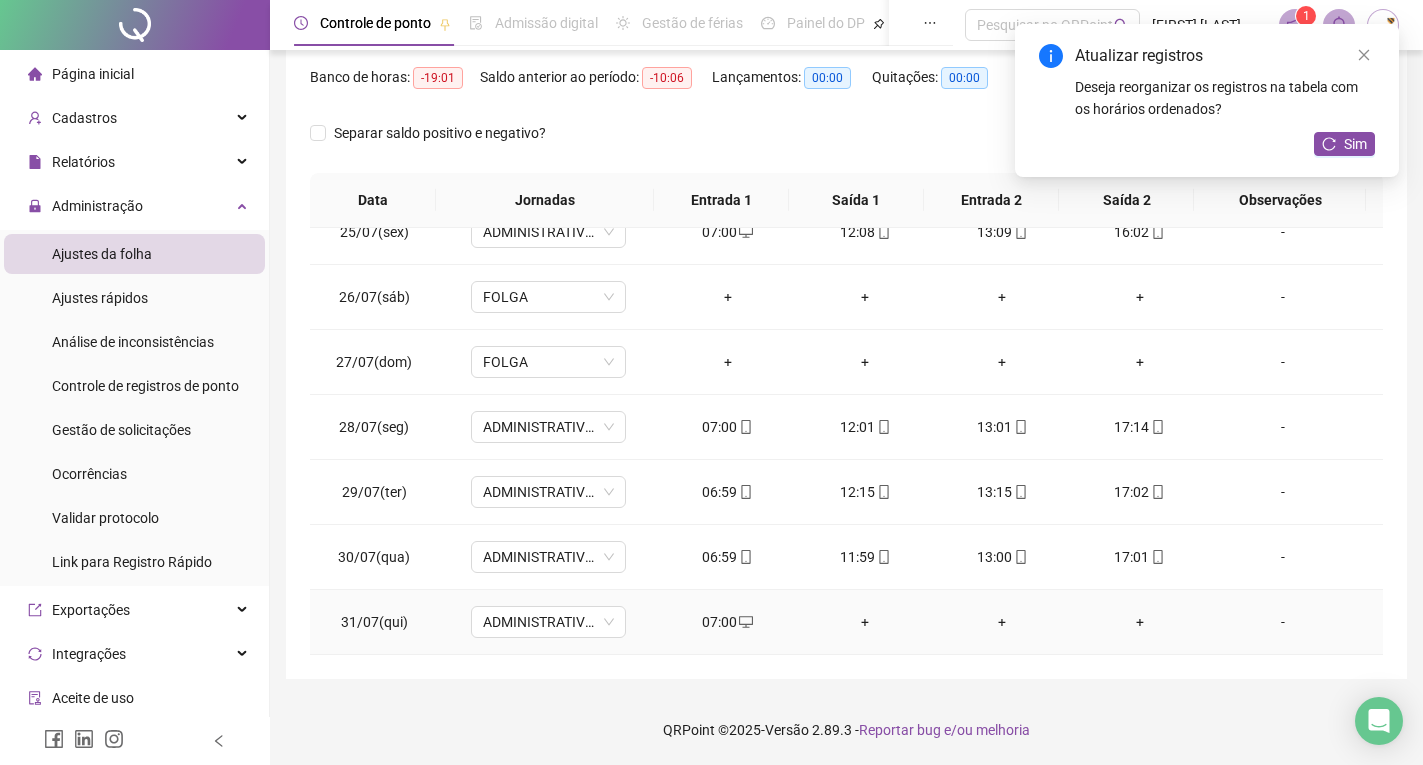 click on "+" at bounding box center (864, 622) 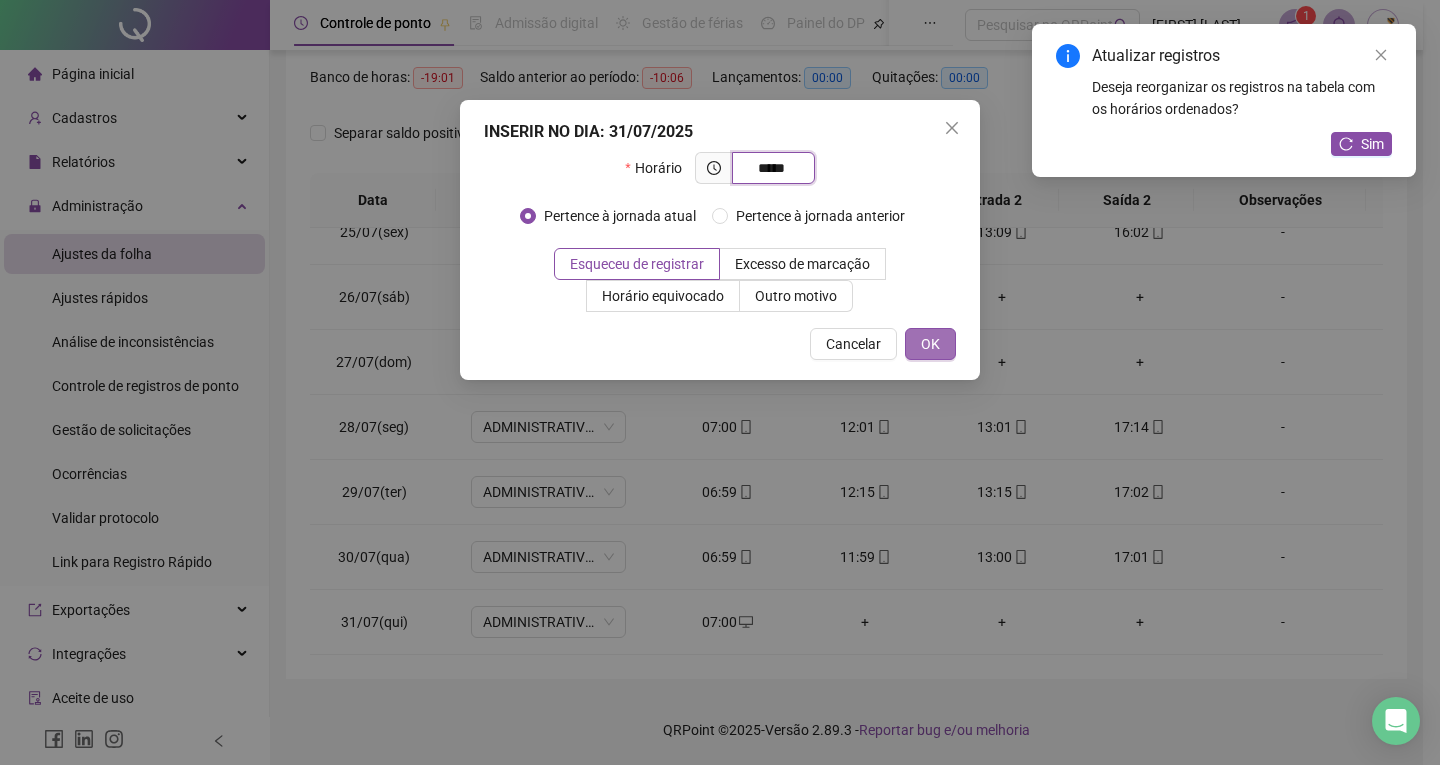 type on "*****" 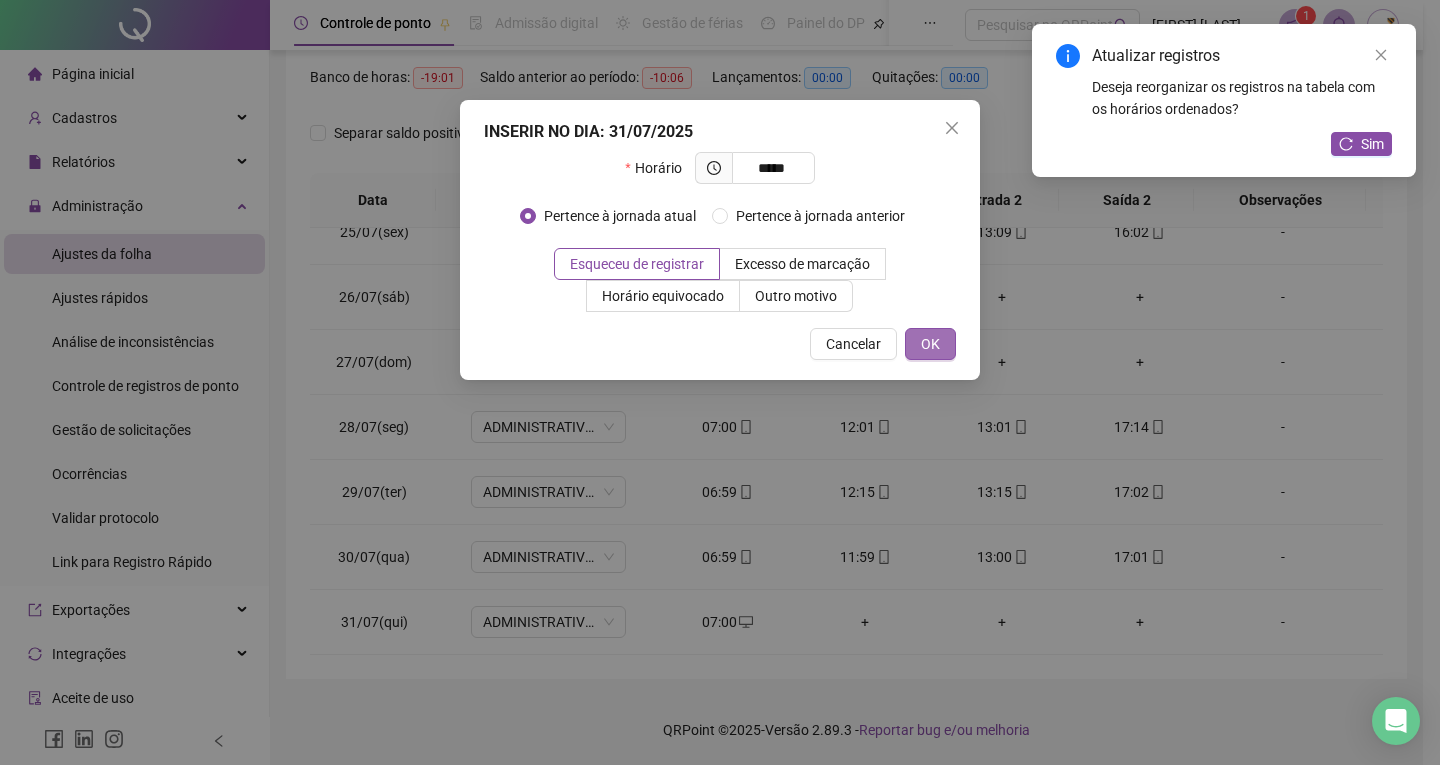 click on "OK" at bounding box center [930, 344] 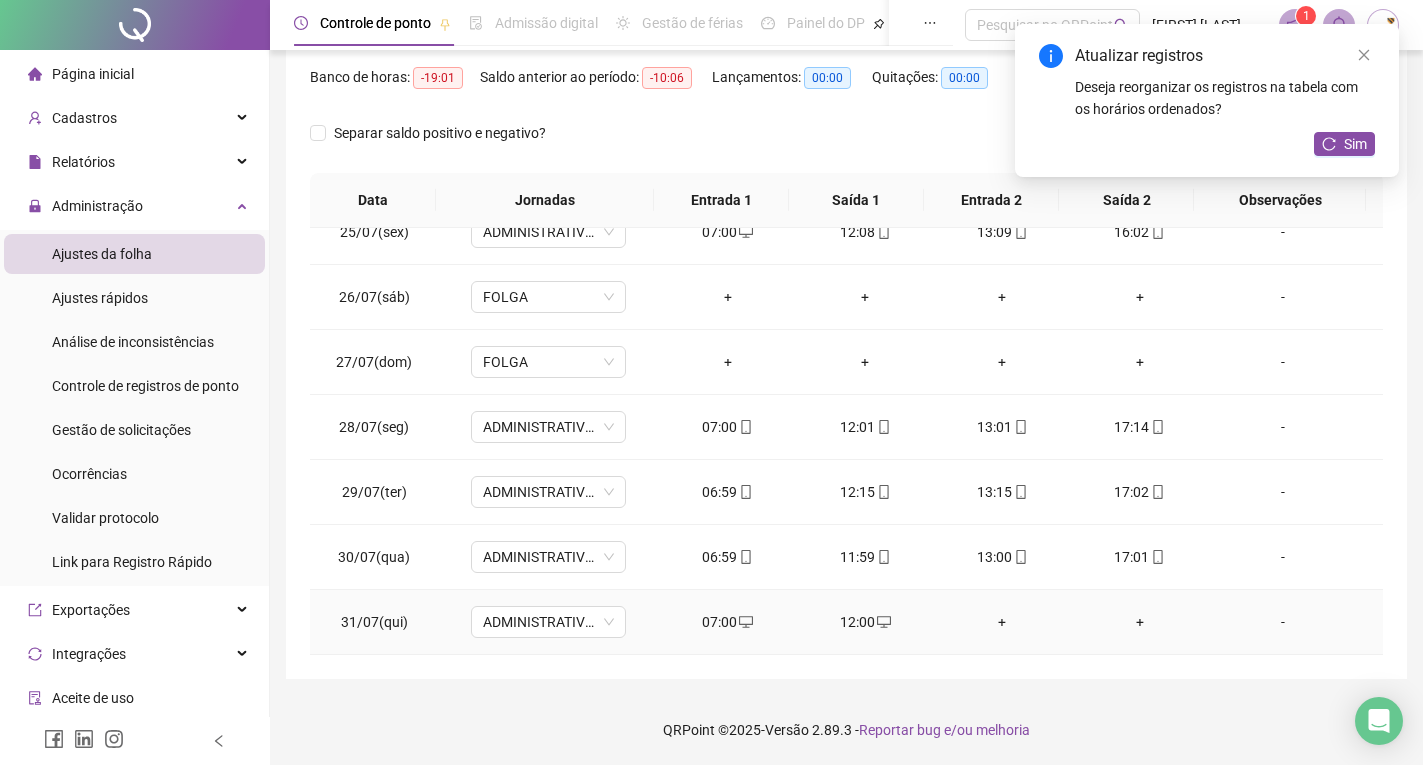 click on "+" at bounding box center (1002, 622) 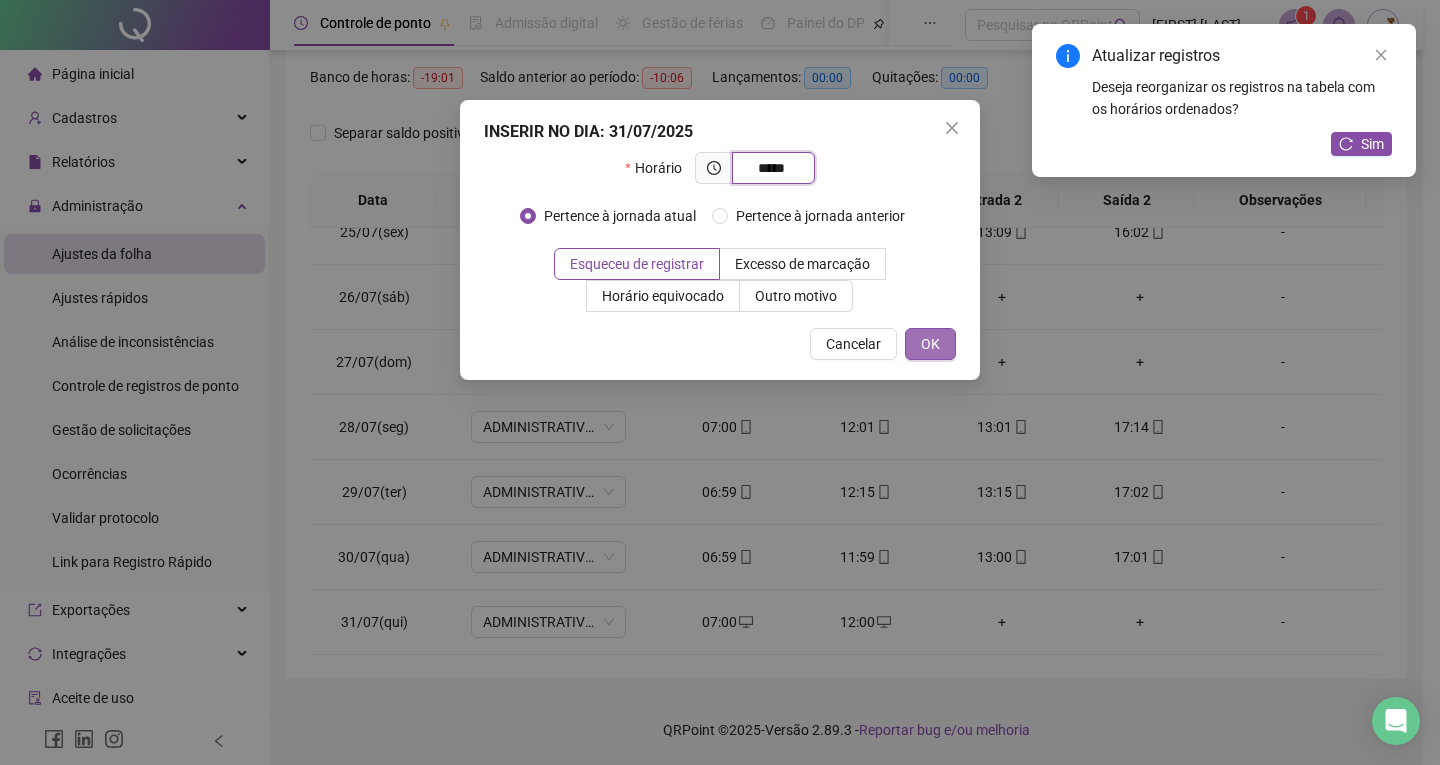 type on "*****" 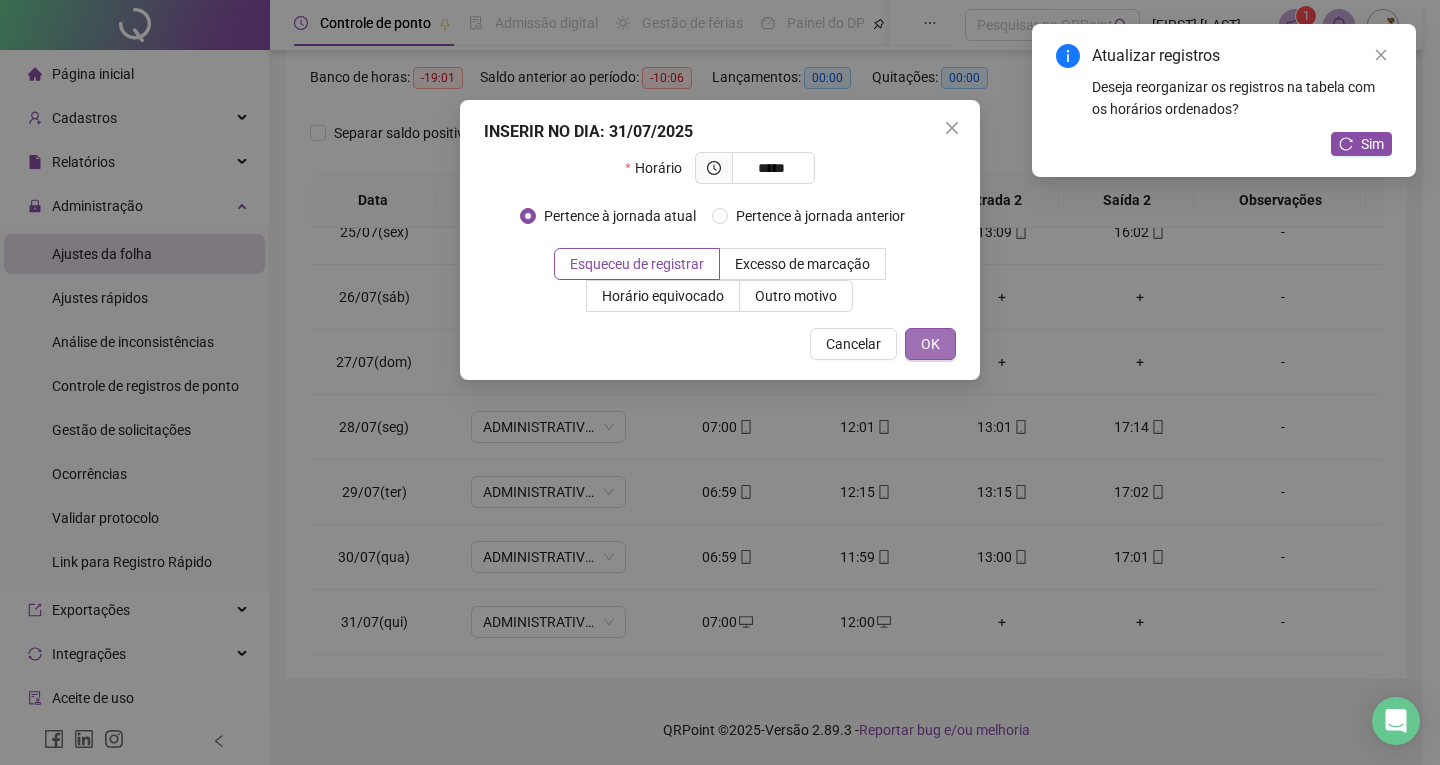 click on "OK" at bounding box center (930, 344) 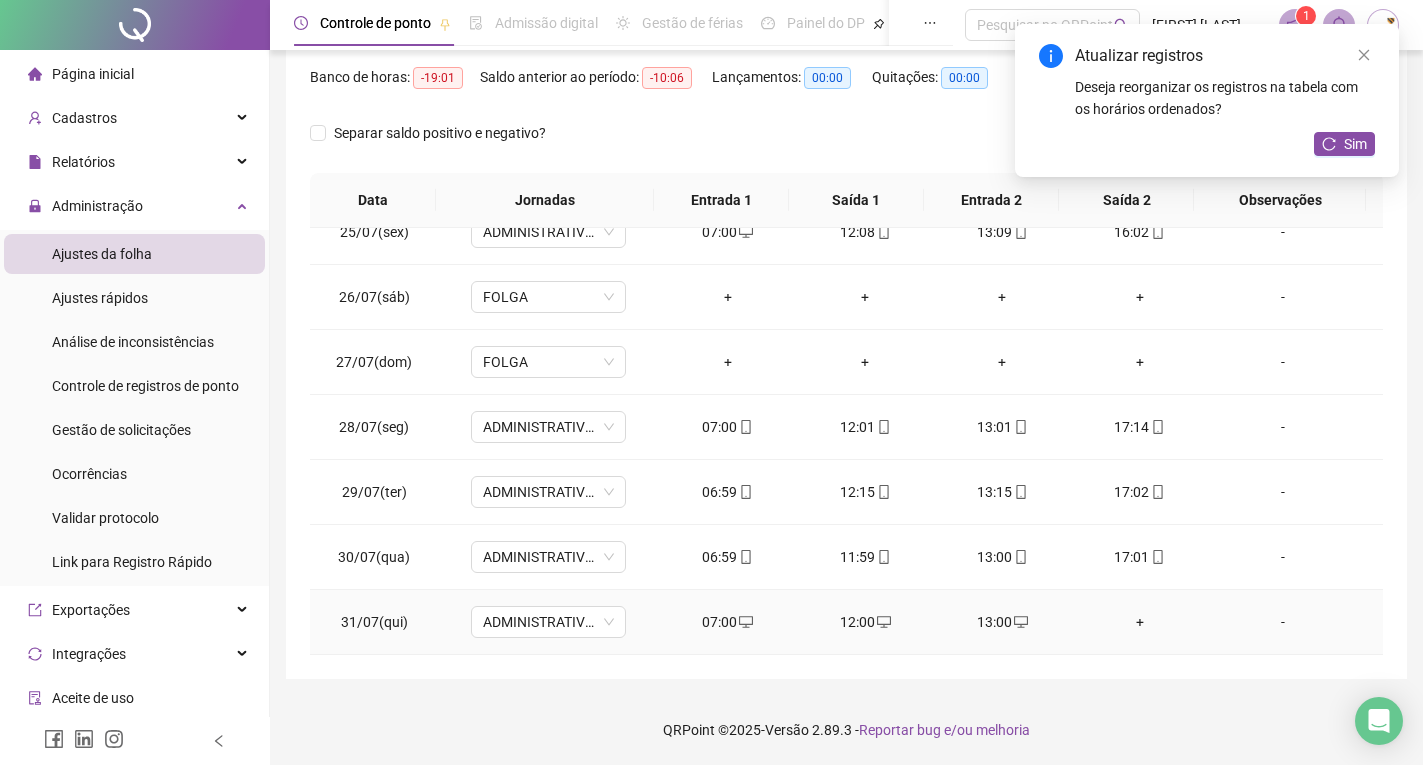 click on "+" at bounding box center (1139, 622) 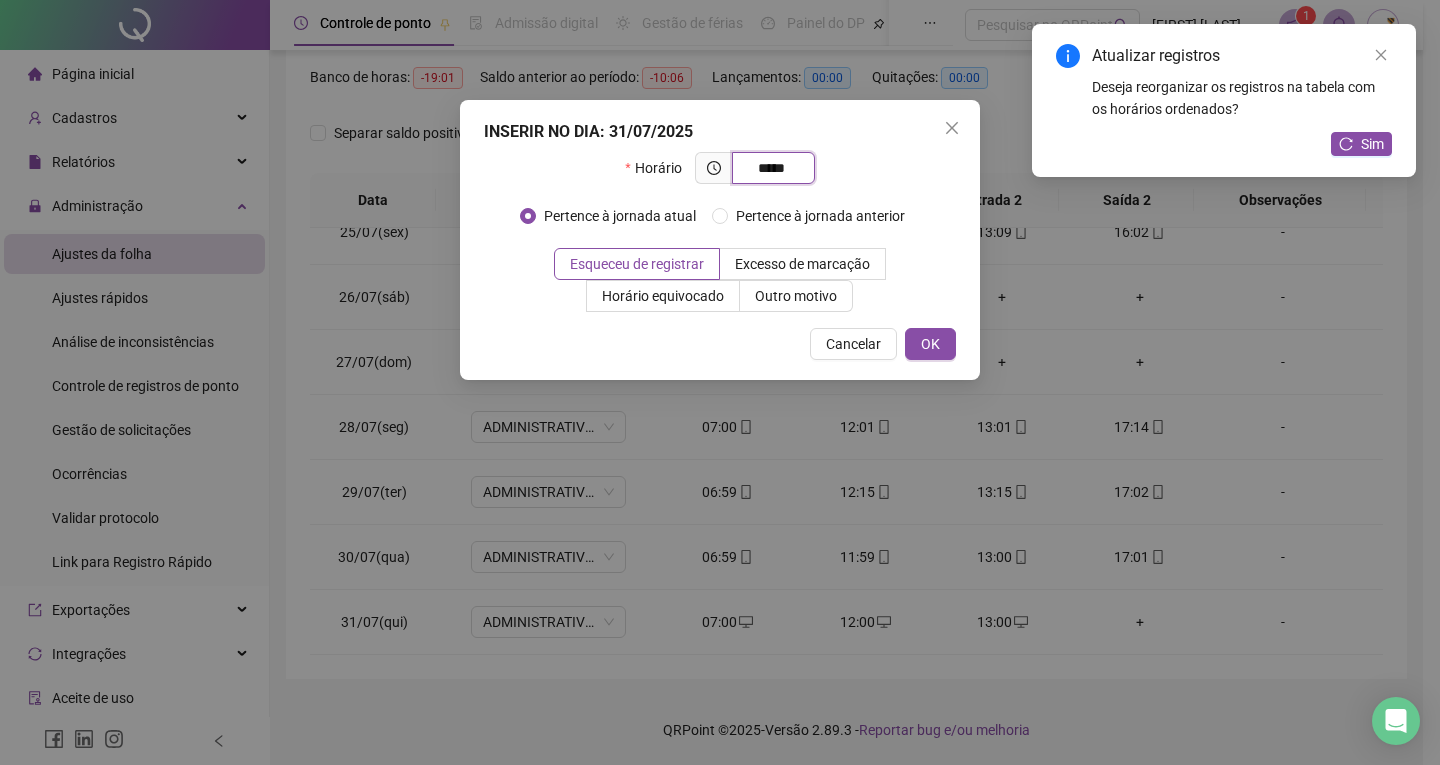 type on "*****" 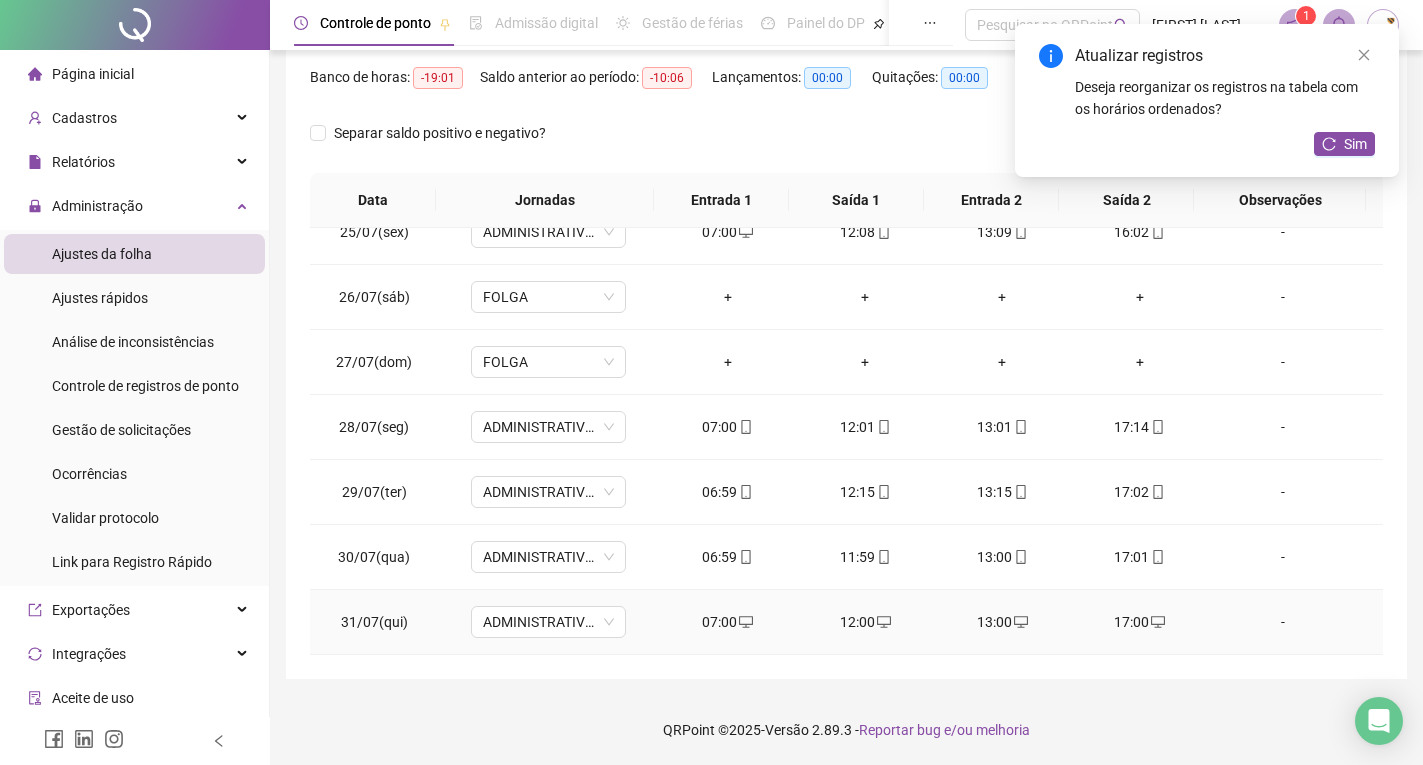 click on "-" at bounding box center (1283, 622) 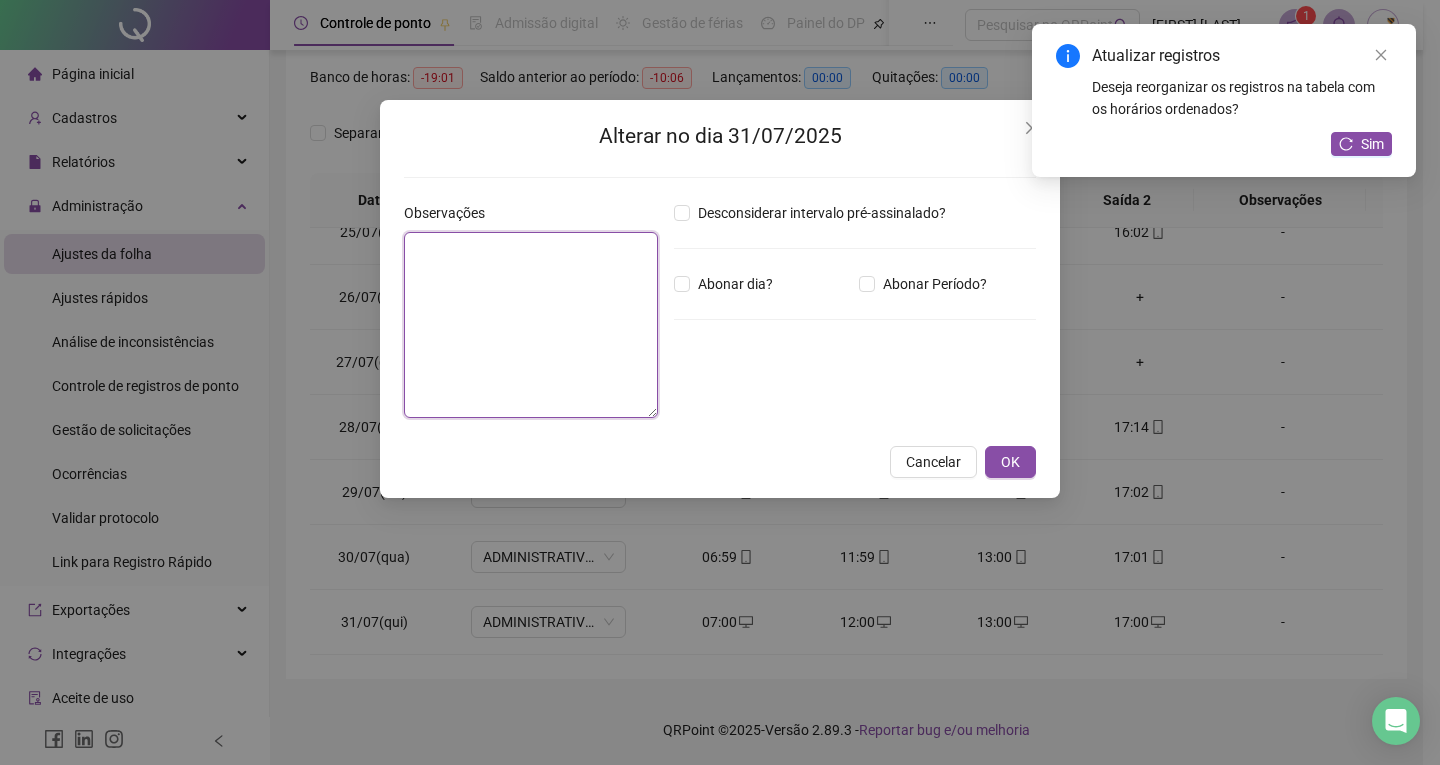 click at bounding box center (531, 325) 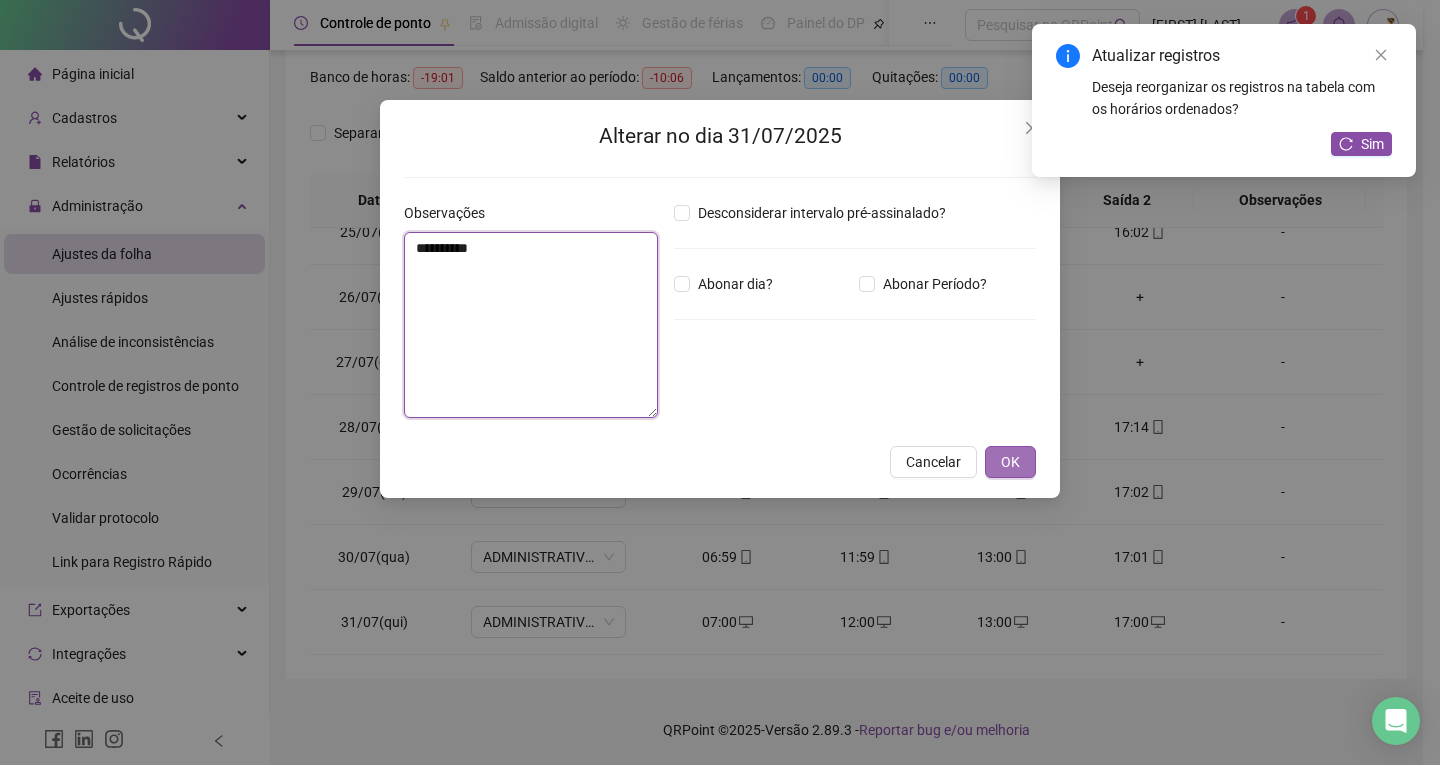 type on "**********" 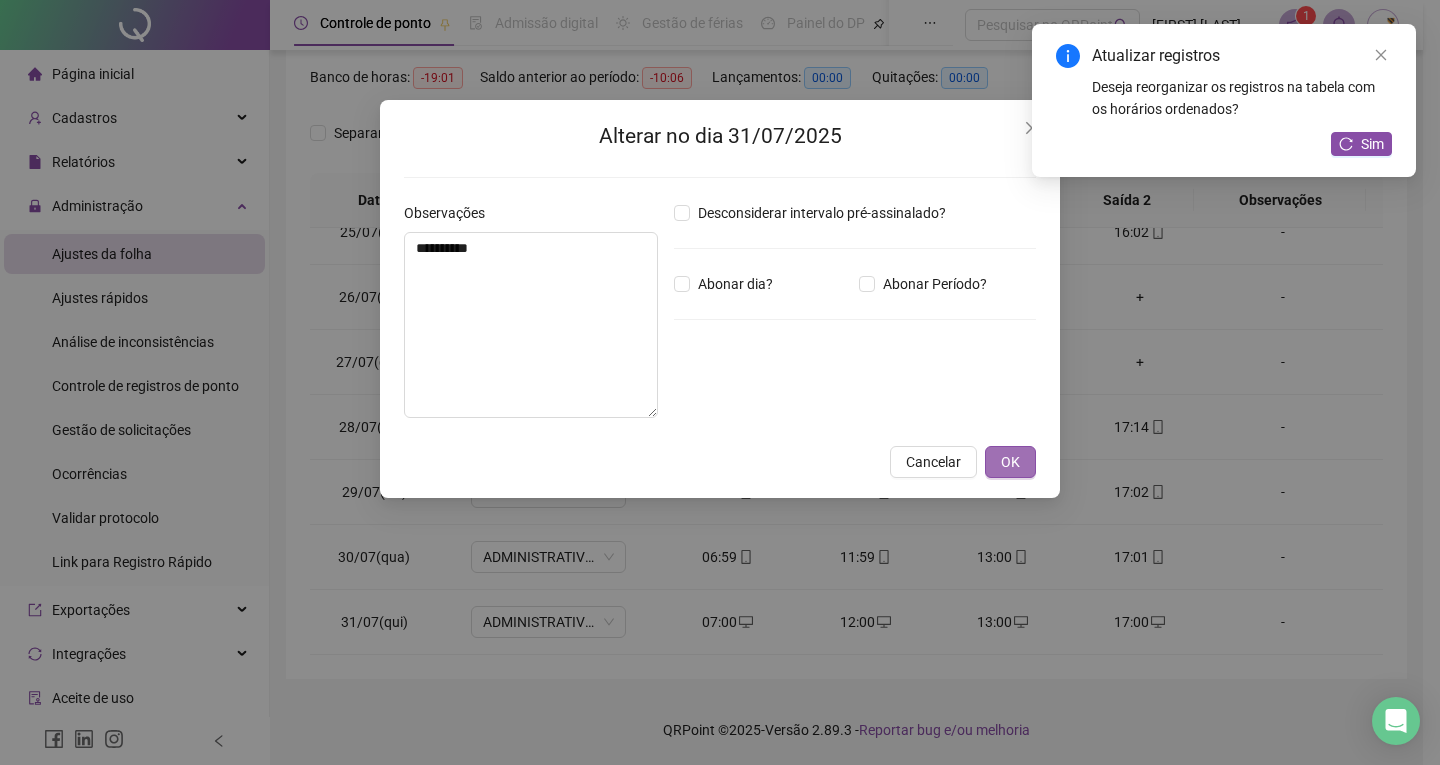 click on "OK" at bounding box center (1010, 462) 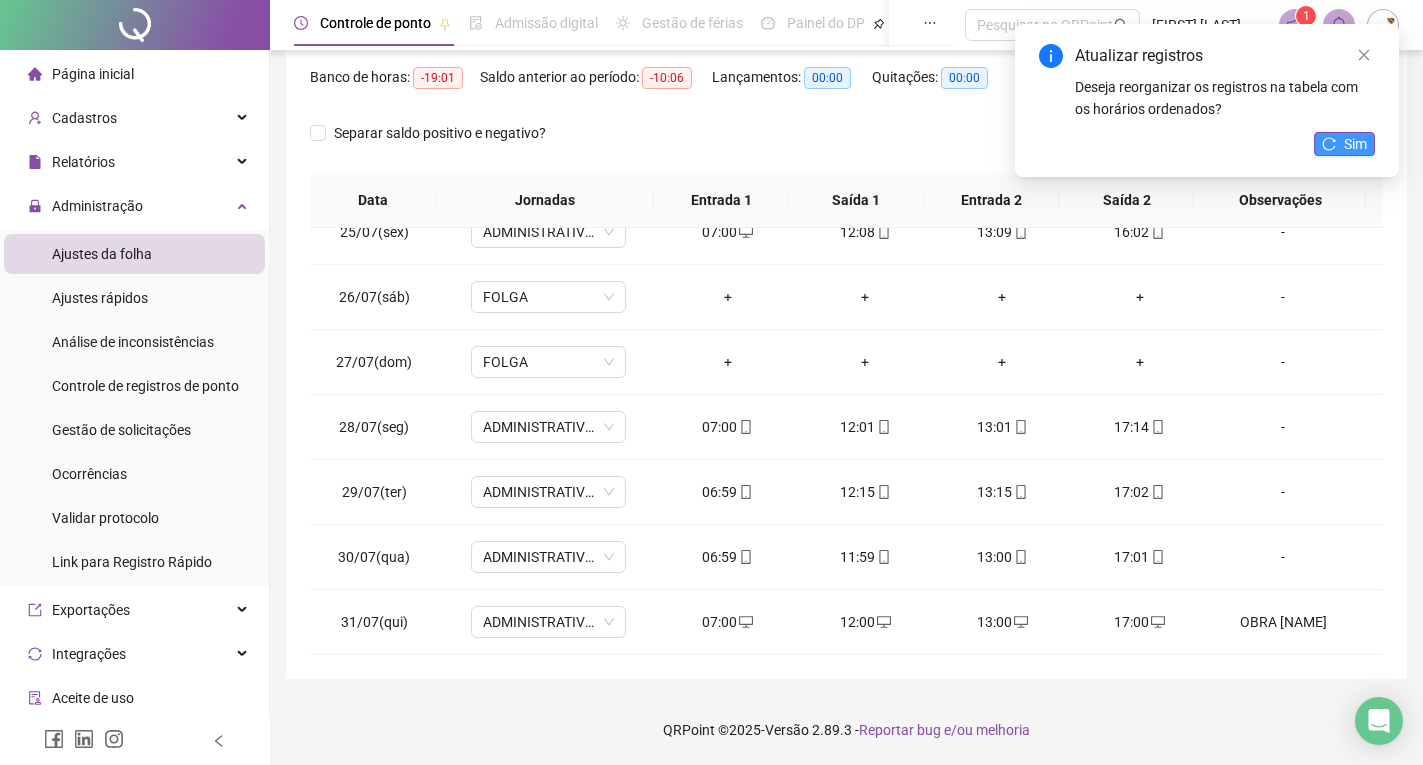 click on "Sim" at bounding box center [1355, 144] 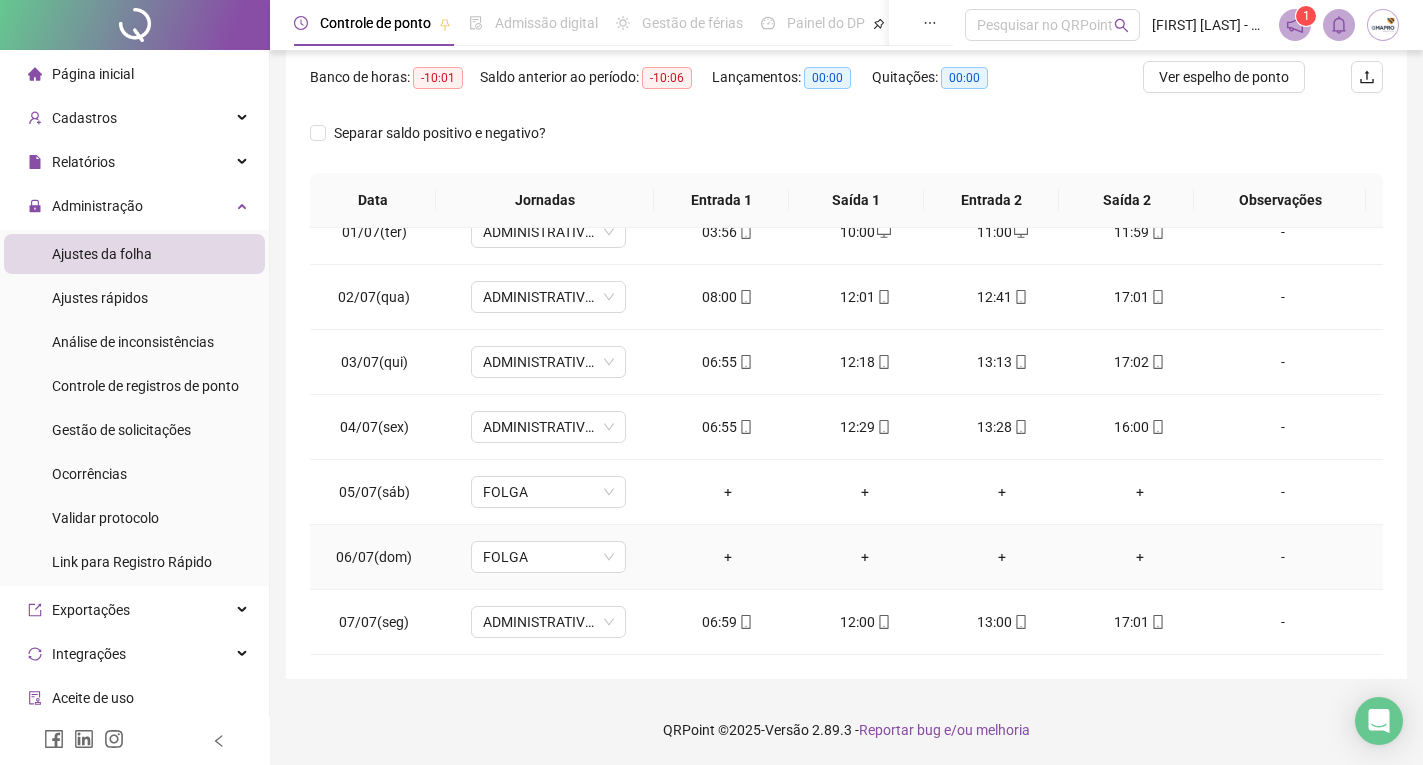 scroll, scrollTop: 0, scrollLeft: 0, axis: both 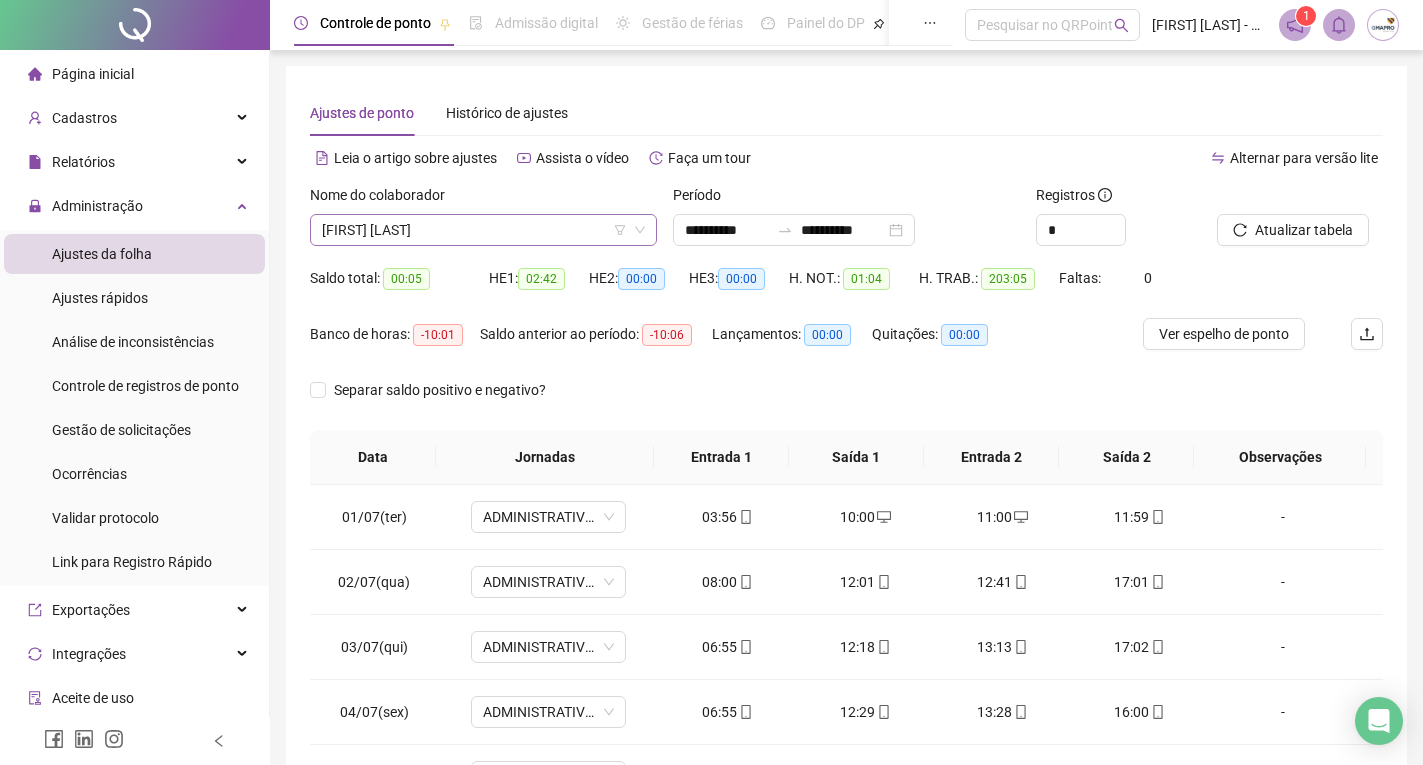 click on "[FIRST] [LAST]" at bounding box center [483, 230] 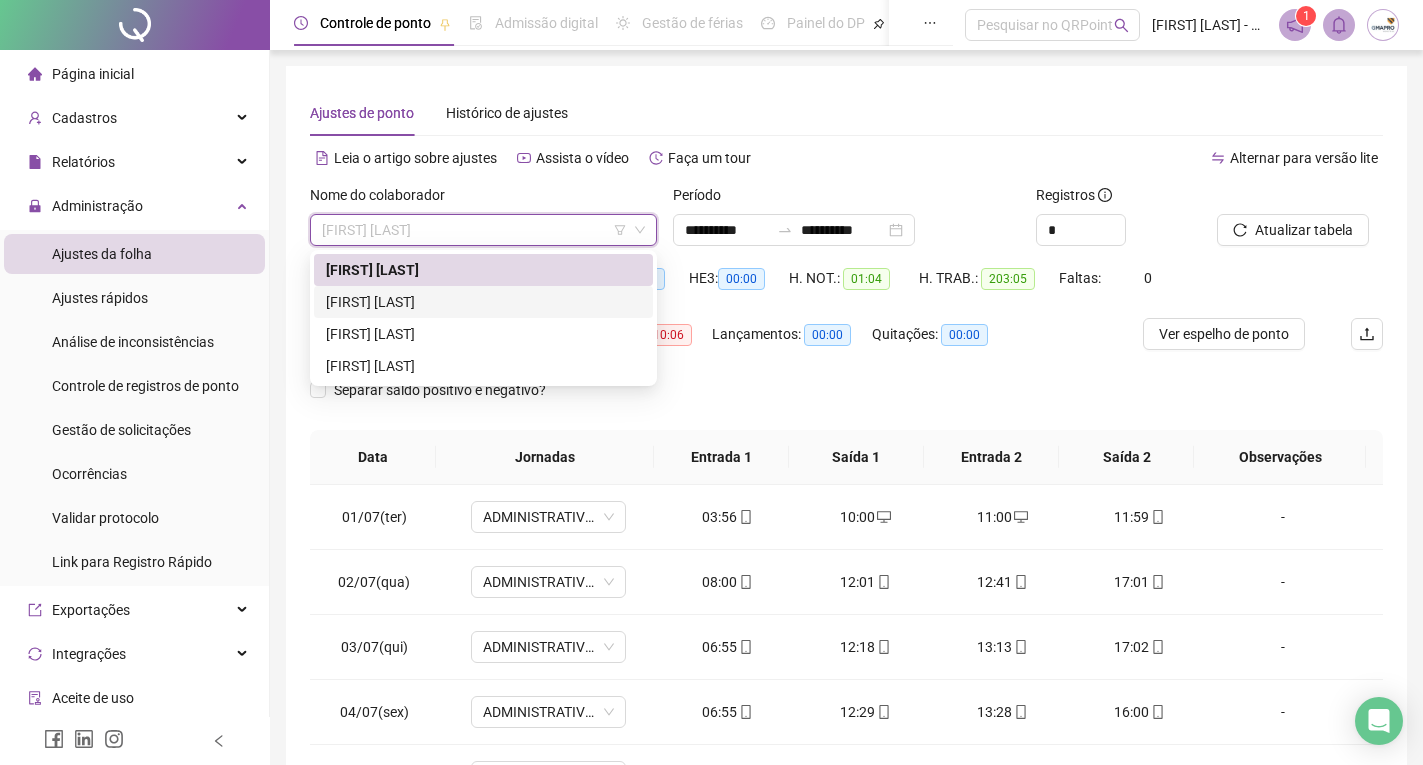 click on "[FIRST] [LAST]" at bounding box center (483, 302) 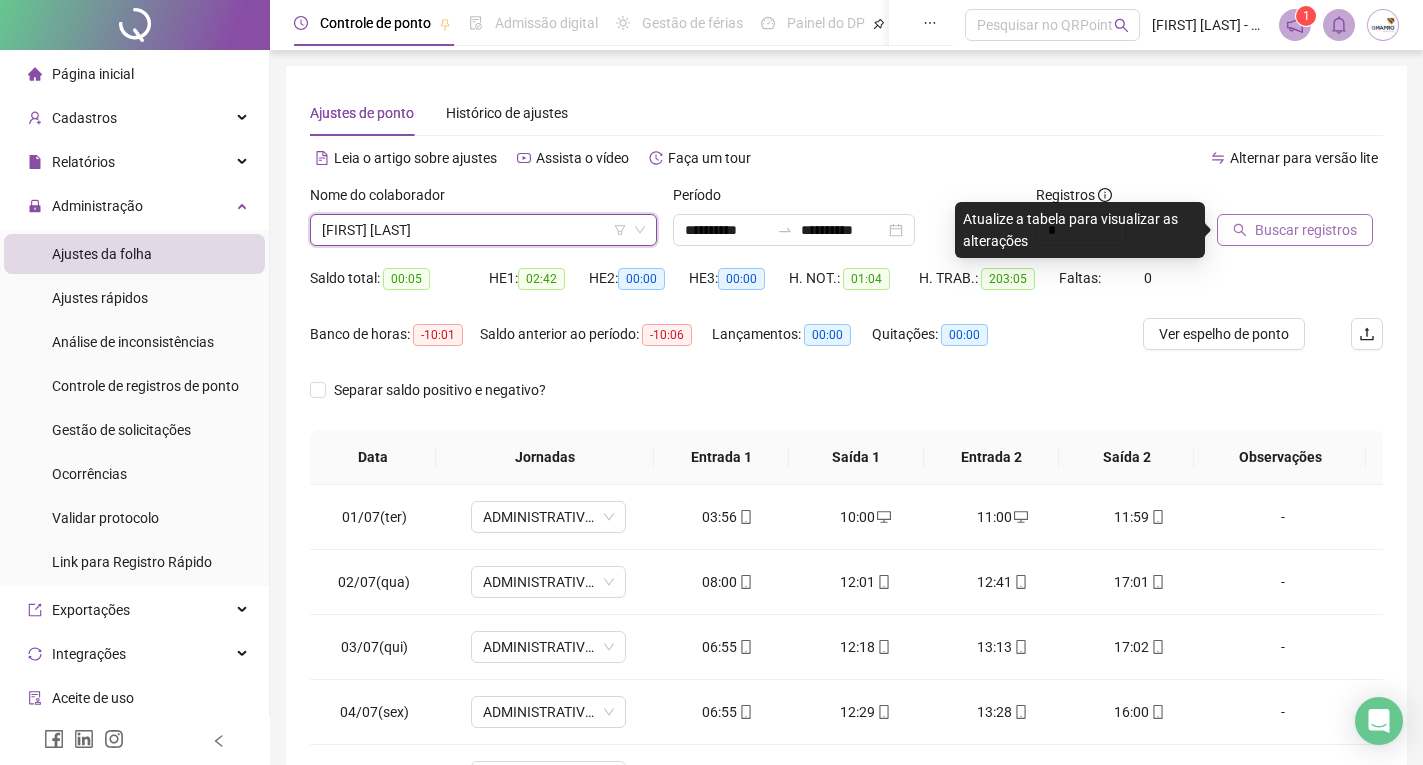 click on "Buscar registros" at bounding box center (1295, 230) 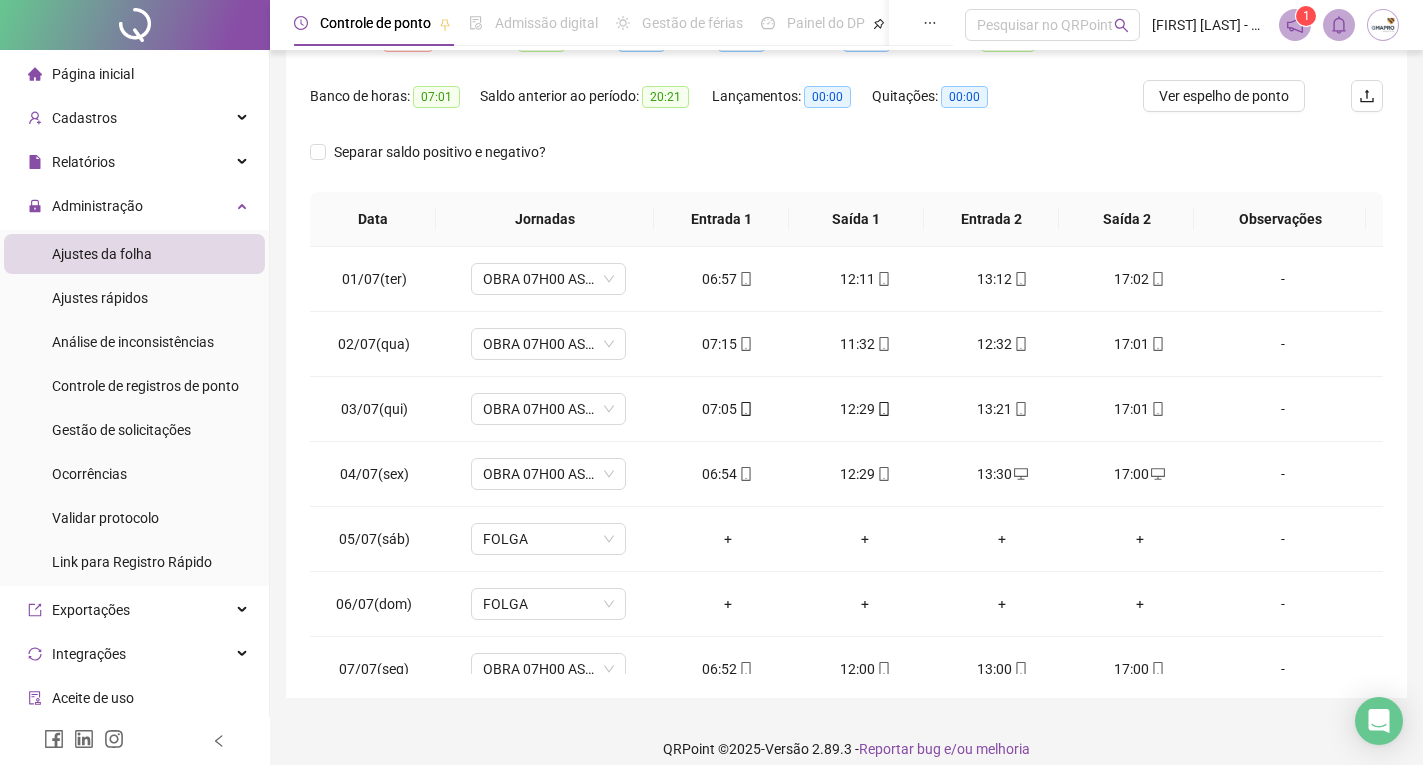 scroll, scrollTop: 257, scrollLeft: 0, axis: vertical 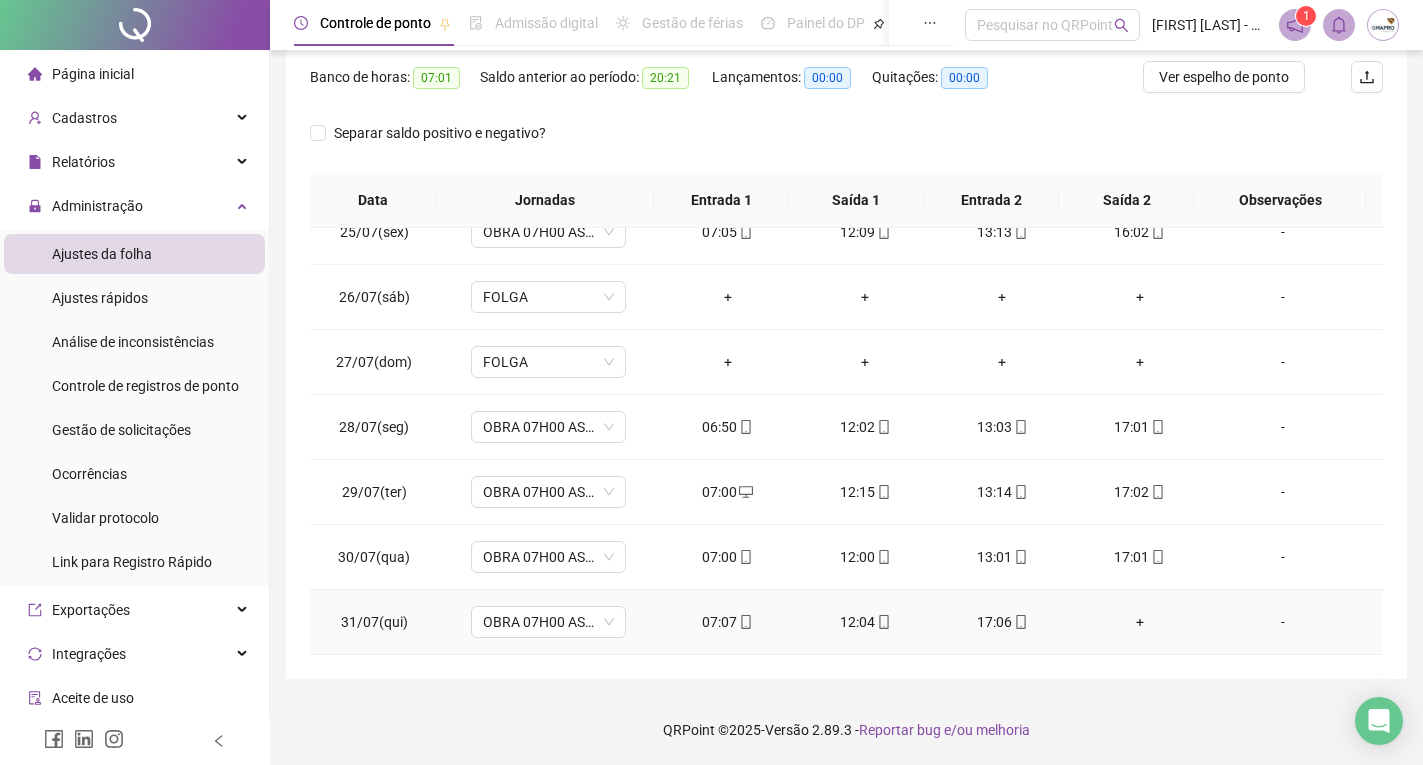 click on "+" at bounding box center (1139, 622) 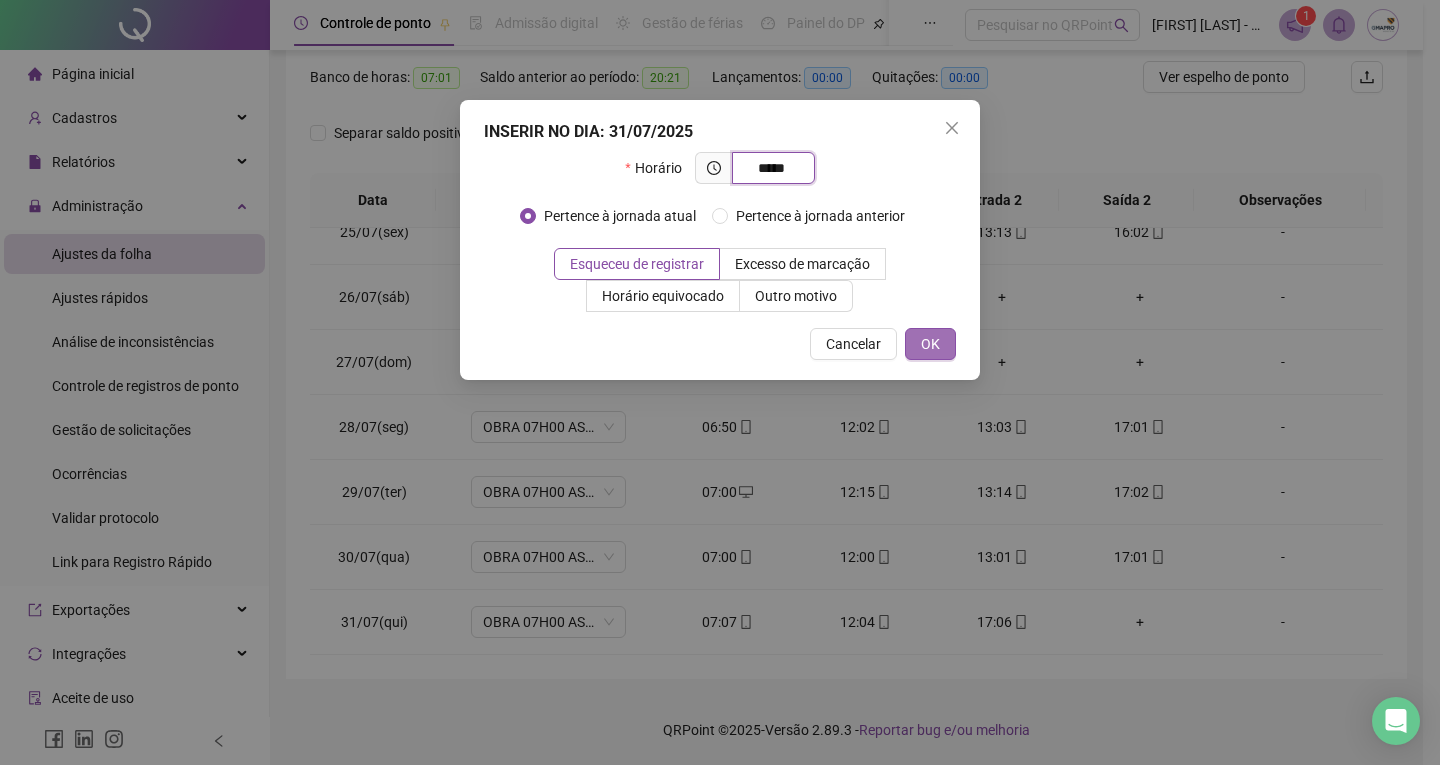 type on "*****" 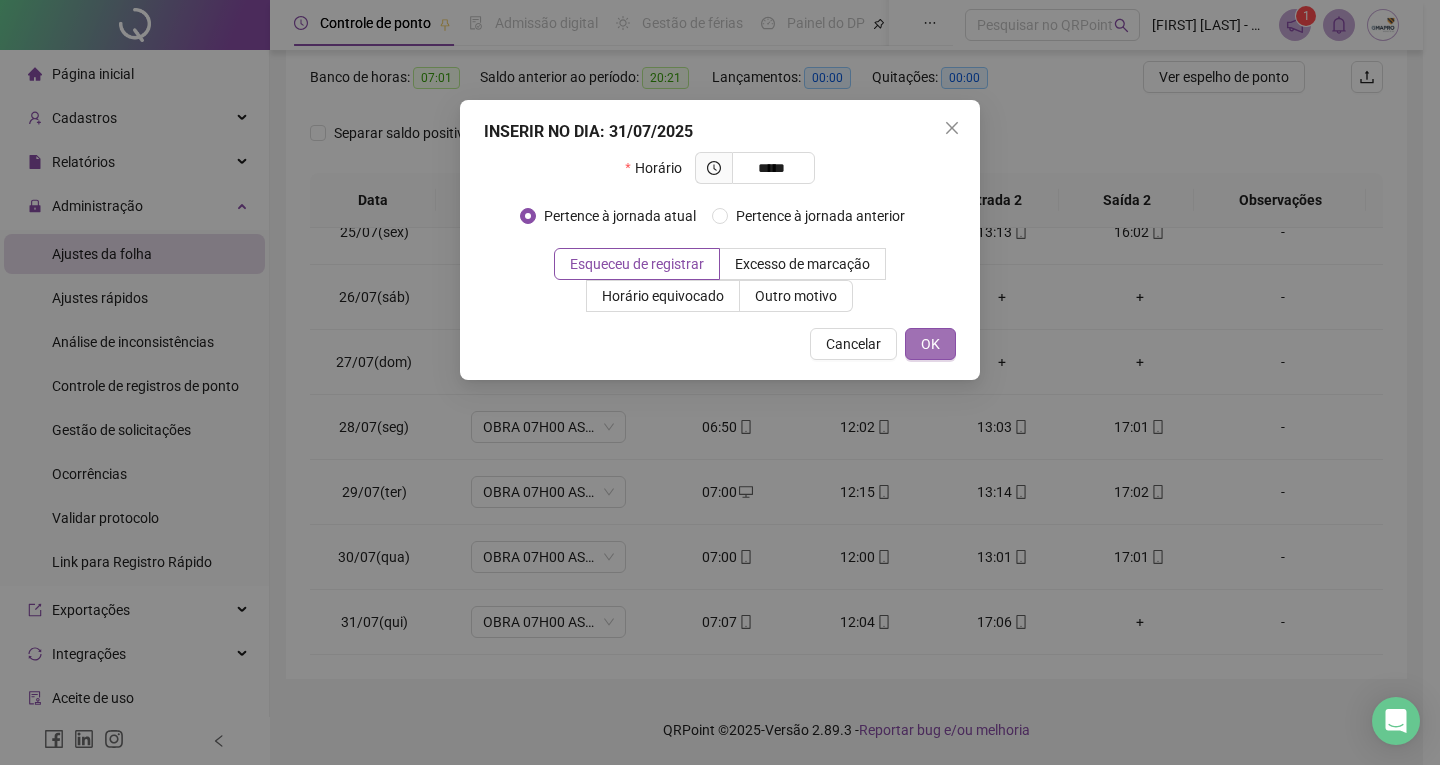click on "OK" at bounding box center [930, 344] 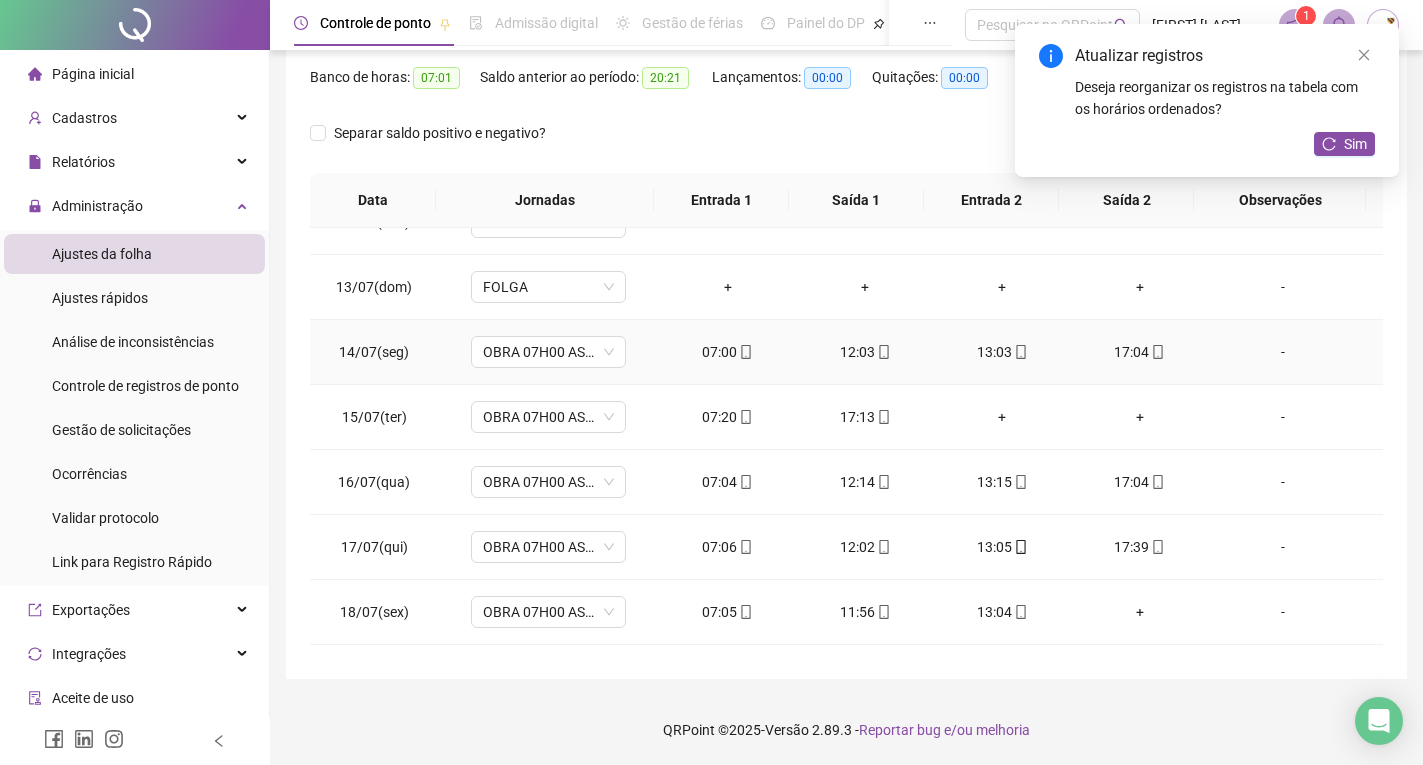 scroll, scrollTop: 788, scrollLeft: 0, axis: vertical 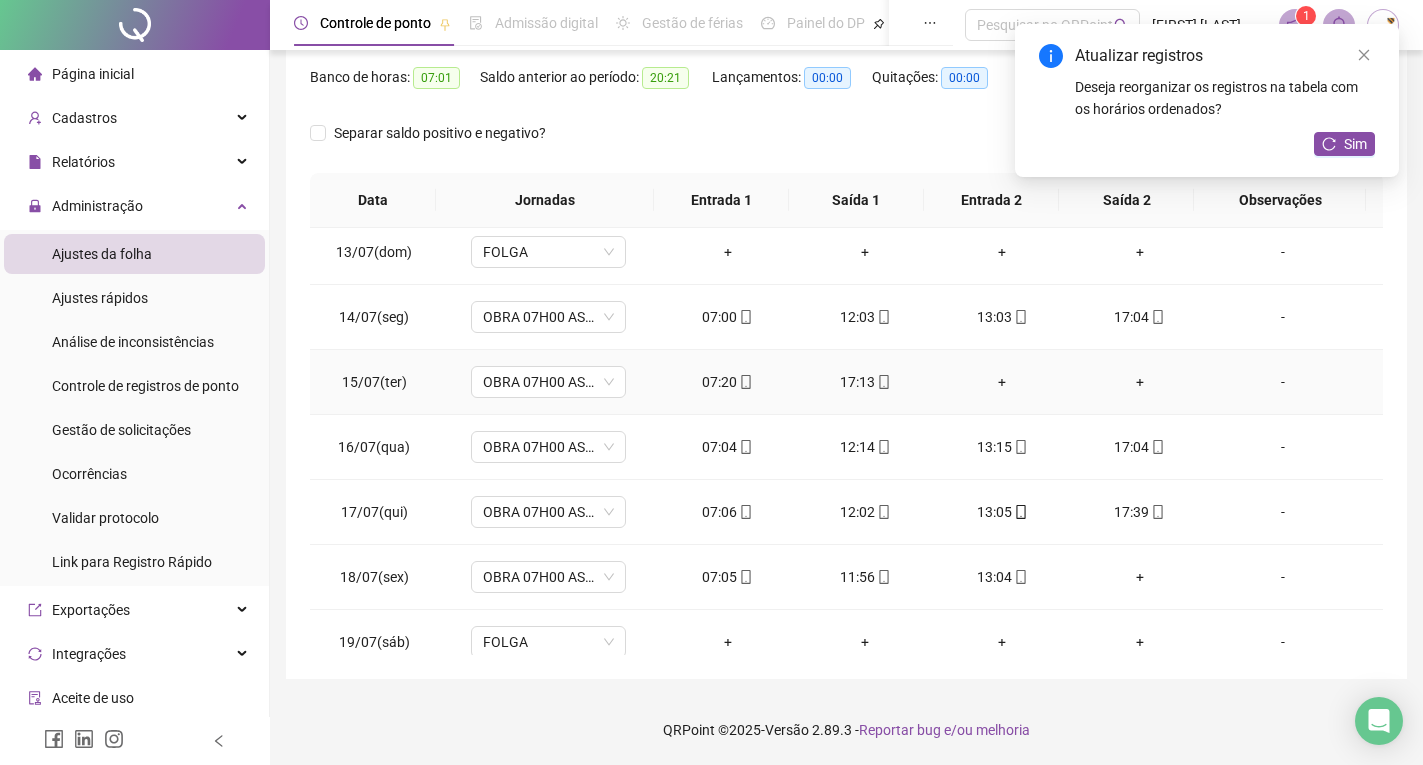 click on "+" at bounding box center (1002, 382) 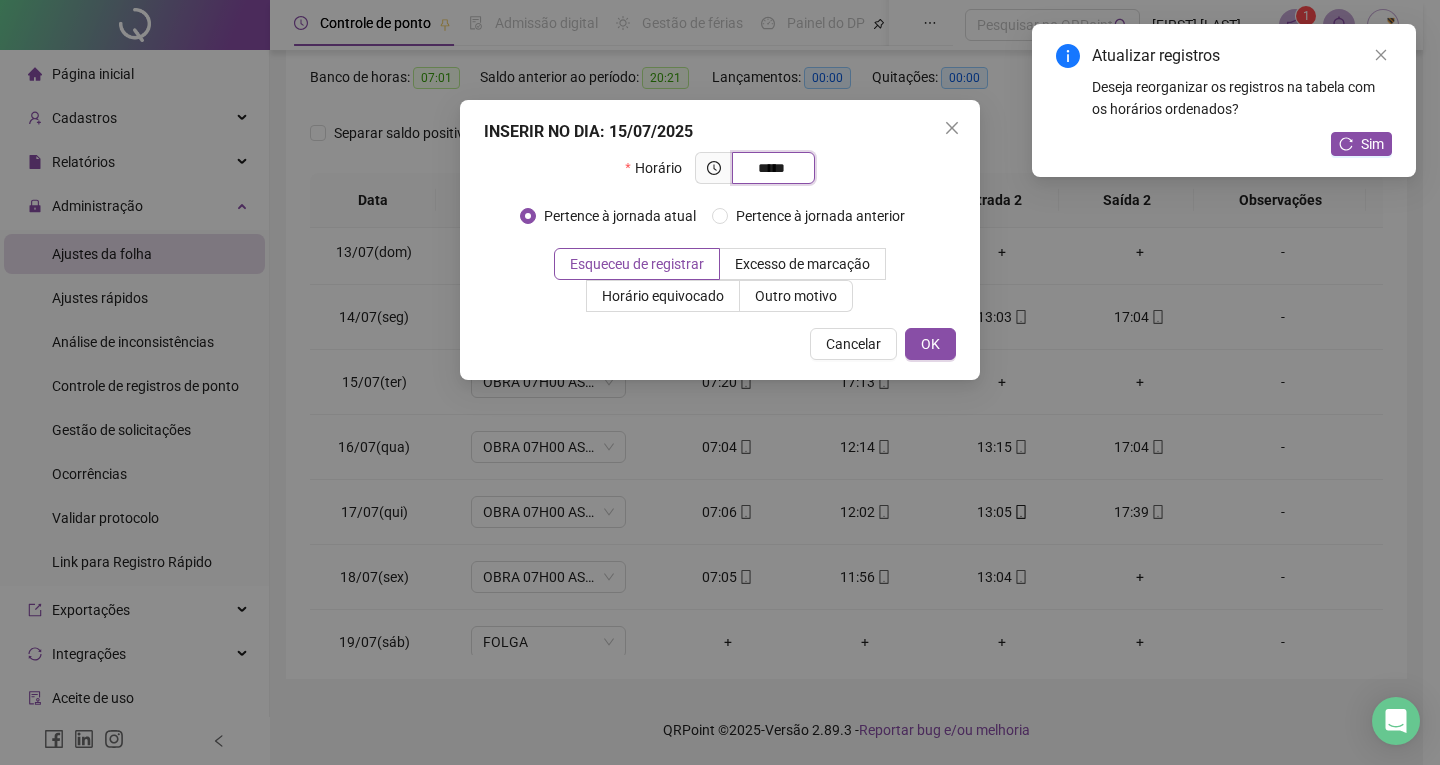 type on "*****" 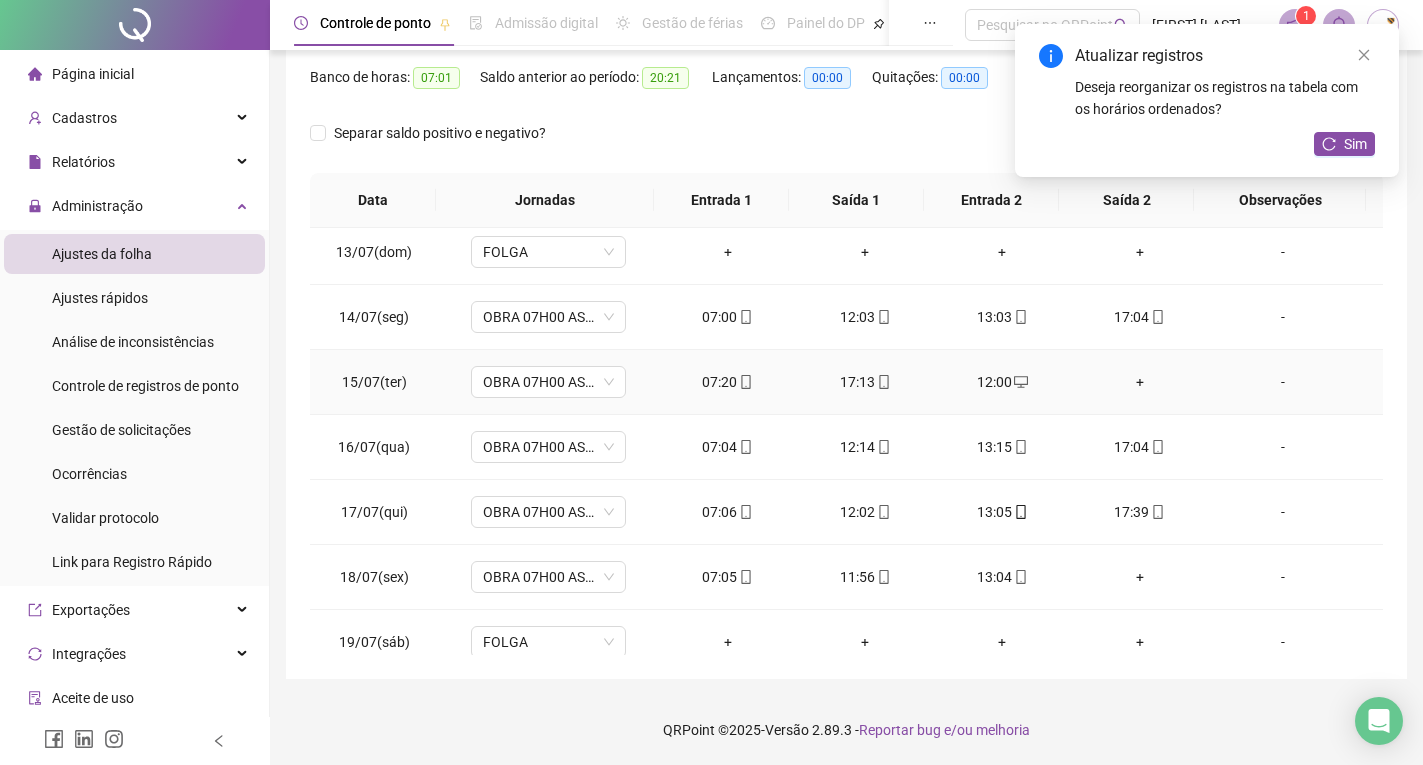 click on "+" at bounding box center (1139, 382) 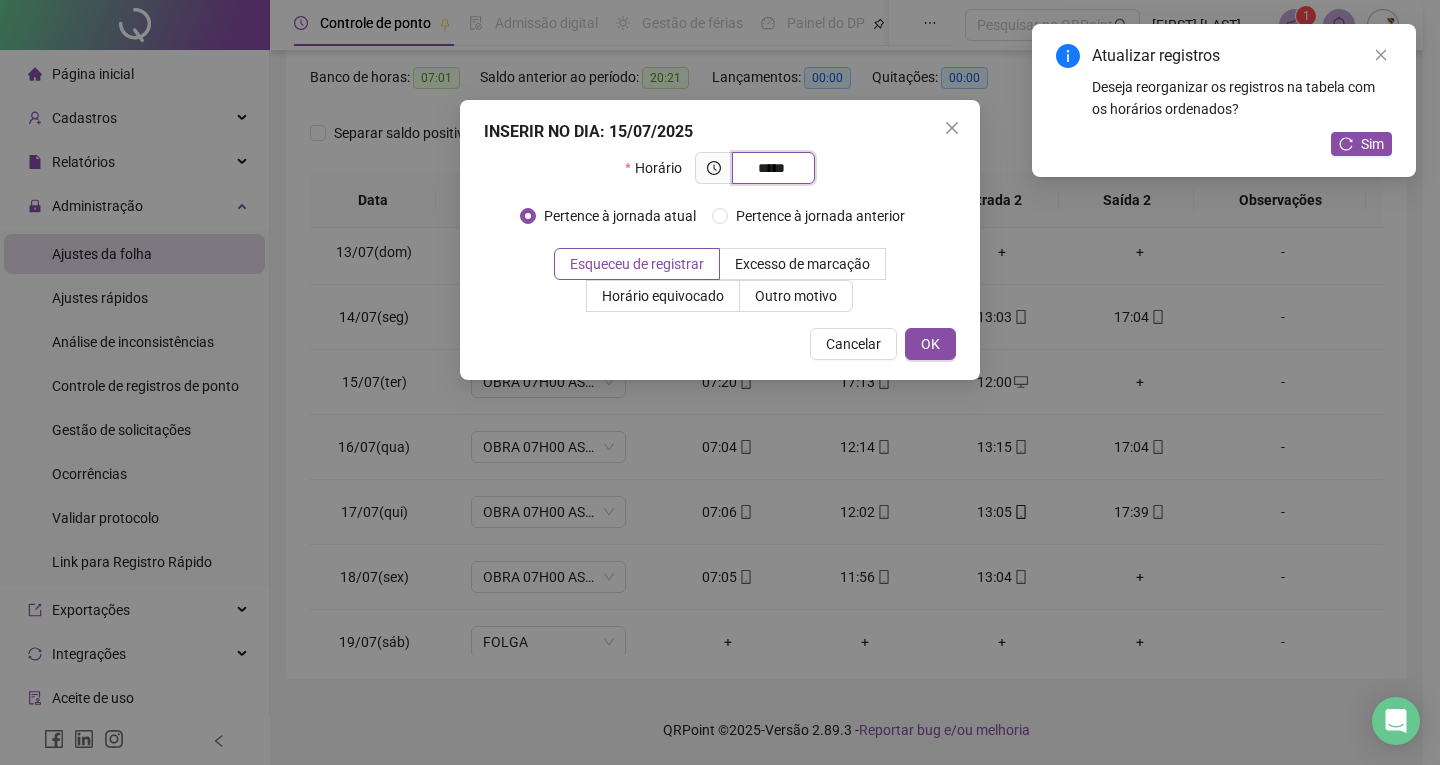 type on "*****" 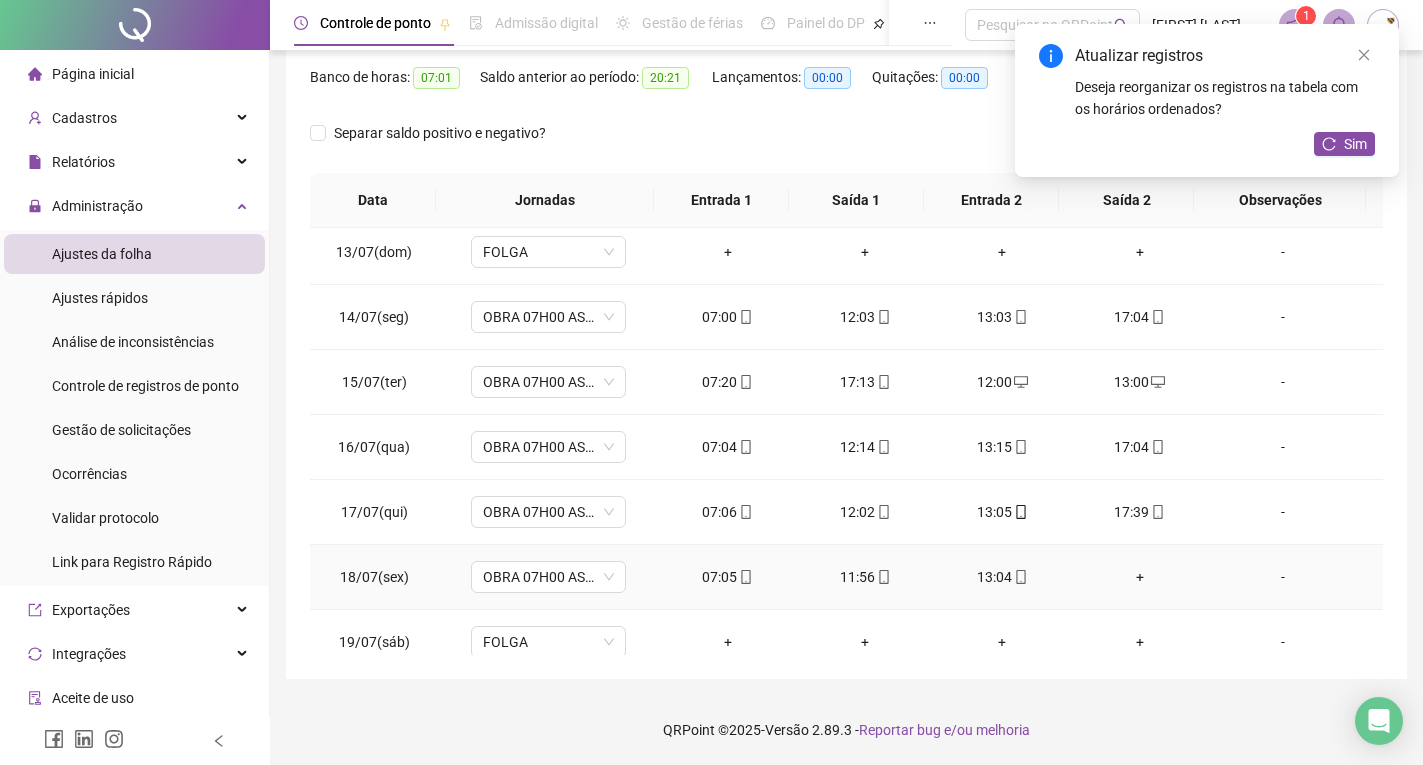 click on "+" at bounding box center [1139, 577] 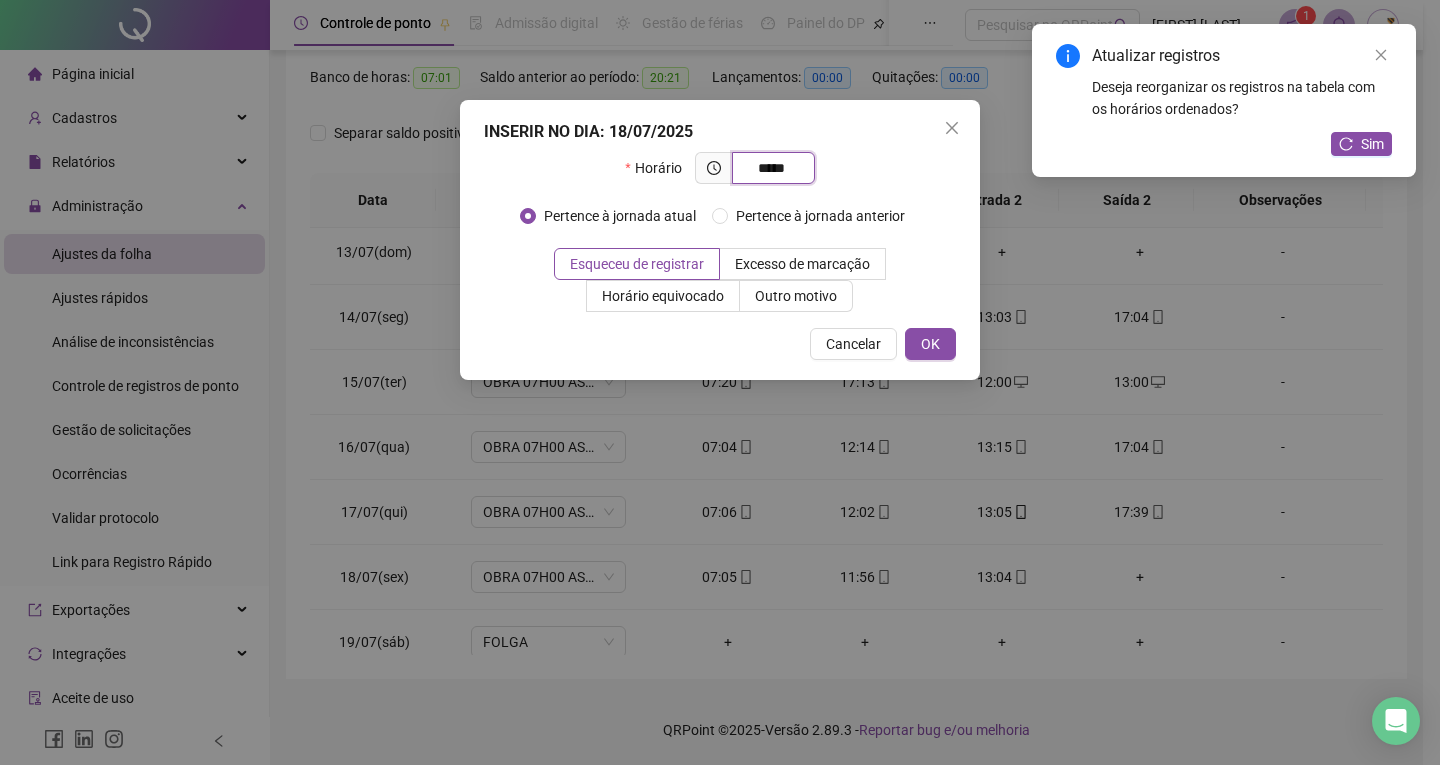 type on "*****" 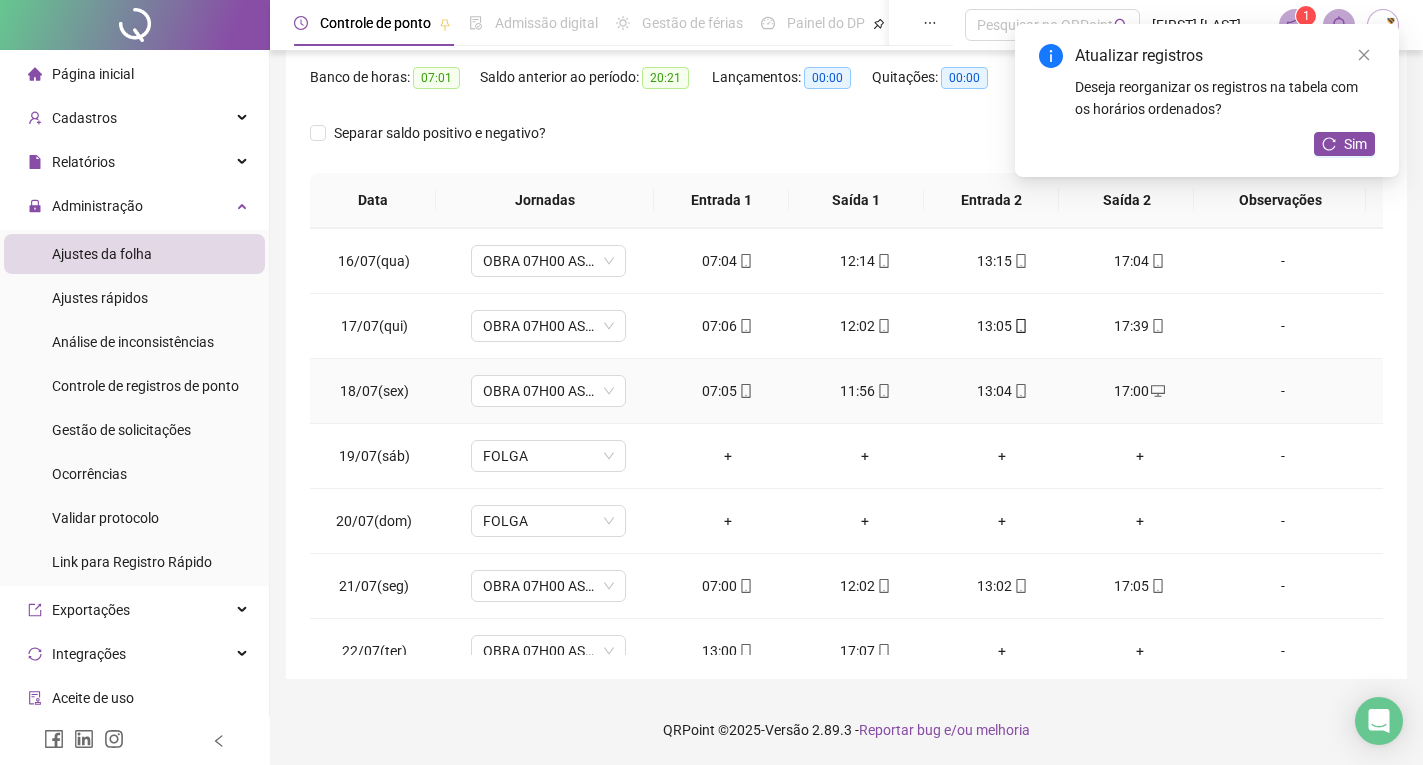 scroll, scrollTop: 1088, scrollLeft: 0, axis: vertical 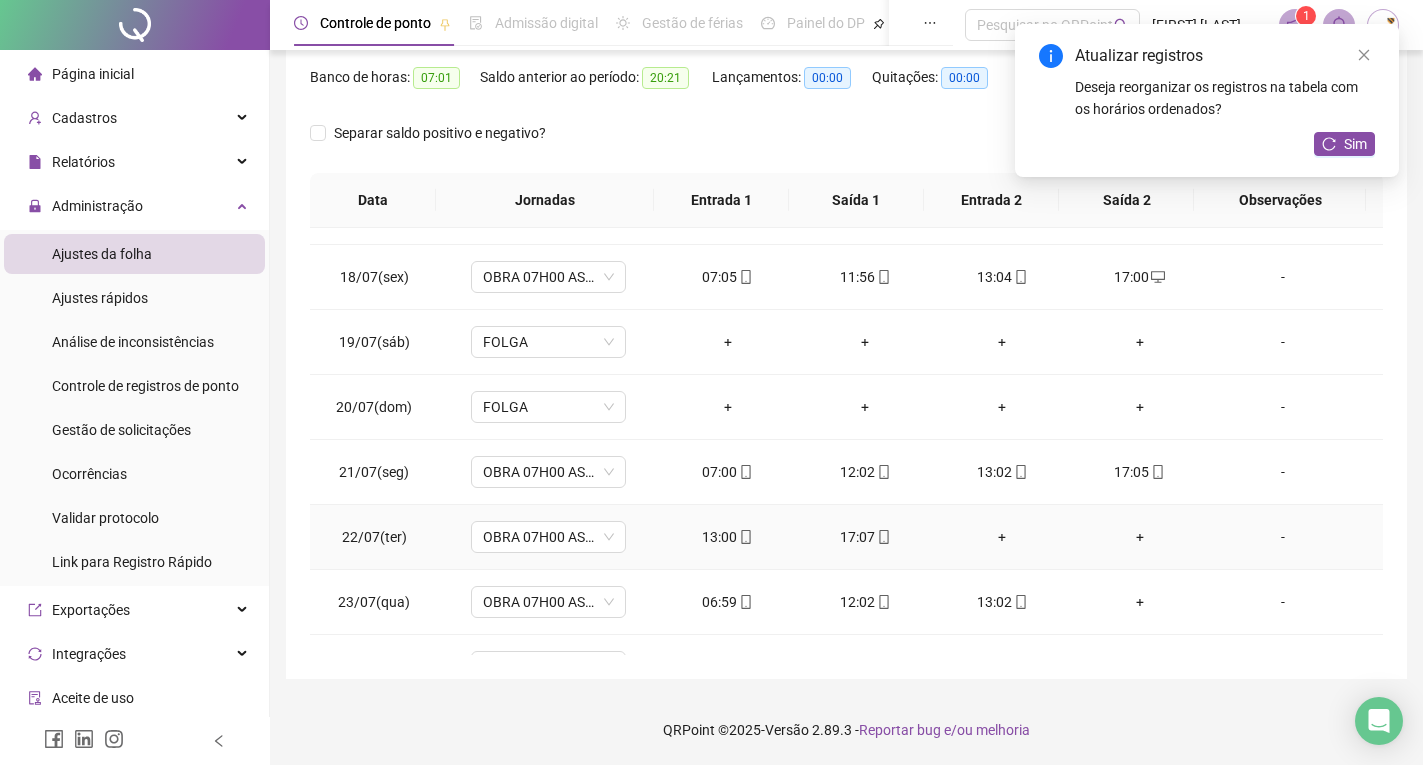 click on "+" at bounding box center [1002, 537] 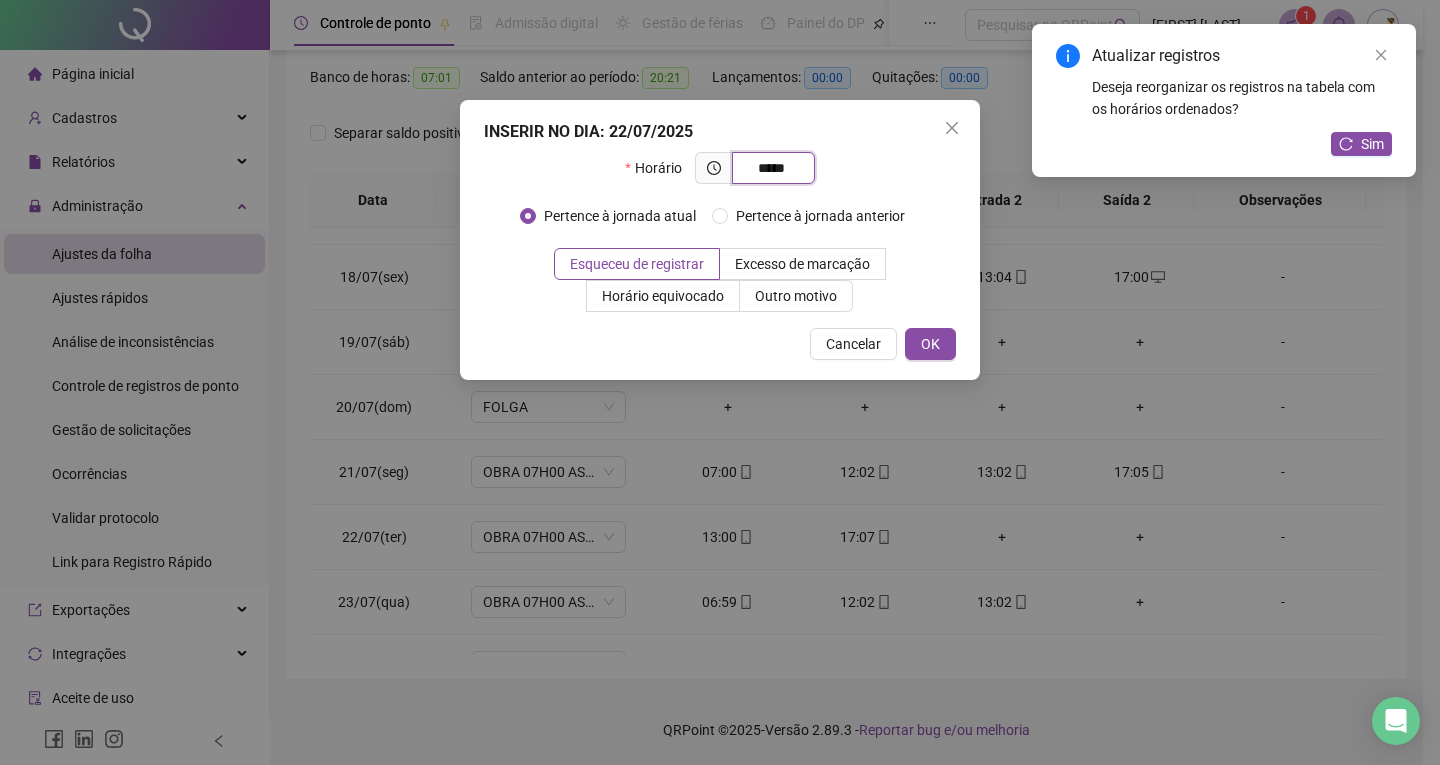 type on "*****" 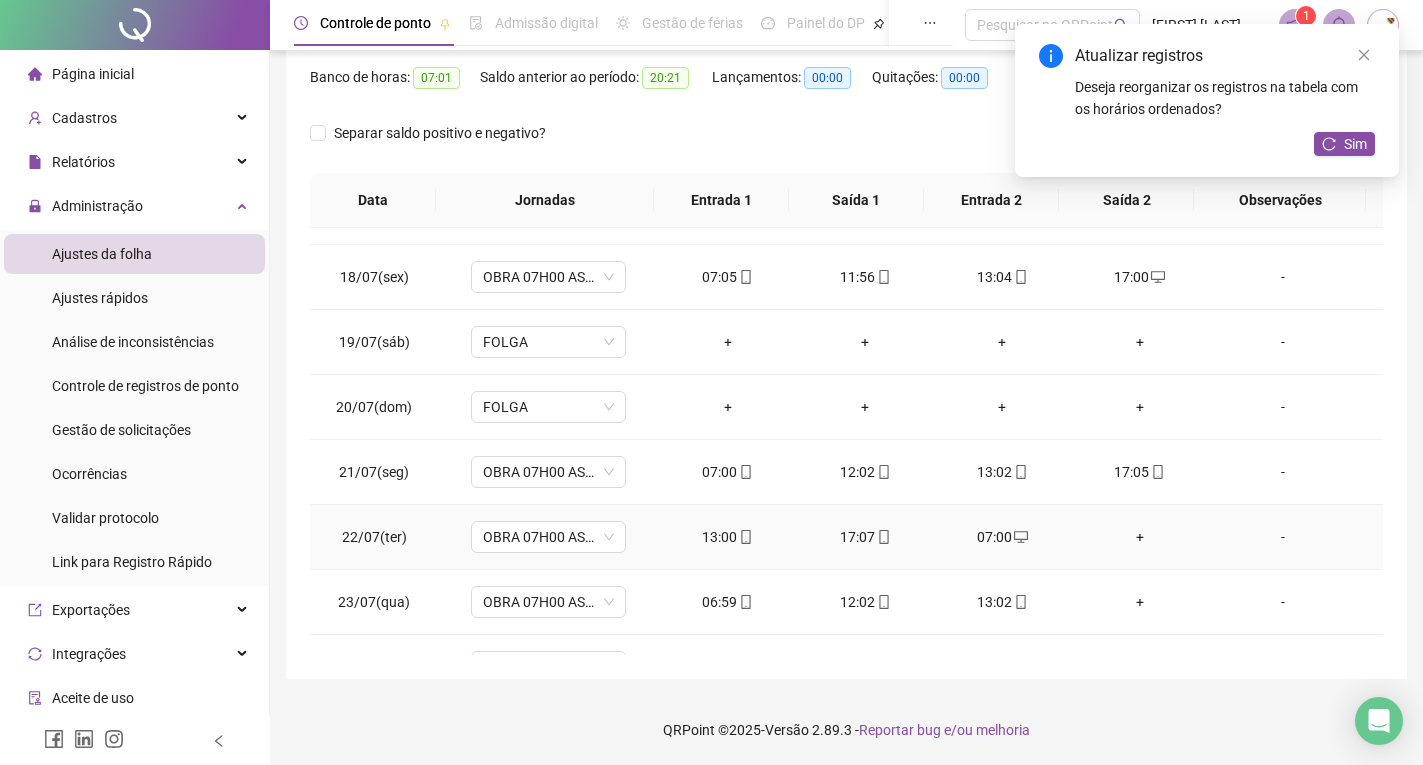 click on "+" at bounding box center [1139, 537] 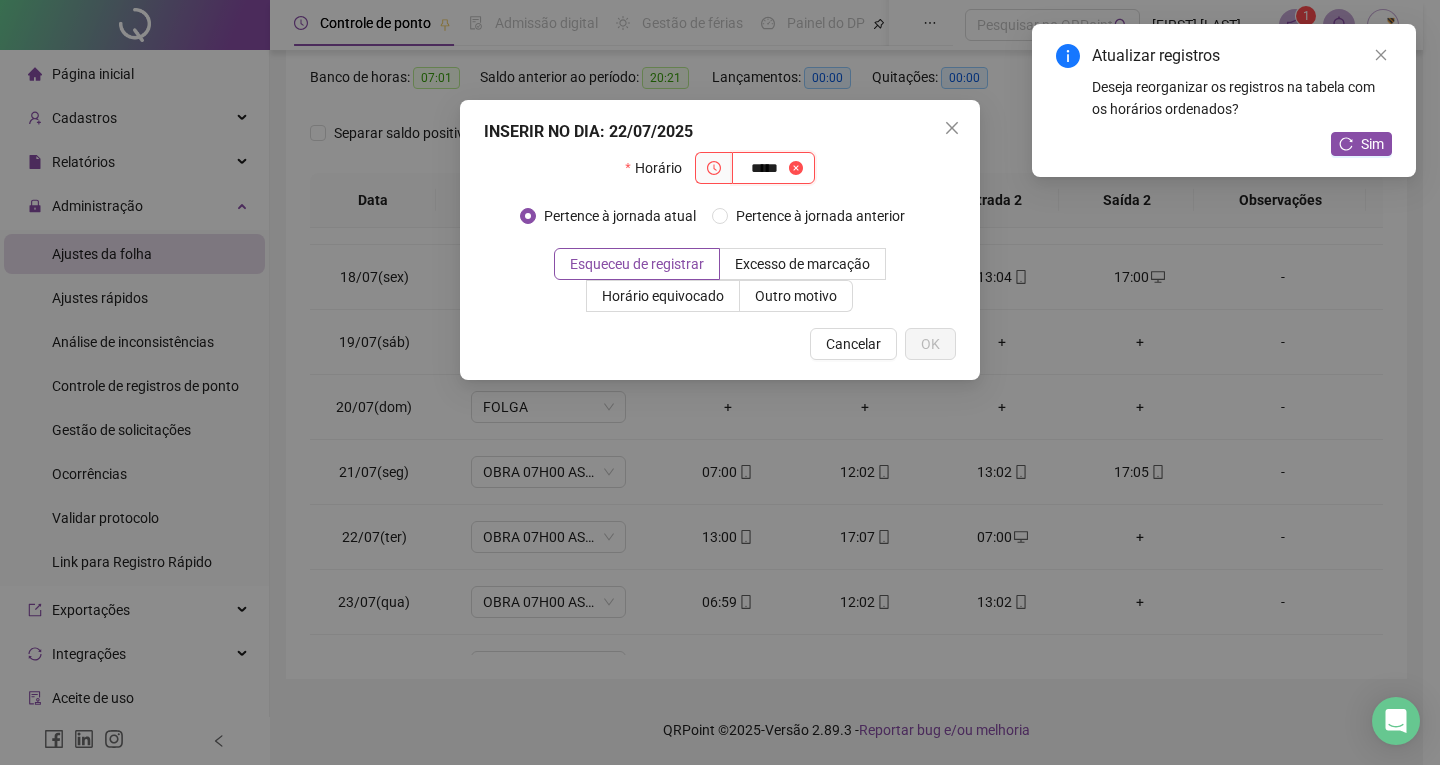 type on "*****" 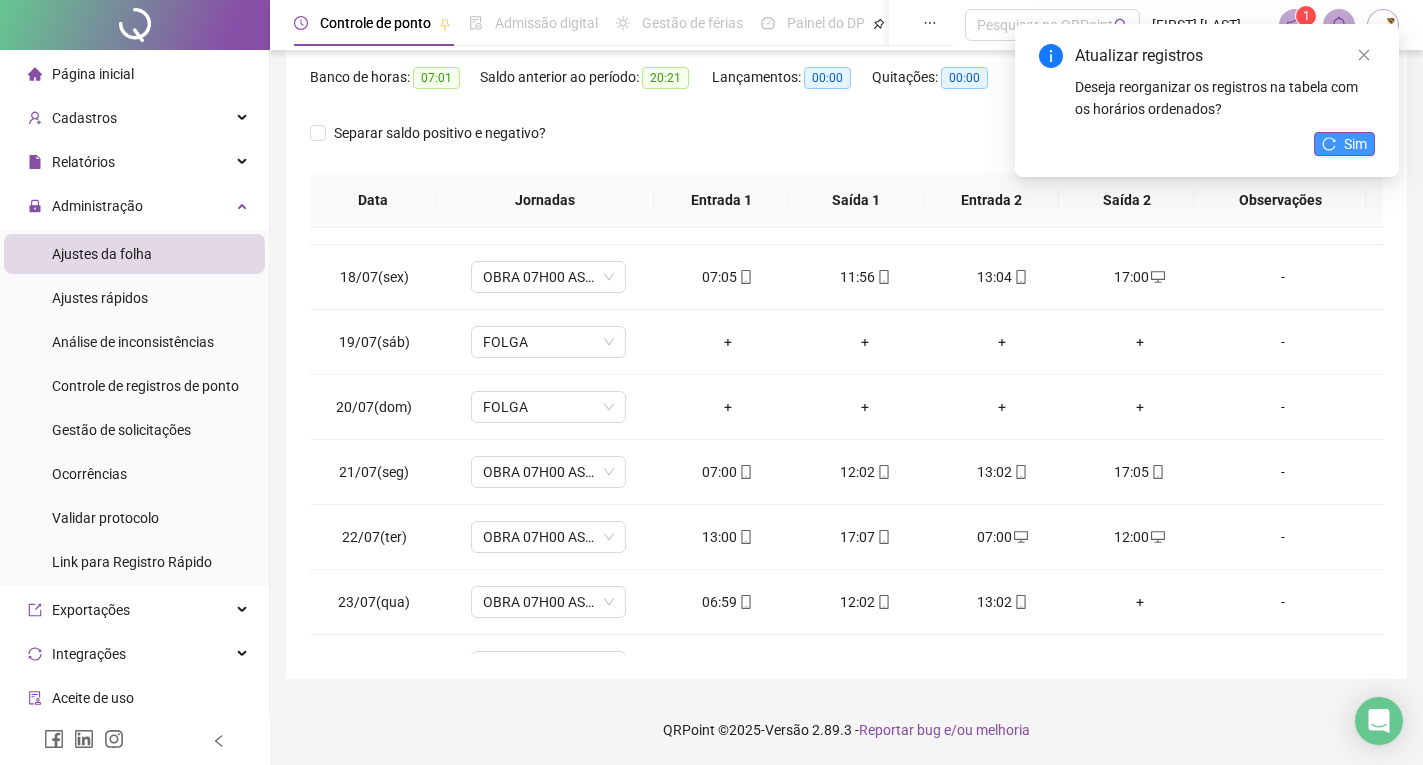 click on "Sim" at bounding box center (1344, 144) 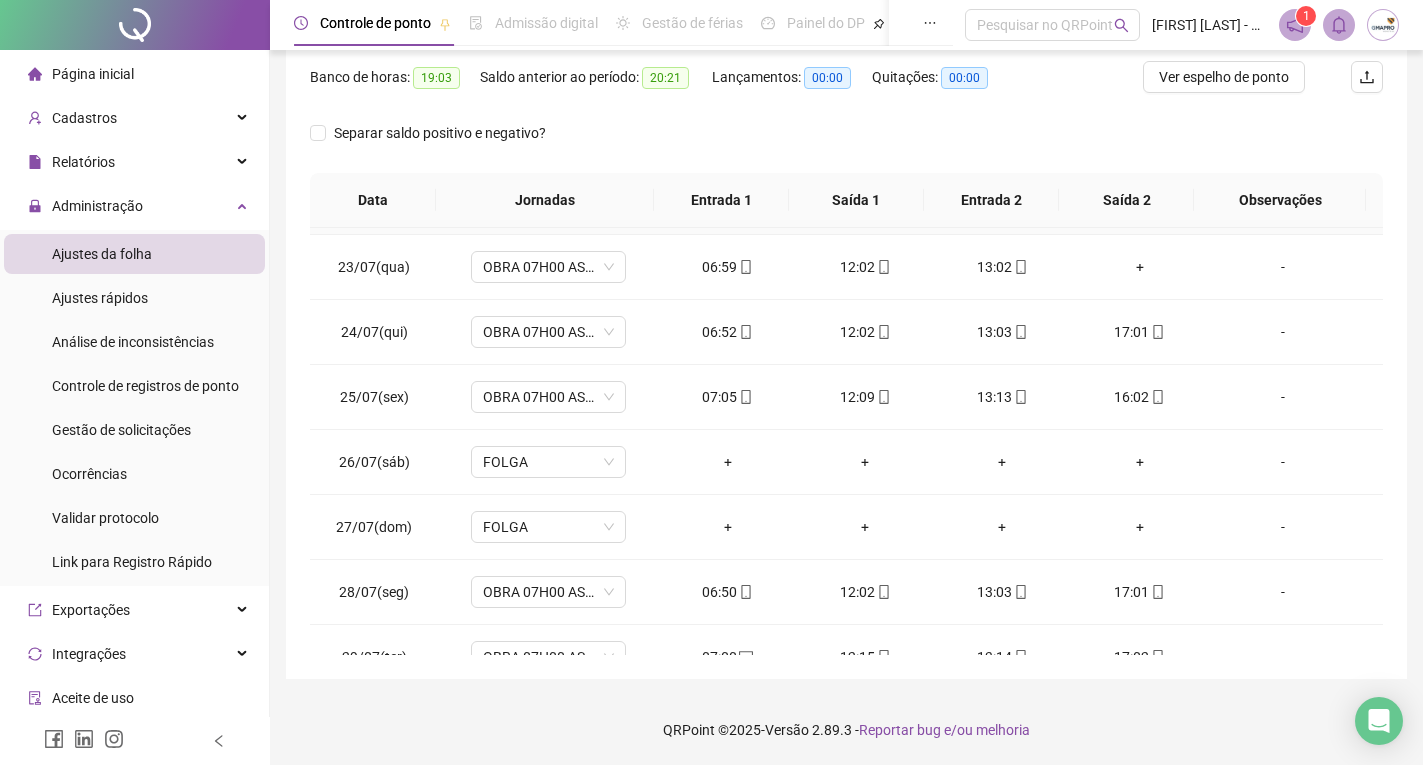 scroll, scrollTop: 1388, scrollLeft: 0, axis: vertical 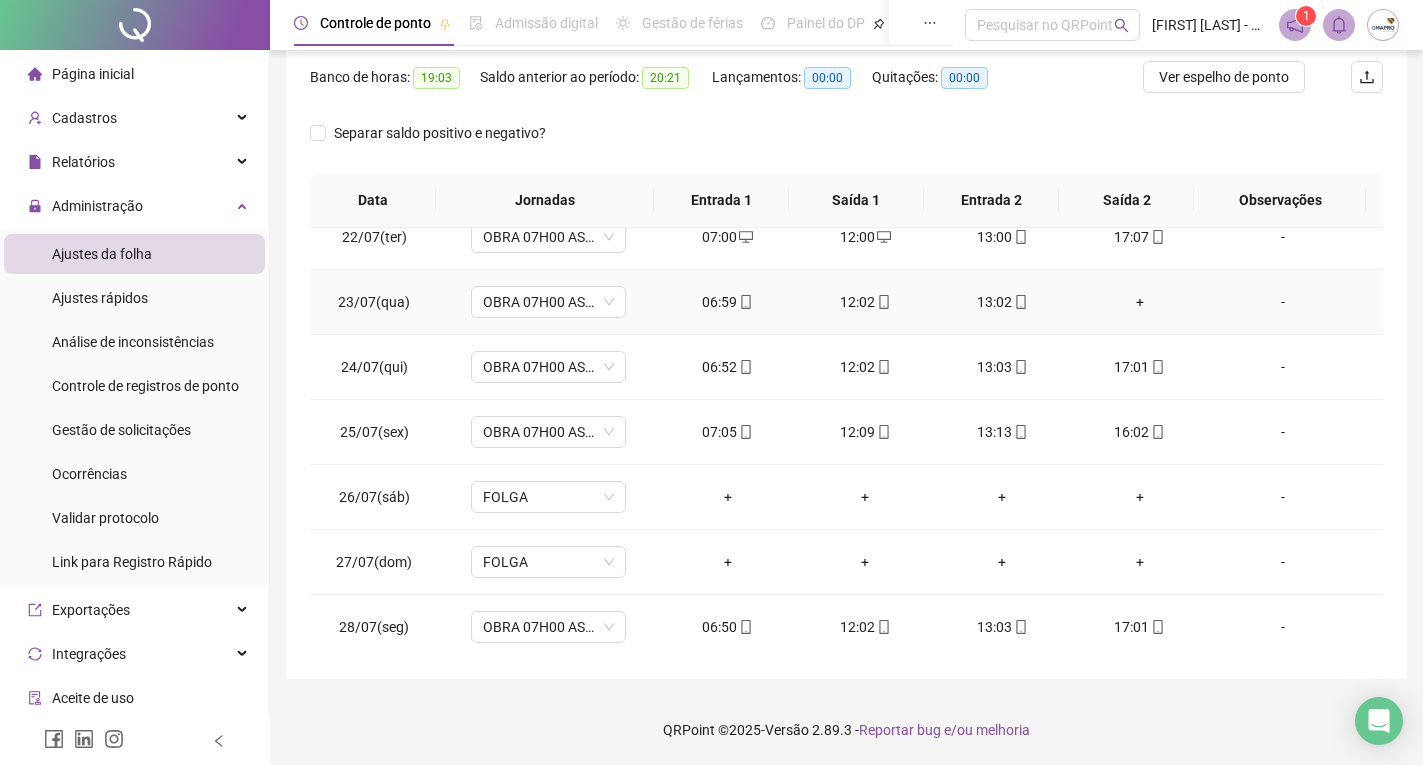 click on "+" at bounding box center (1139, 302) 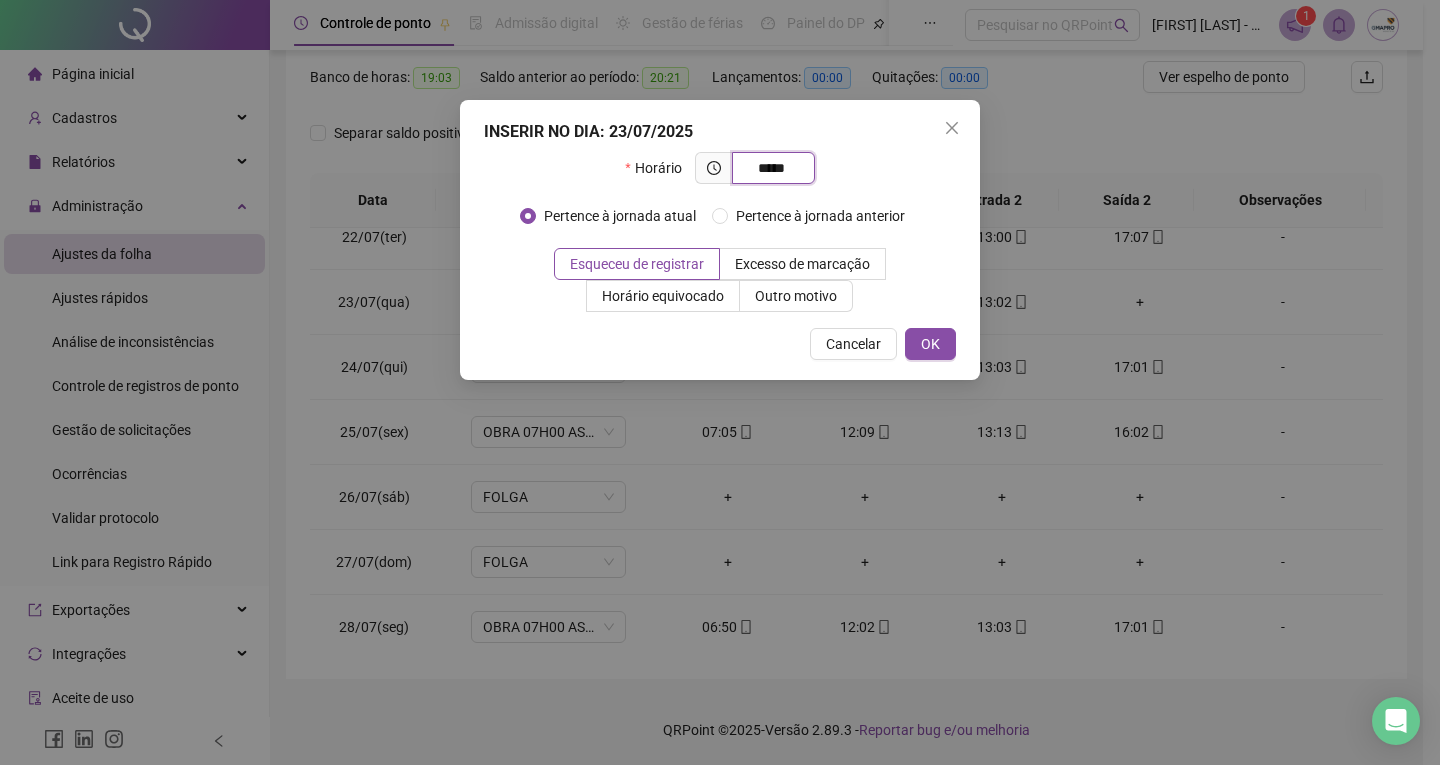 type on "*****" 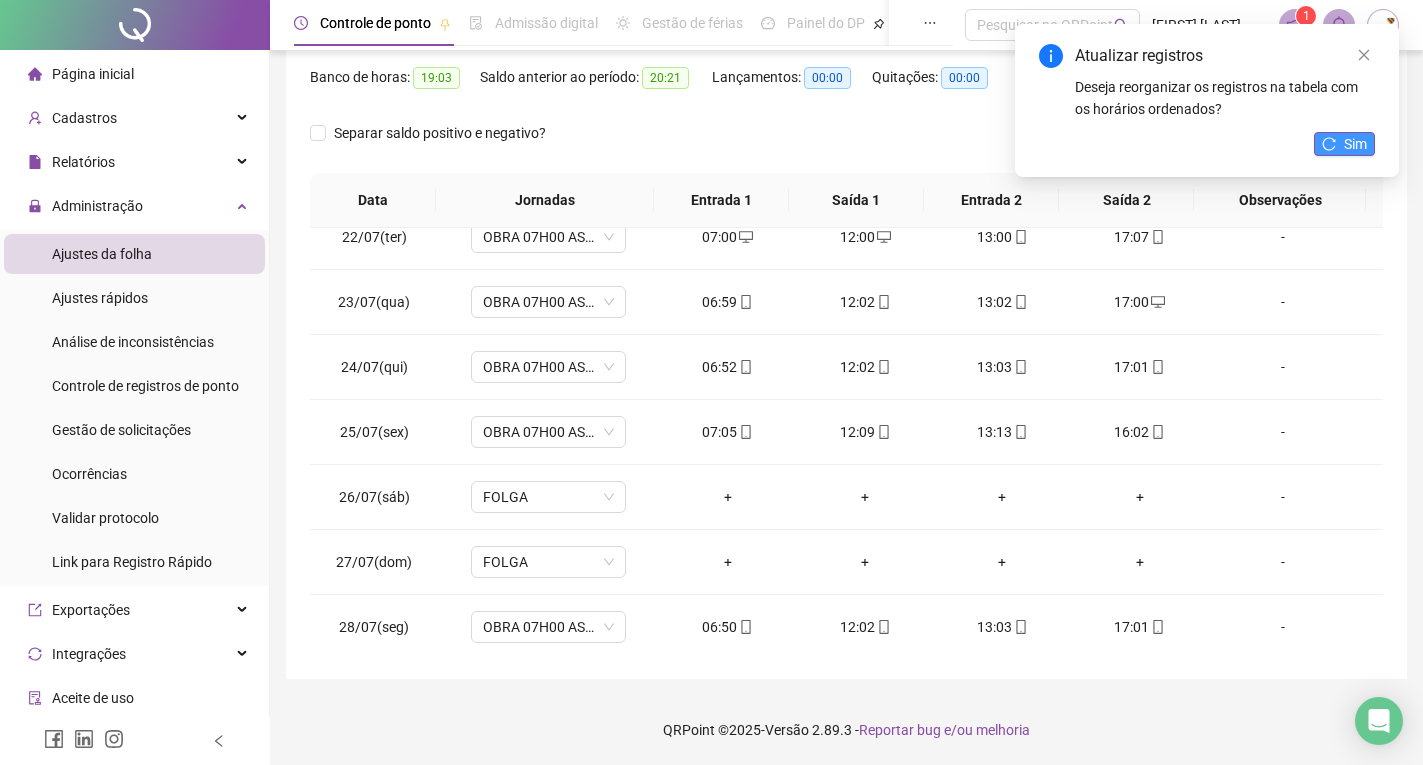 click 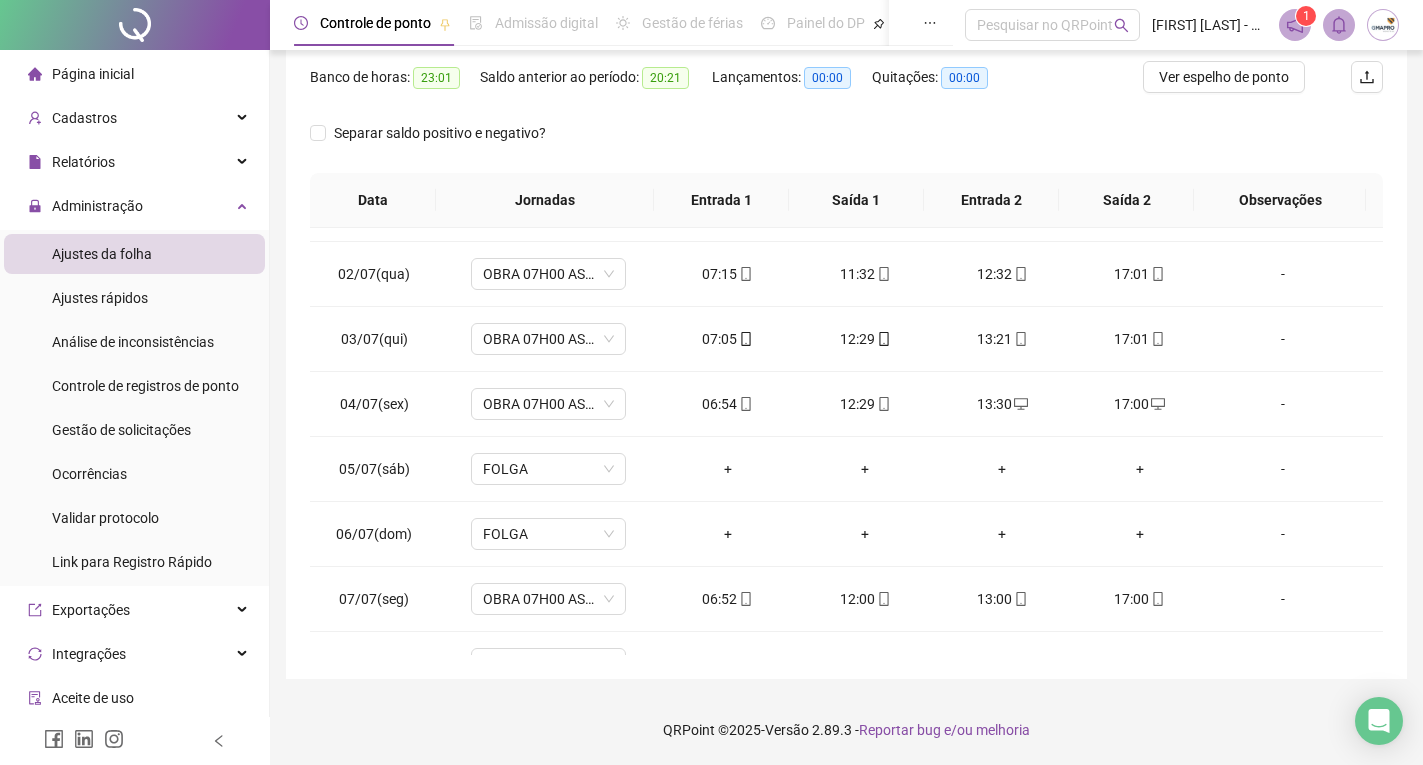 scroll, scrollTop: 0, scrollLeft: 0, axis: both 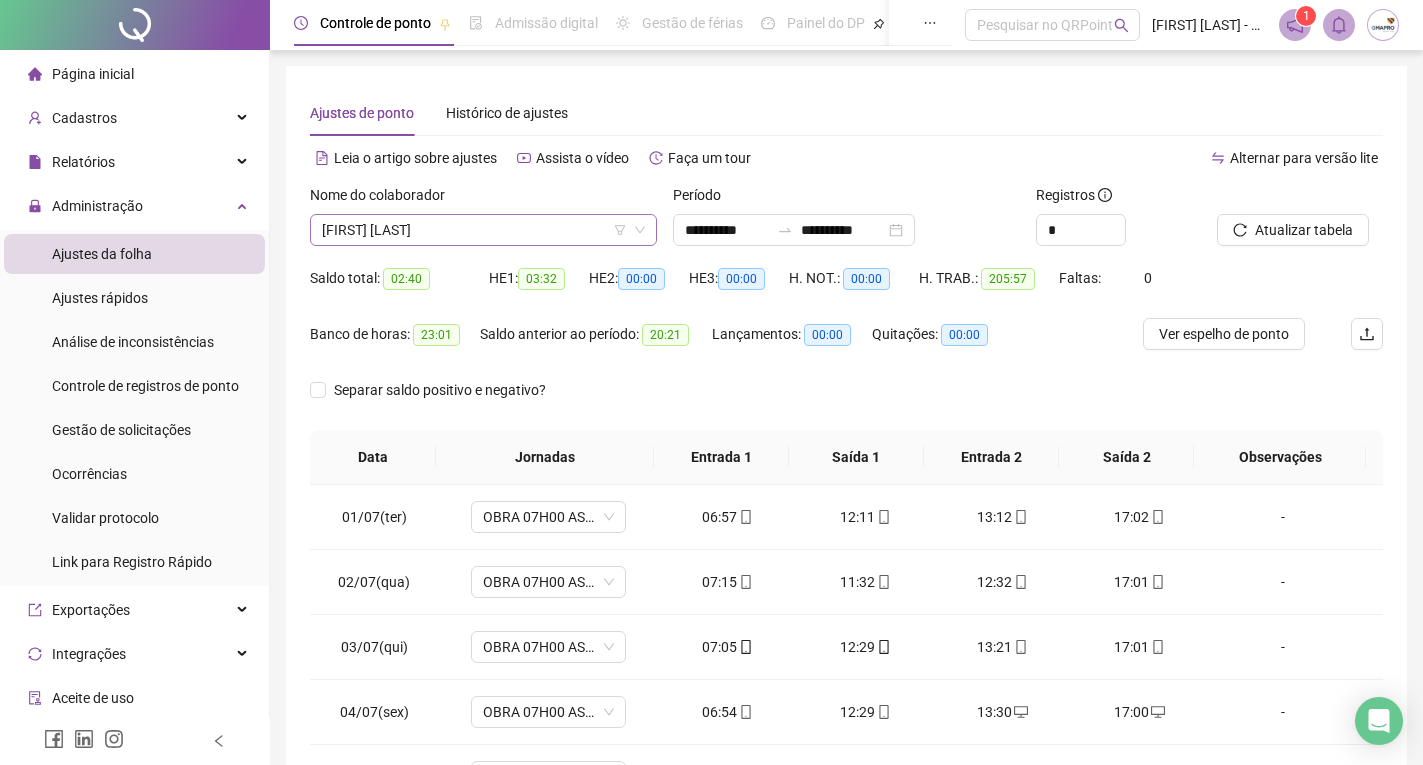 click on "[FIRST] [LAST]" at bounding box center [483, 230] 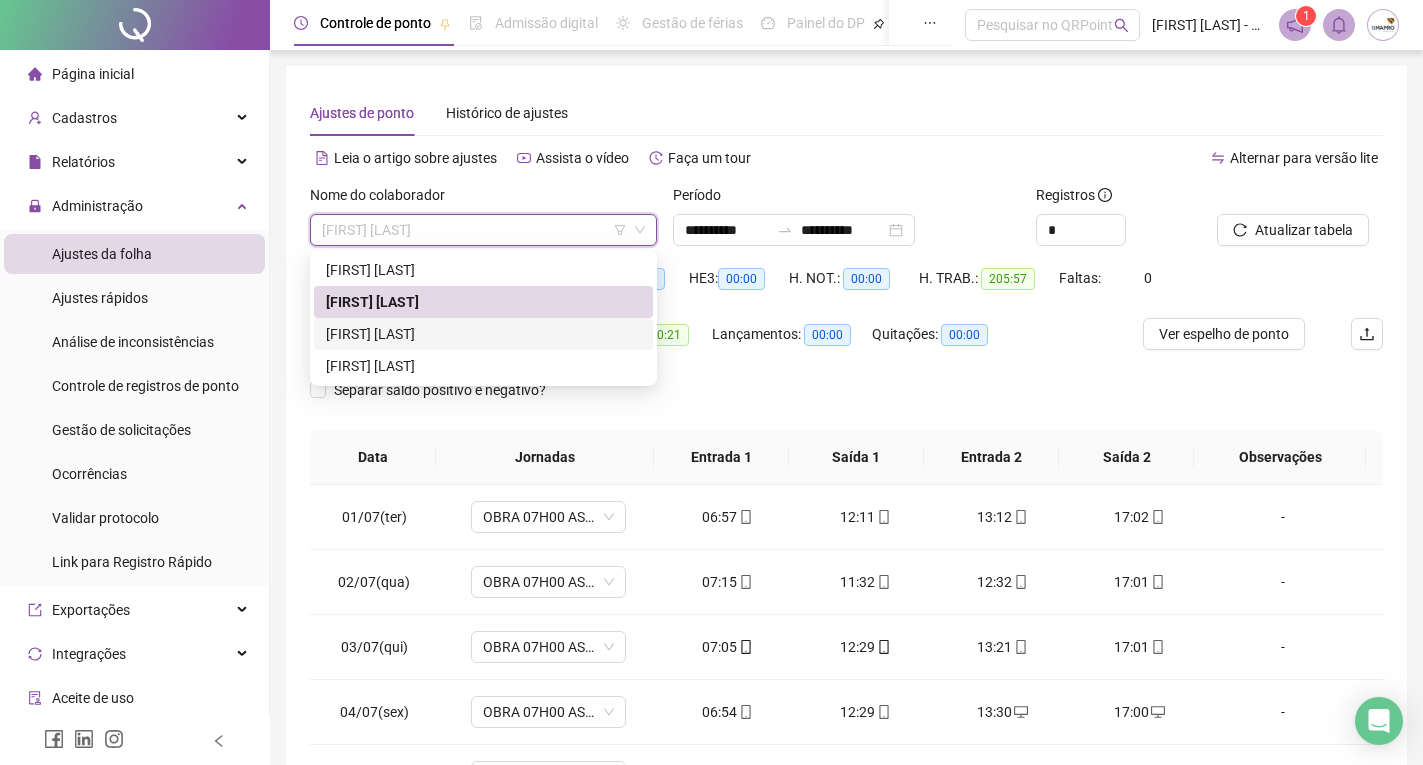 click on "[FIRST] [LAST]" at bounding box center (483, 334) 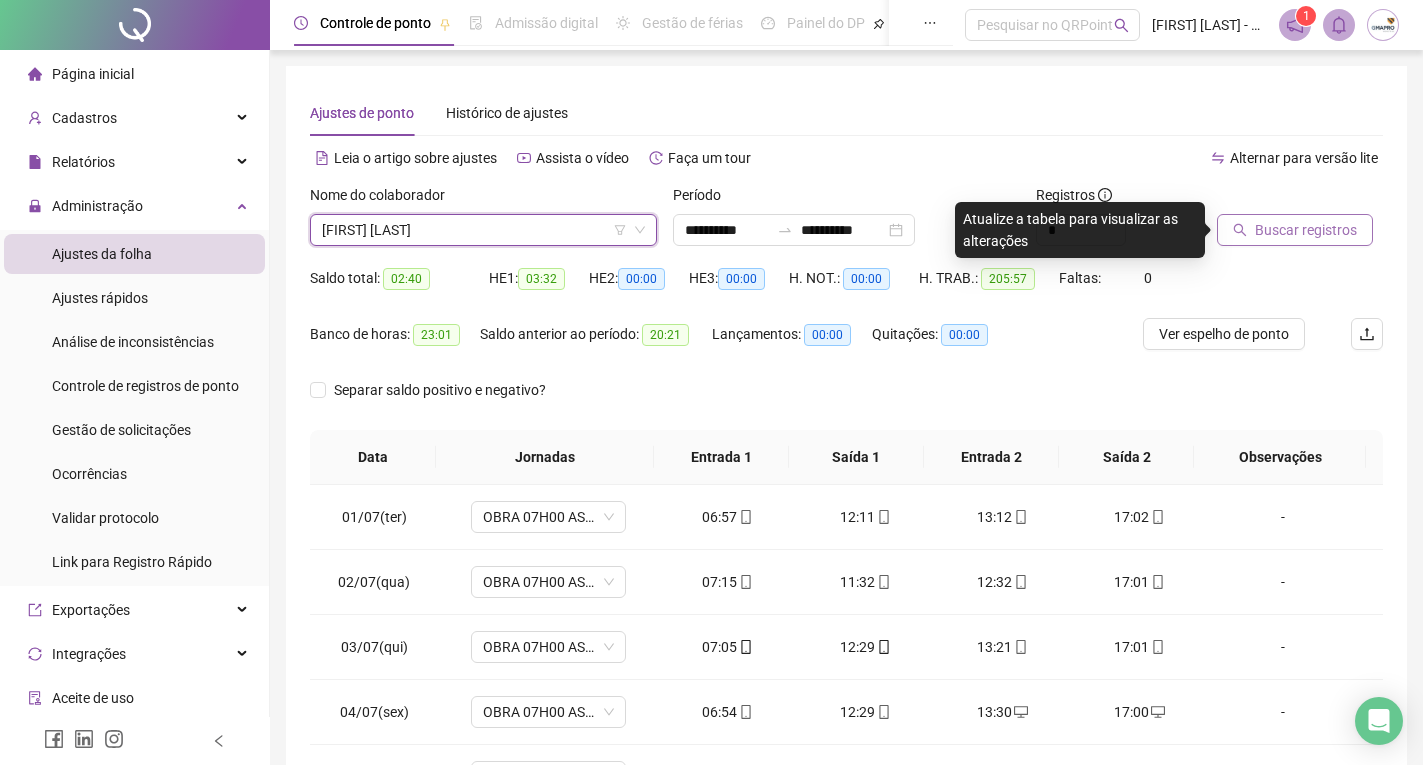 click on "Buscar registros" at bounding box center (1295, 230) 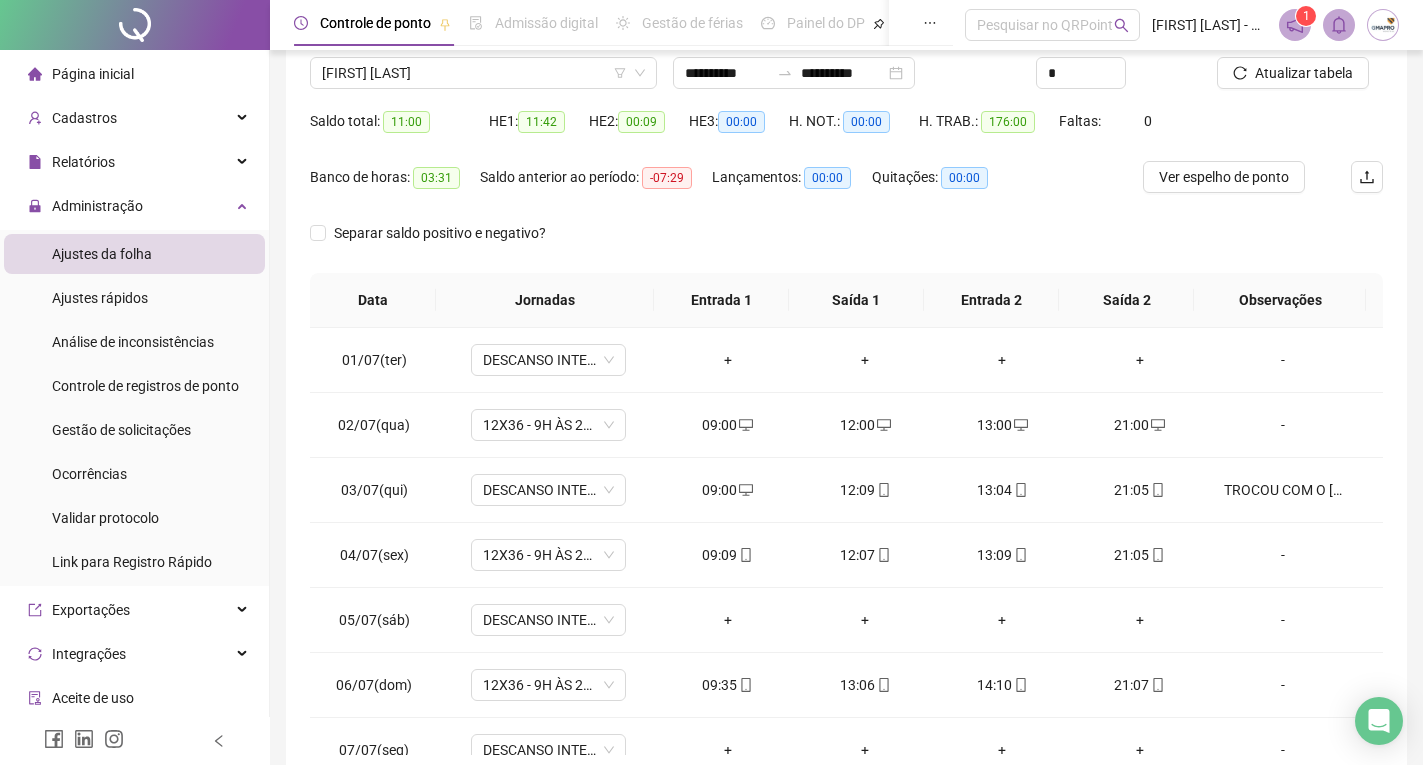 scroll, scrollTop: 257, scrollLeft: 0, axis: vertical 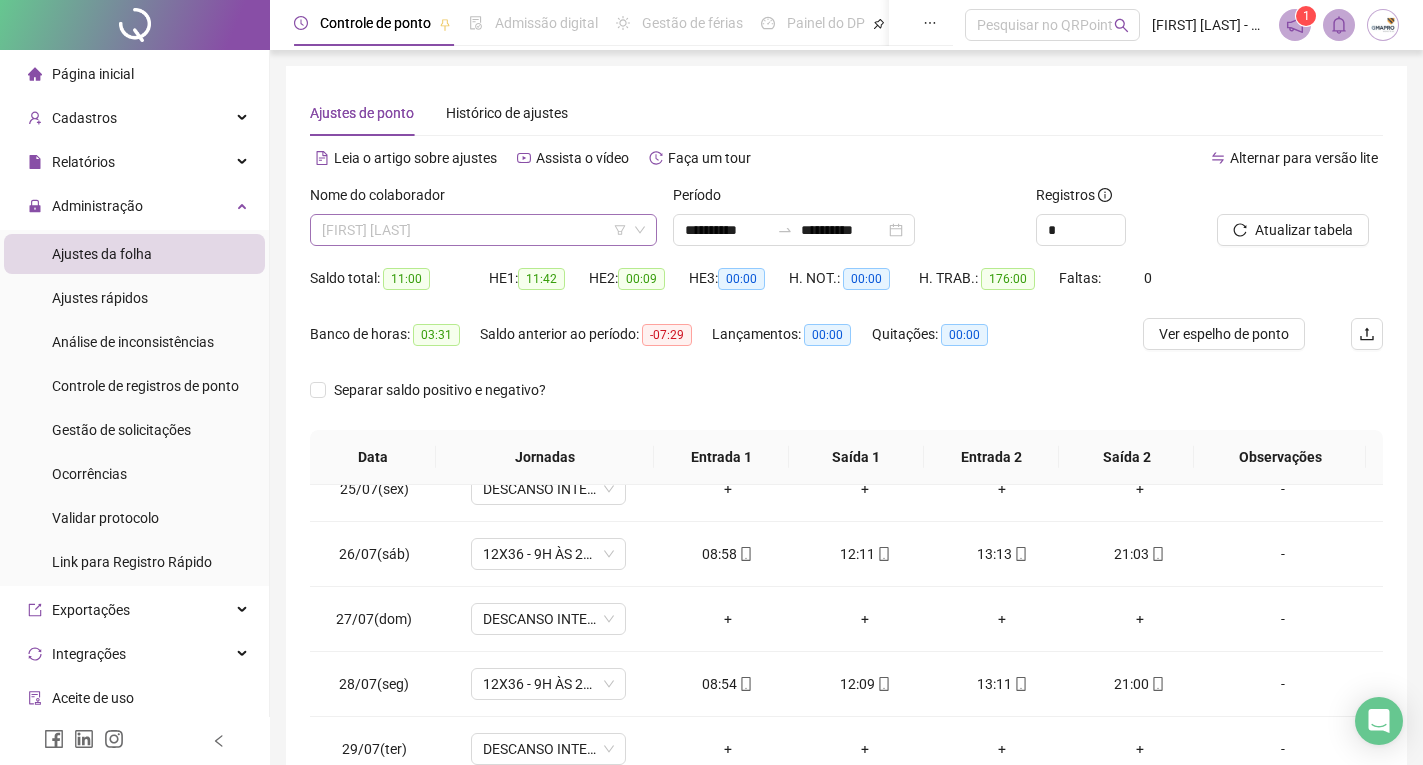 click on "[FIRST] [LAST]" at bounding box center [483, 230] 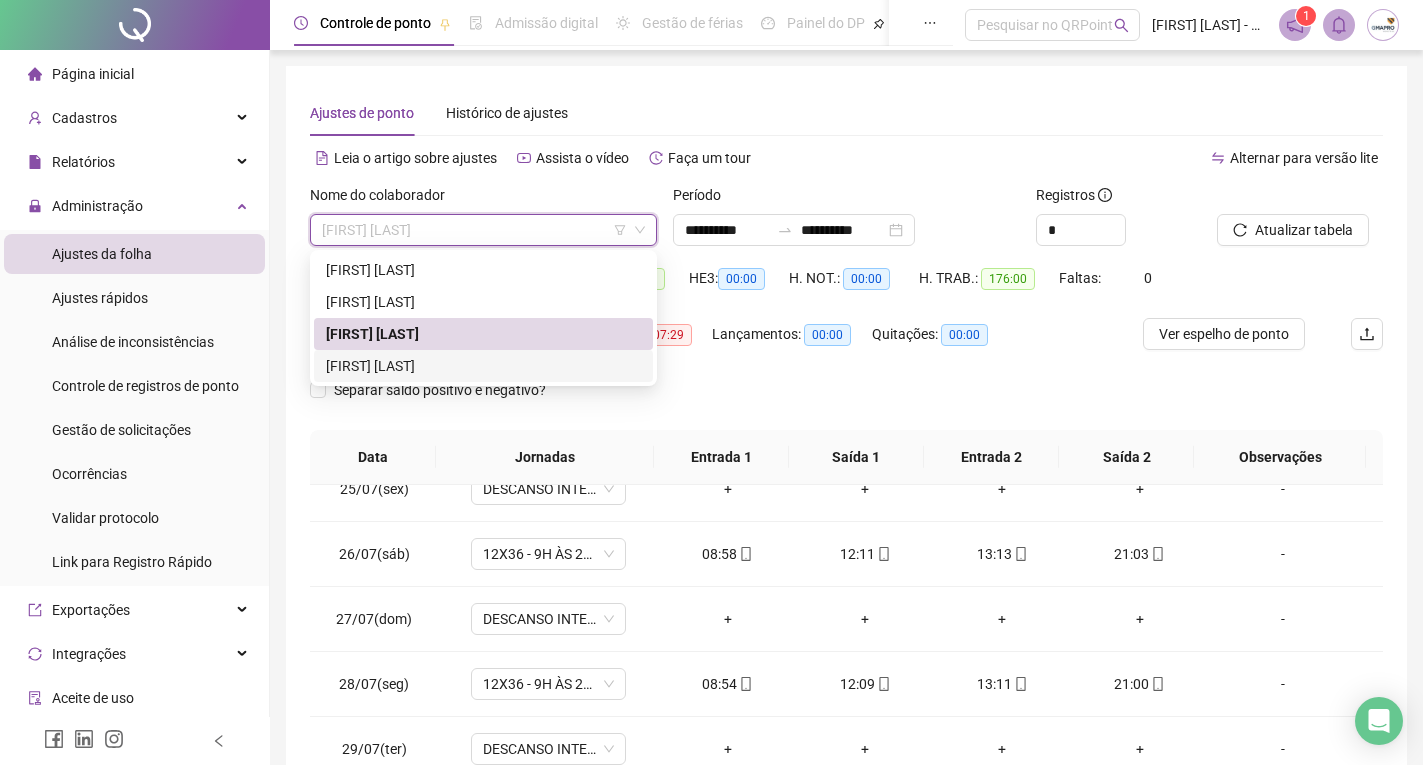 click on "[FIRST] [LAST]" at bounding box center [483, 366] 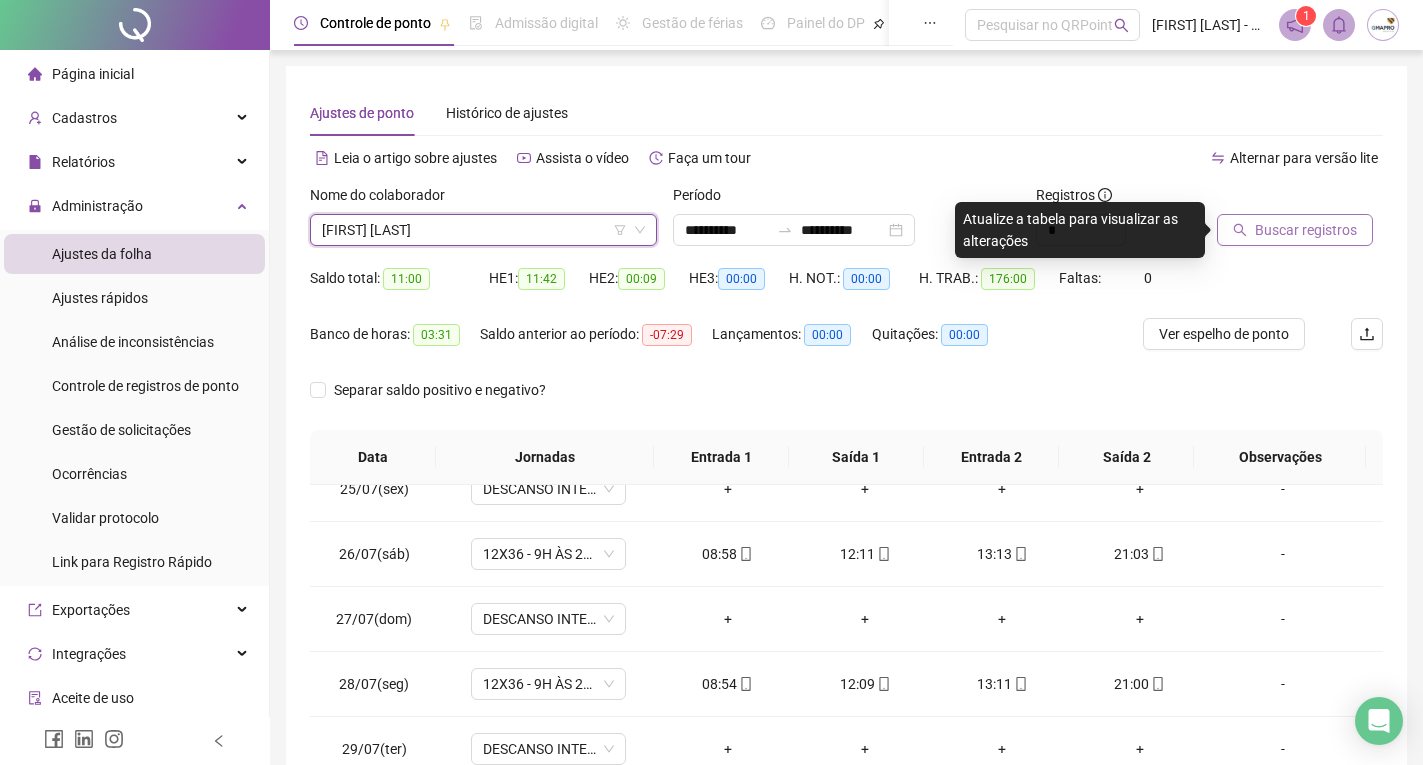 click 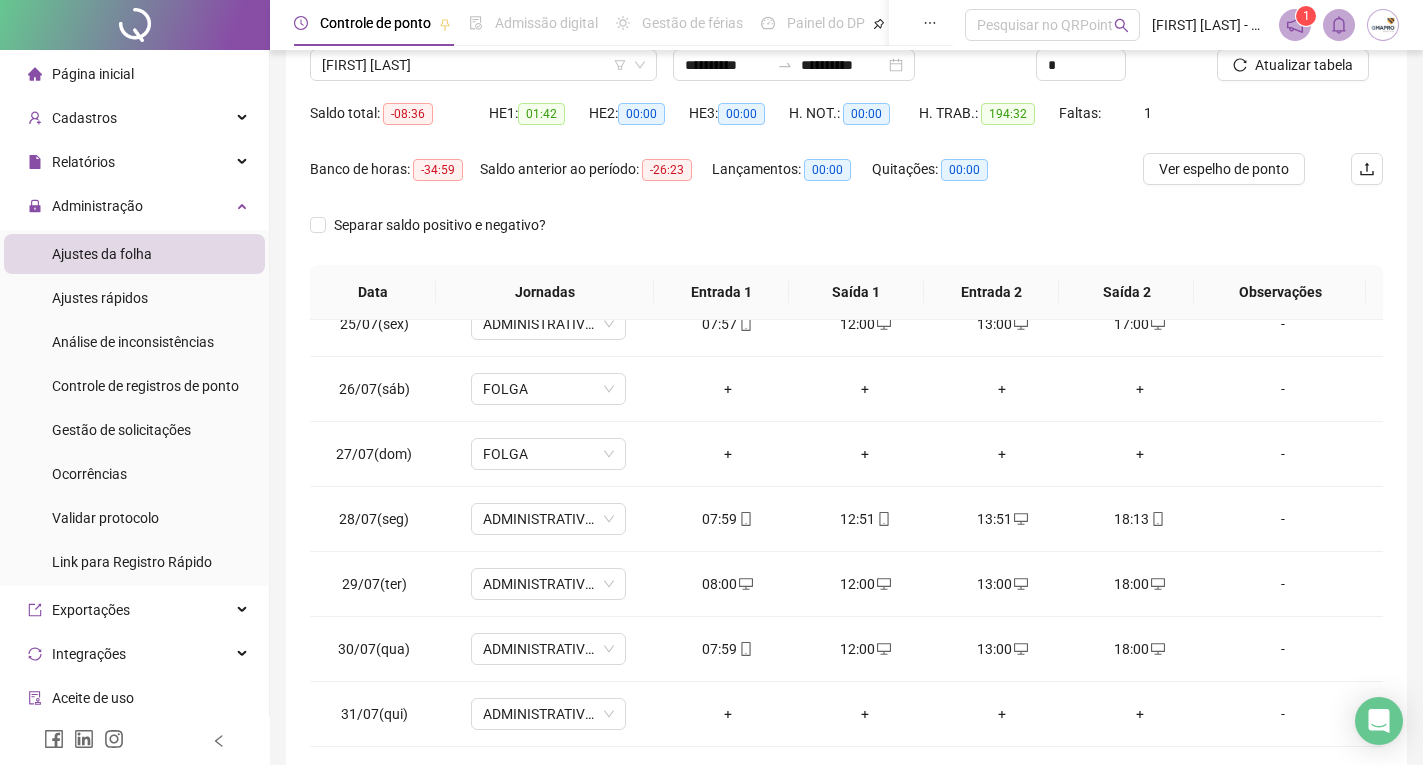 scroll, scrollTop: 257, scrollLeft: 0, axis: vertical 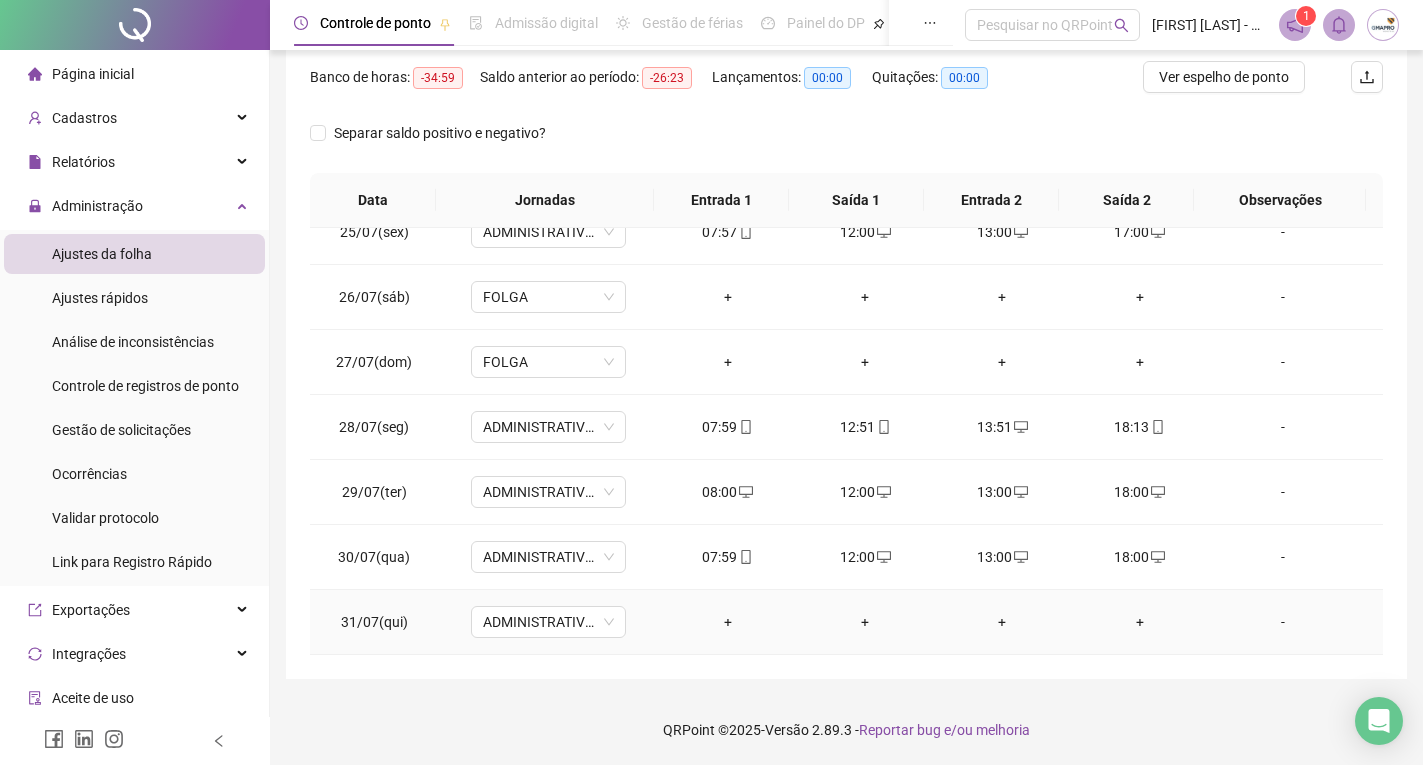 click on "+" at bounding box center (727, 622) 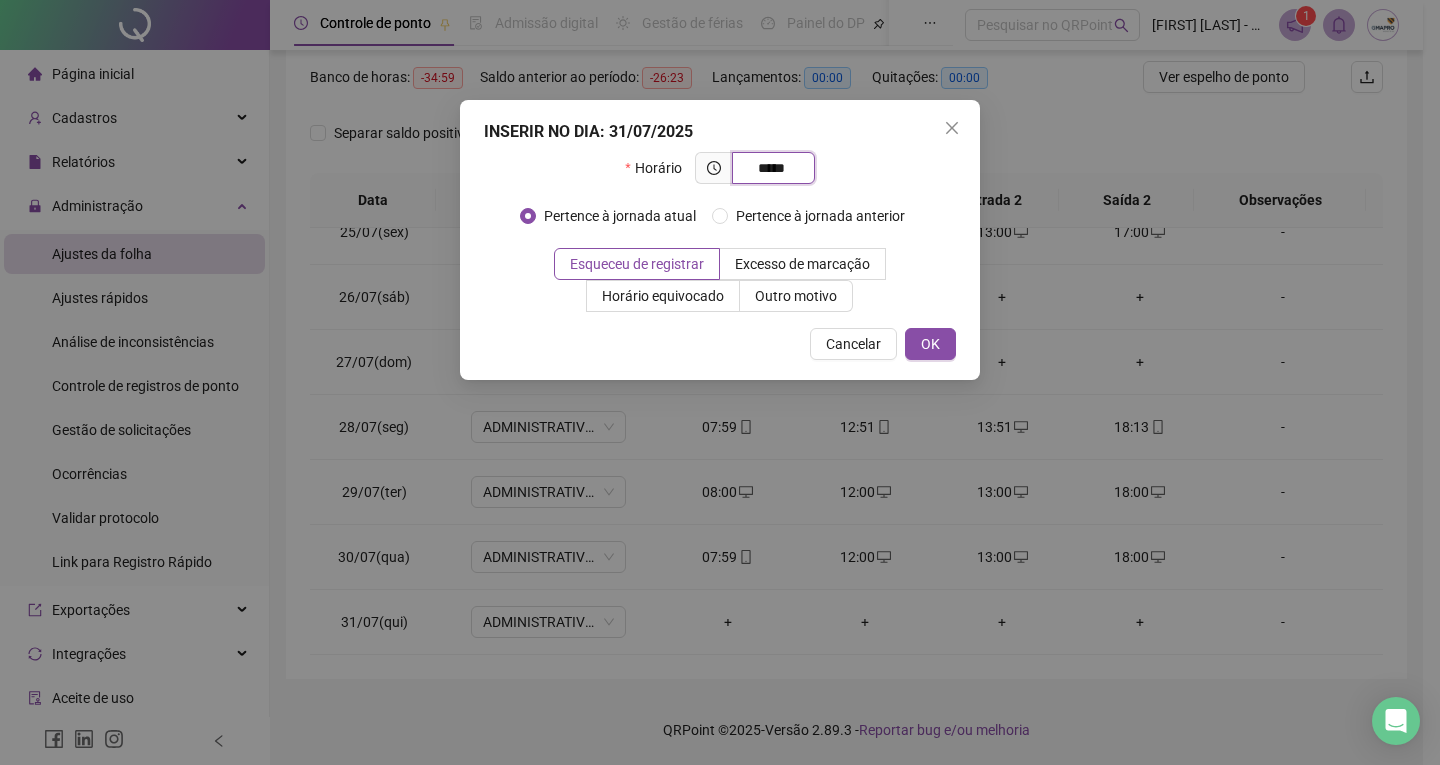 type on "*****" 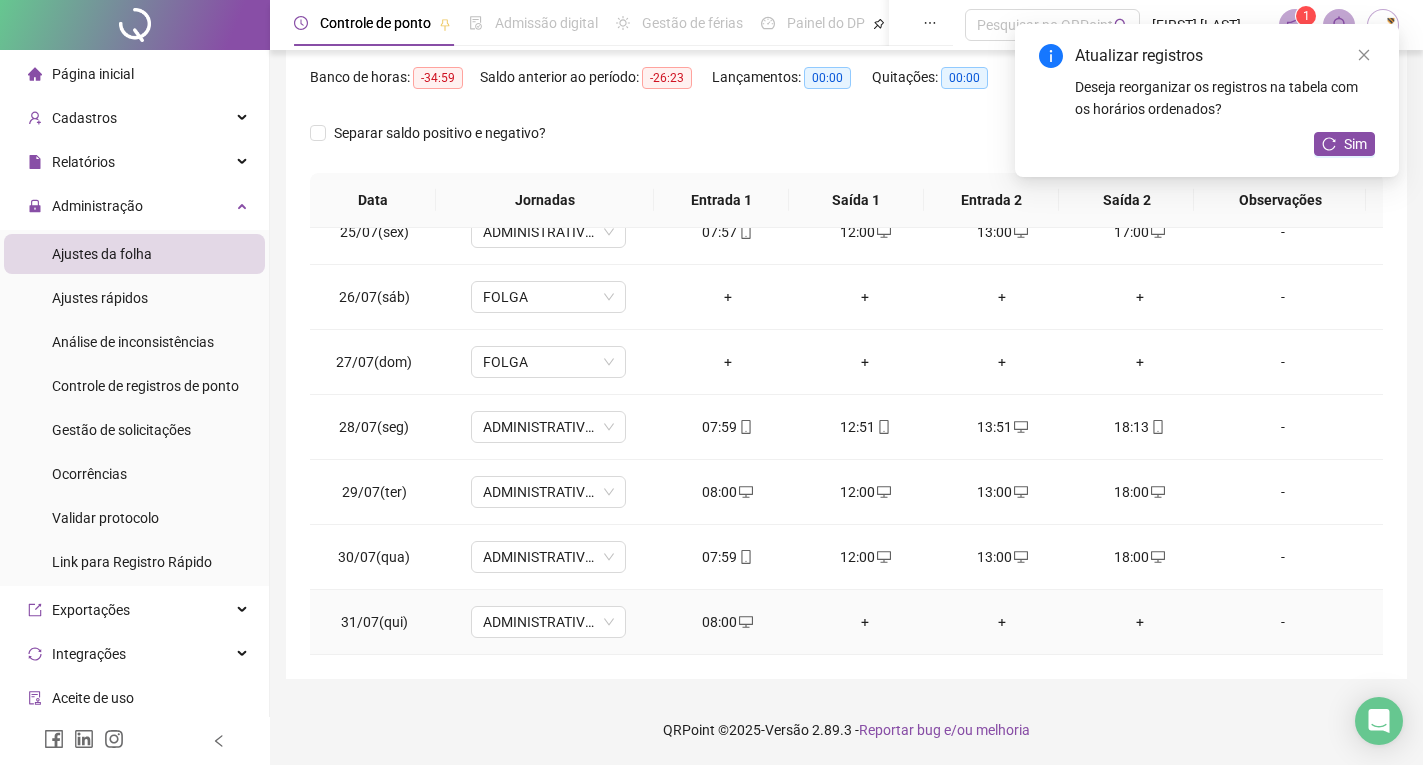 click on "+" at bounding box center (864, 622) 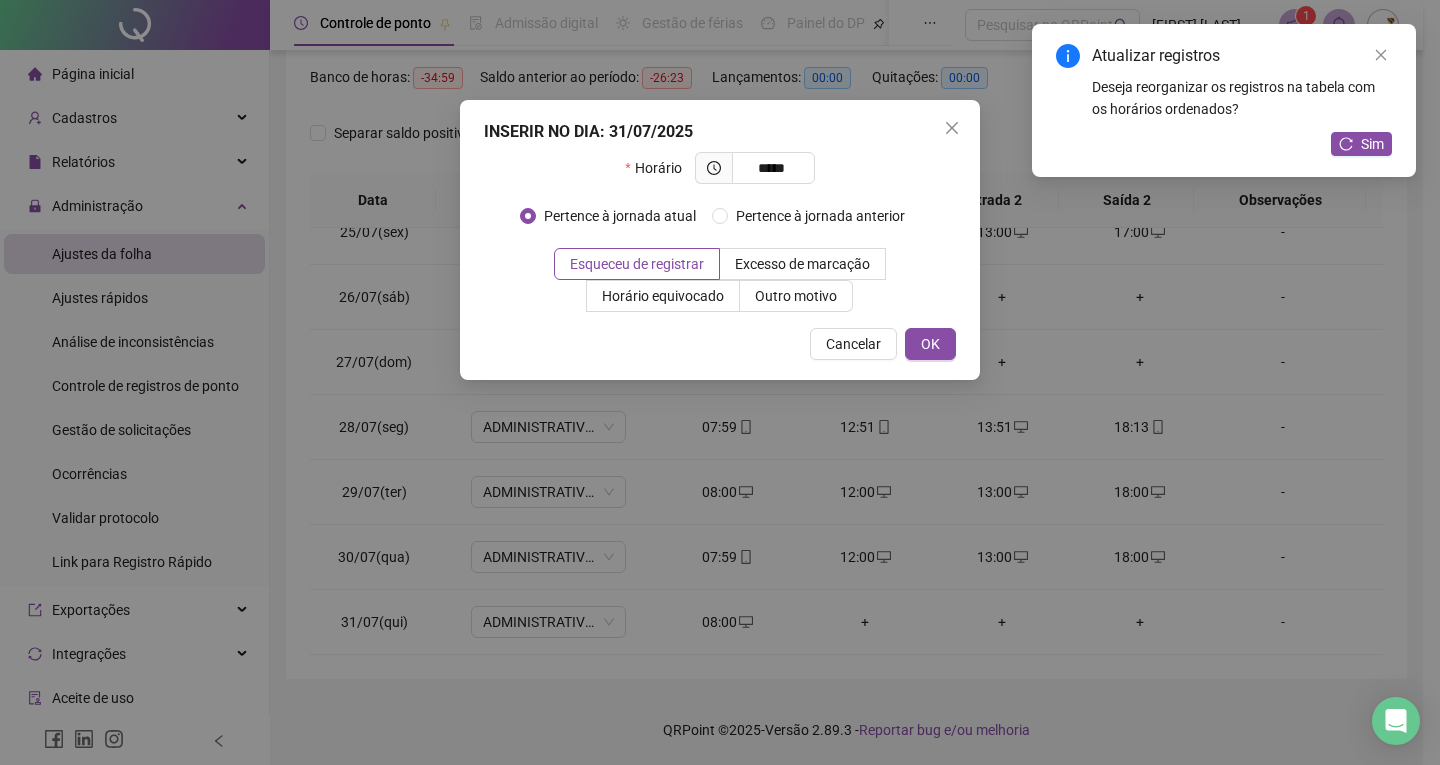 type on "*****" 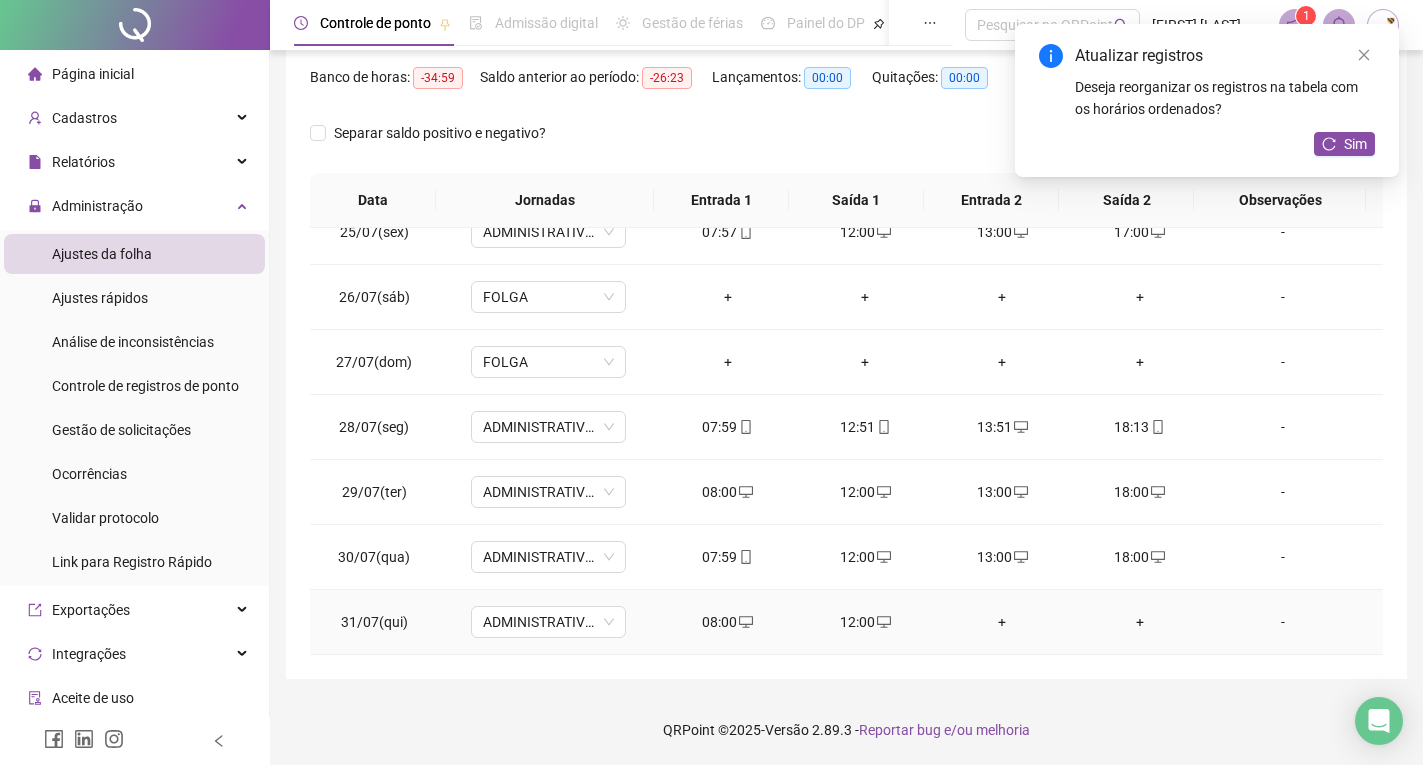 click on "+" at bounding box center [1002, 622] 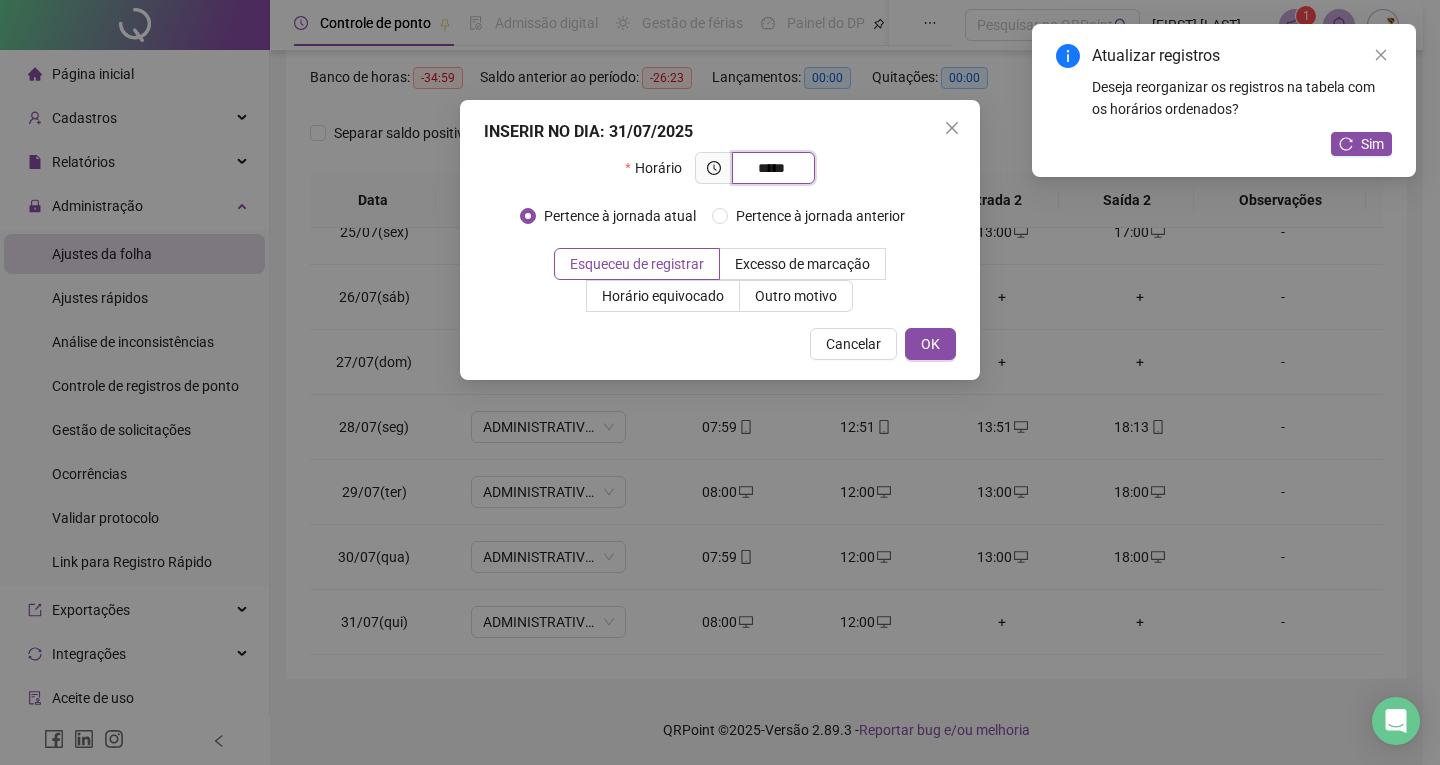 type on "*****" 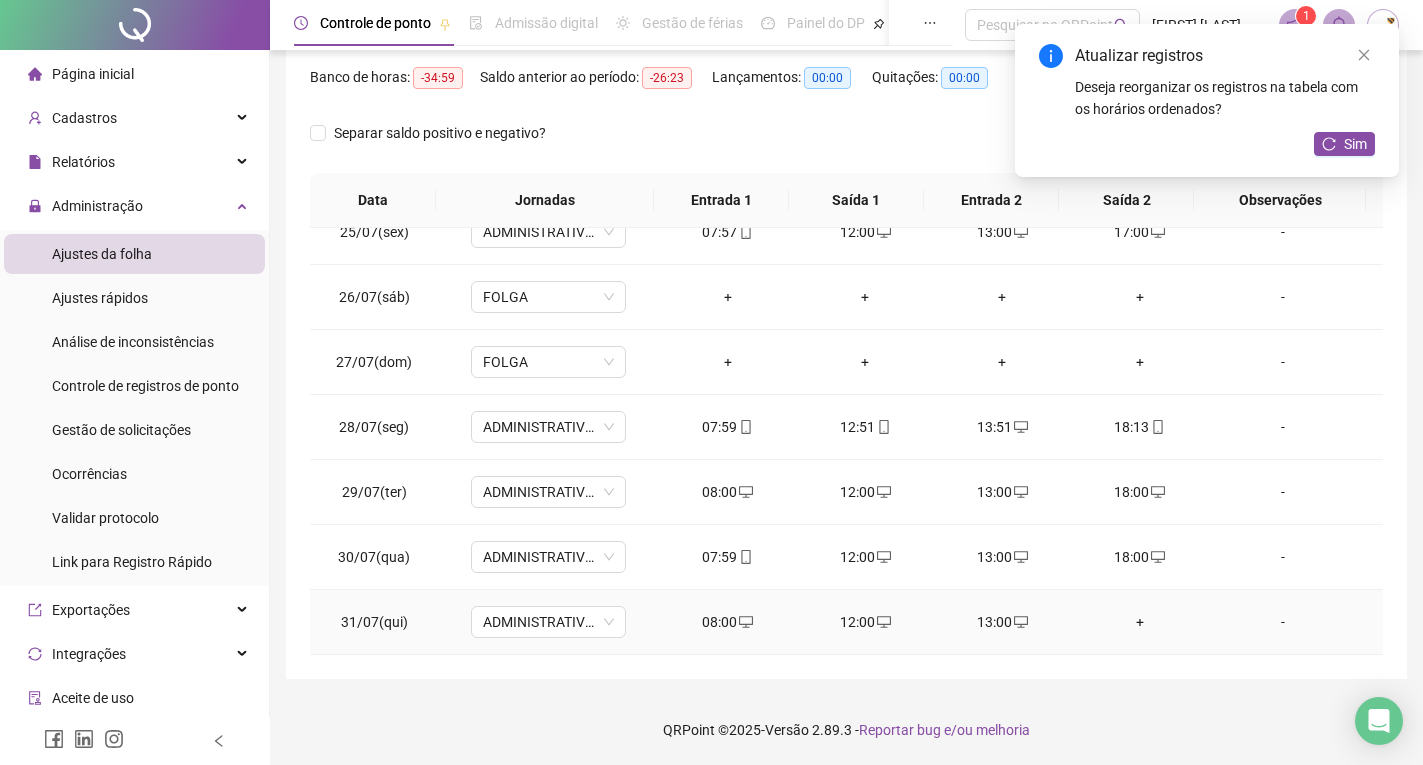 click on "+" at bounding box center [1139, 622] 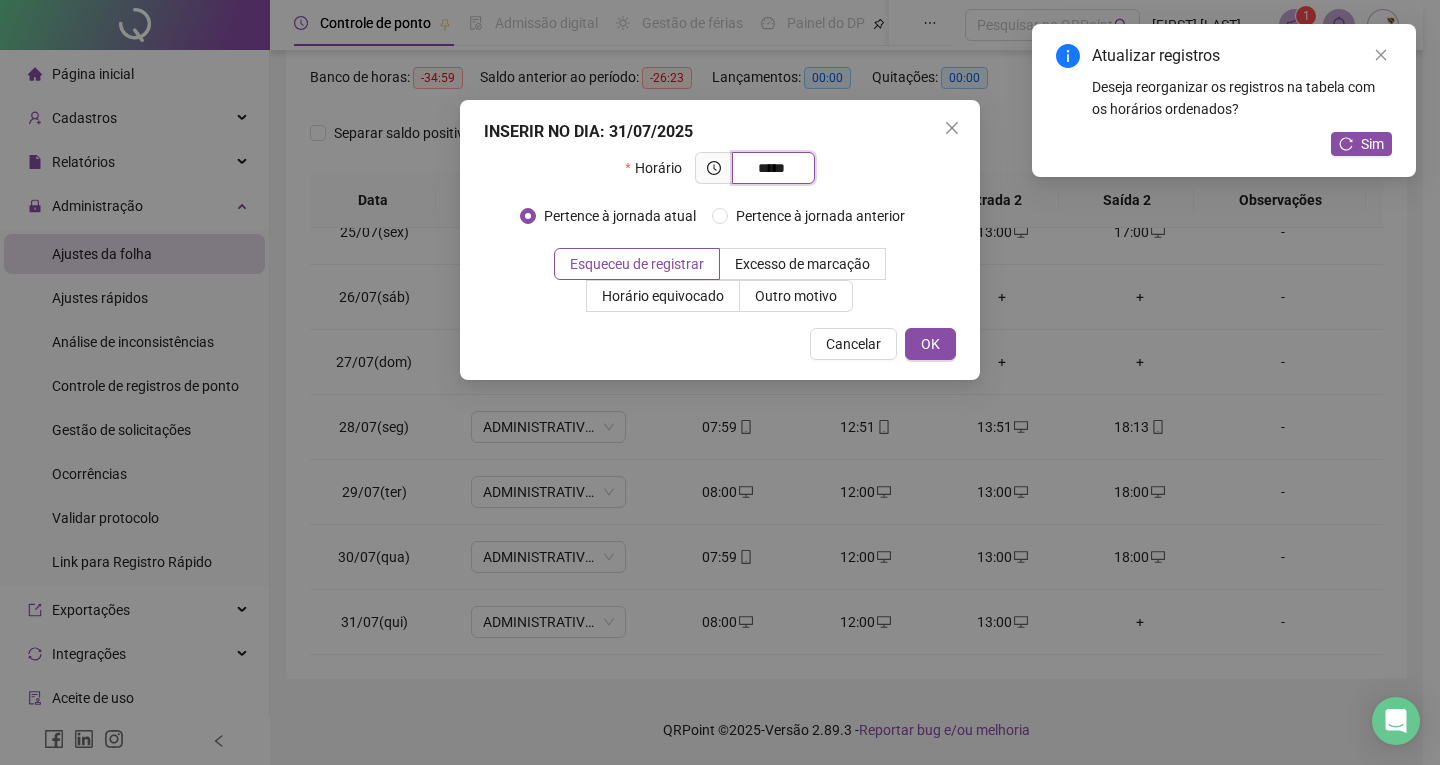 type on "*****" 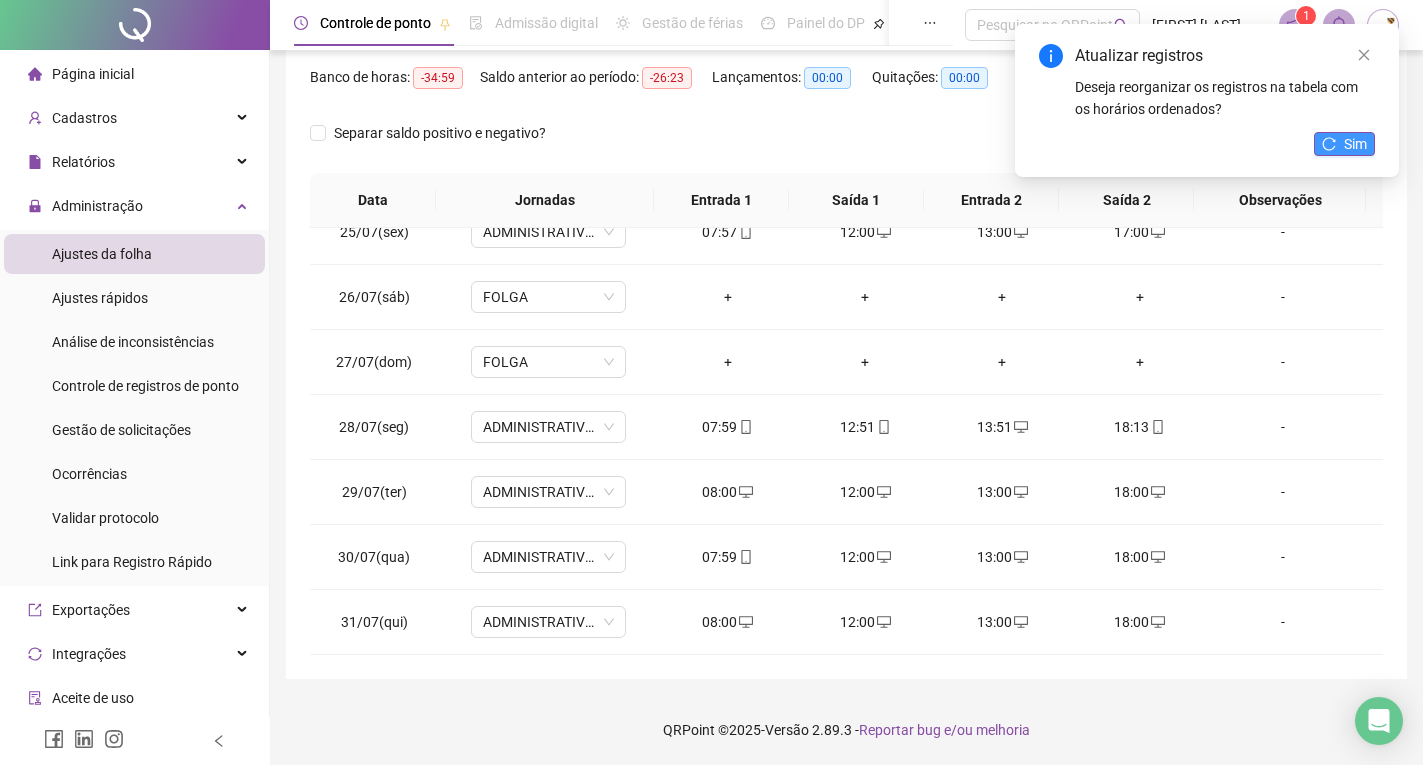 click on "Sim" at bounding box center (1344, 144) 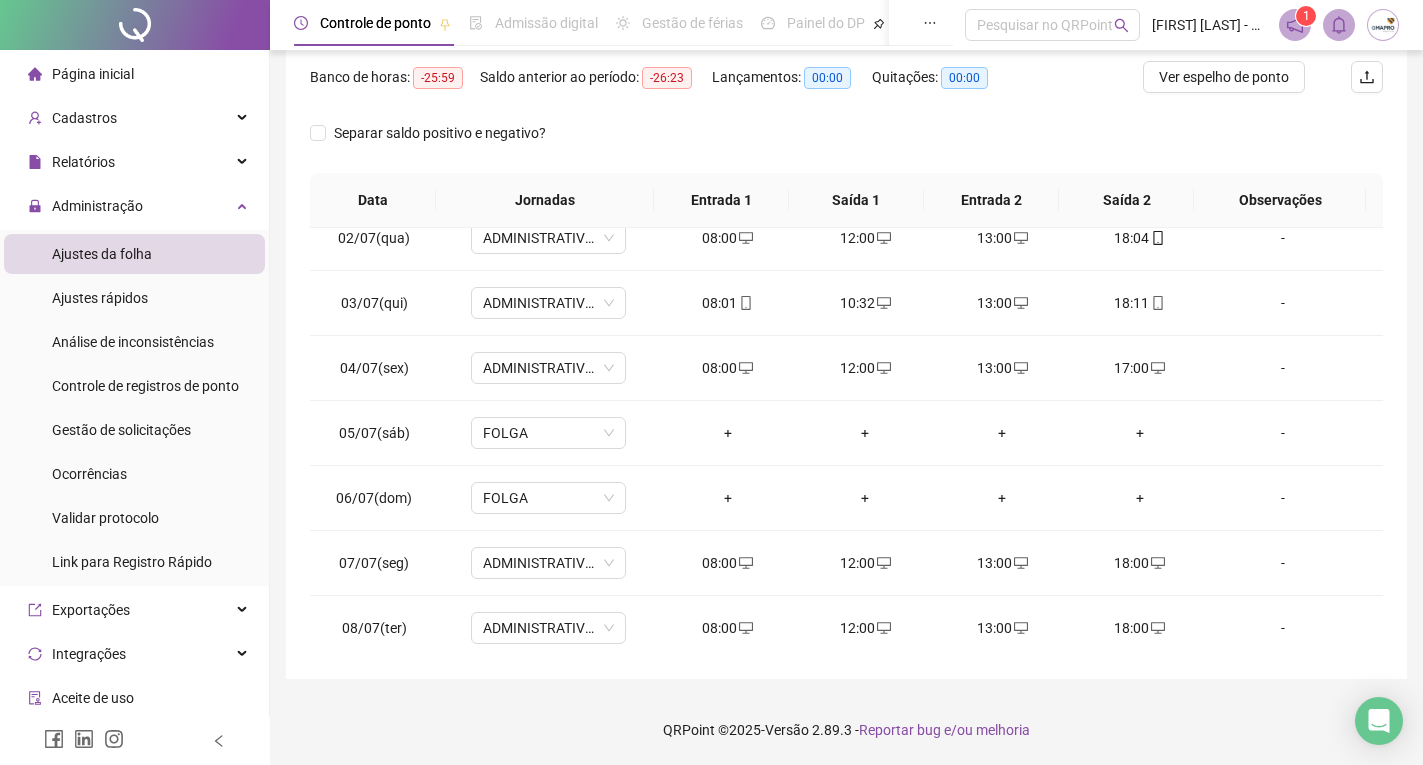 scroll, scrollTop: 0, scrollLeft: 0, axis: both 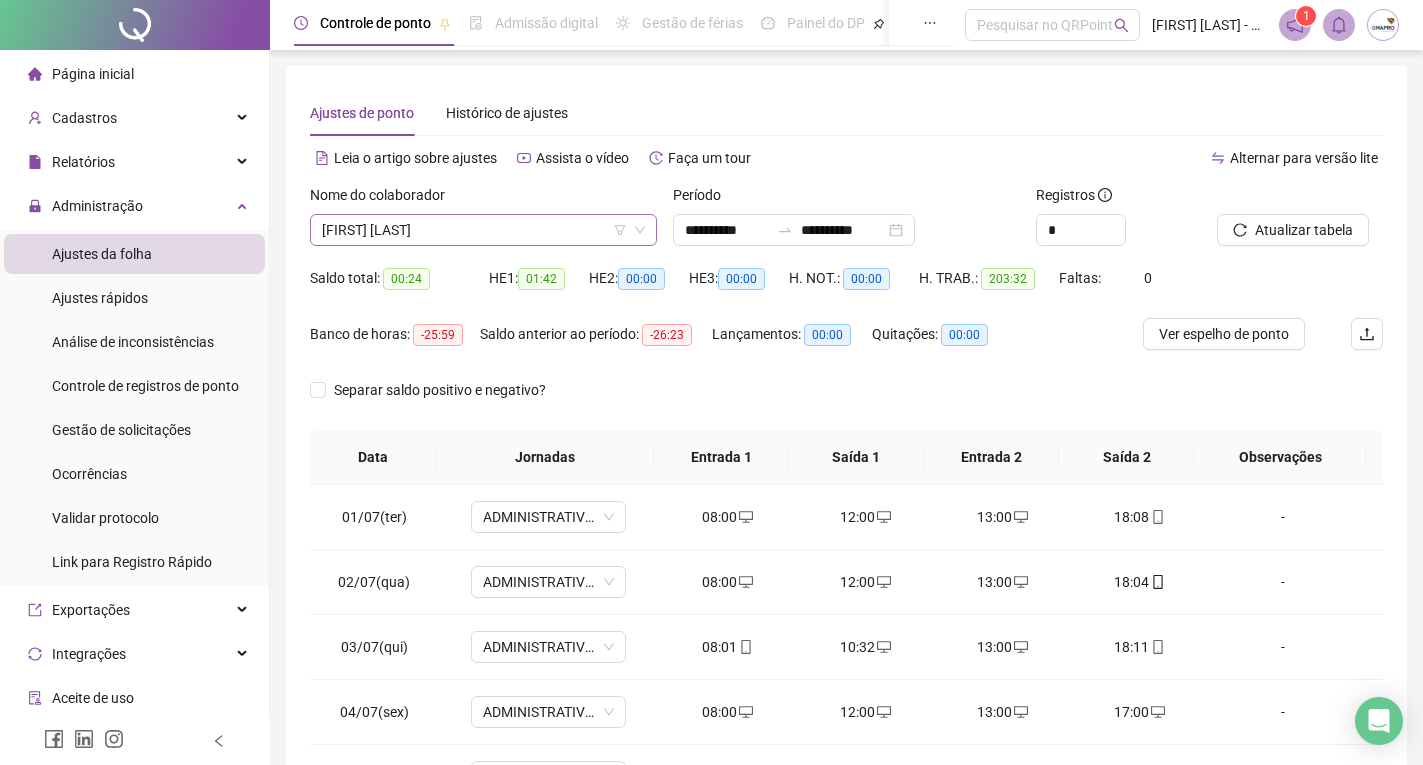 click on "[FIRST] [LAST]" at bounding box center [483, 230] 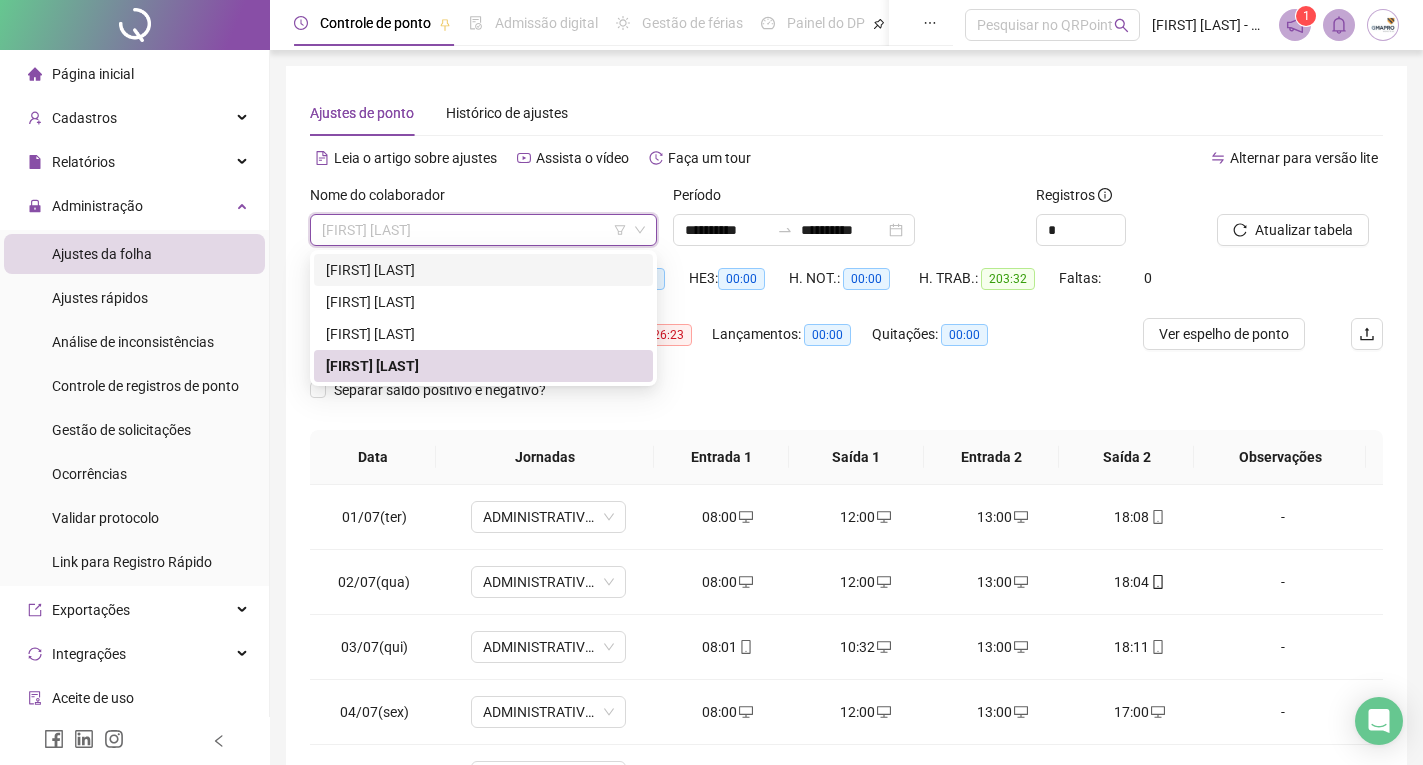 click on "[FIRST] [LAST]" at bounding box center (483, 270) 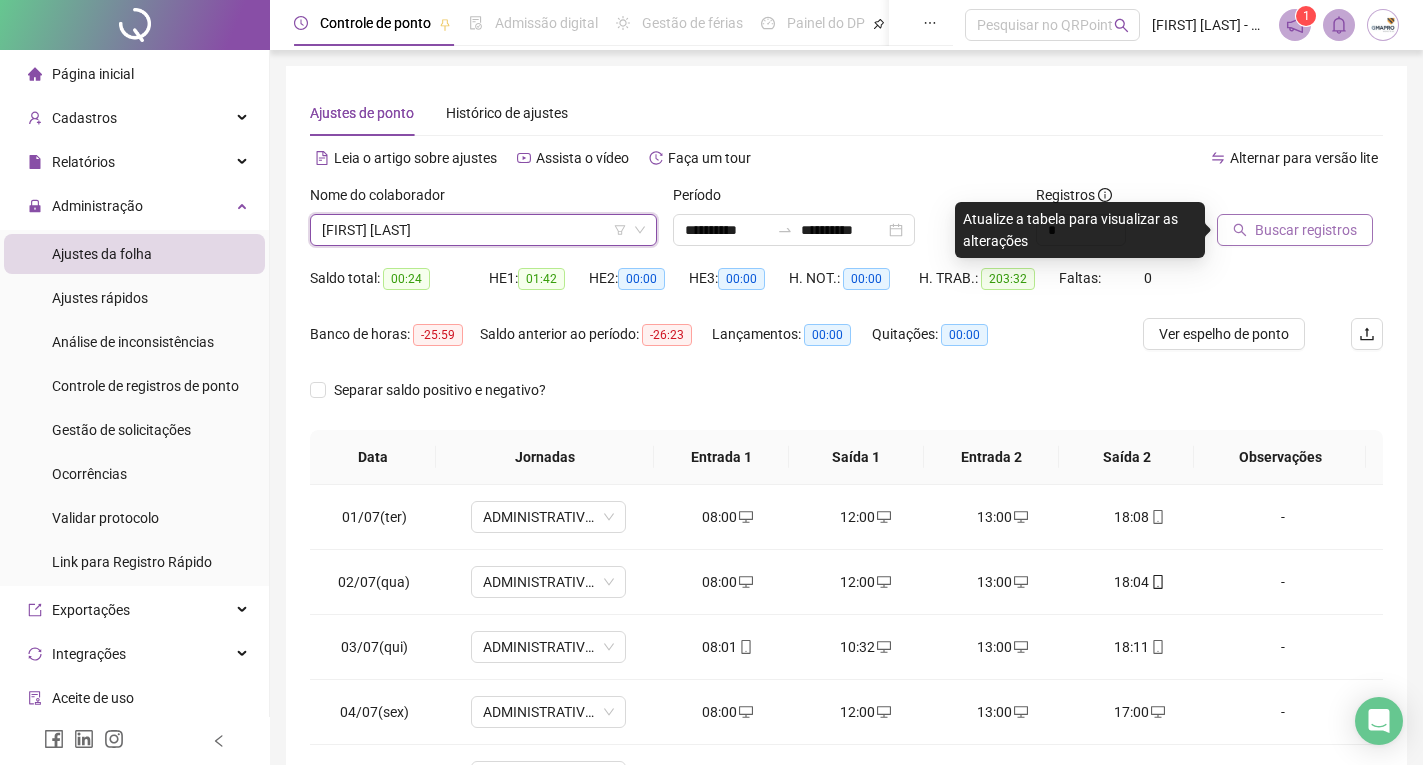 click on "Buscar registros" at bounding box center (1295, 230) 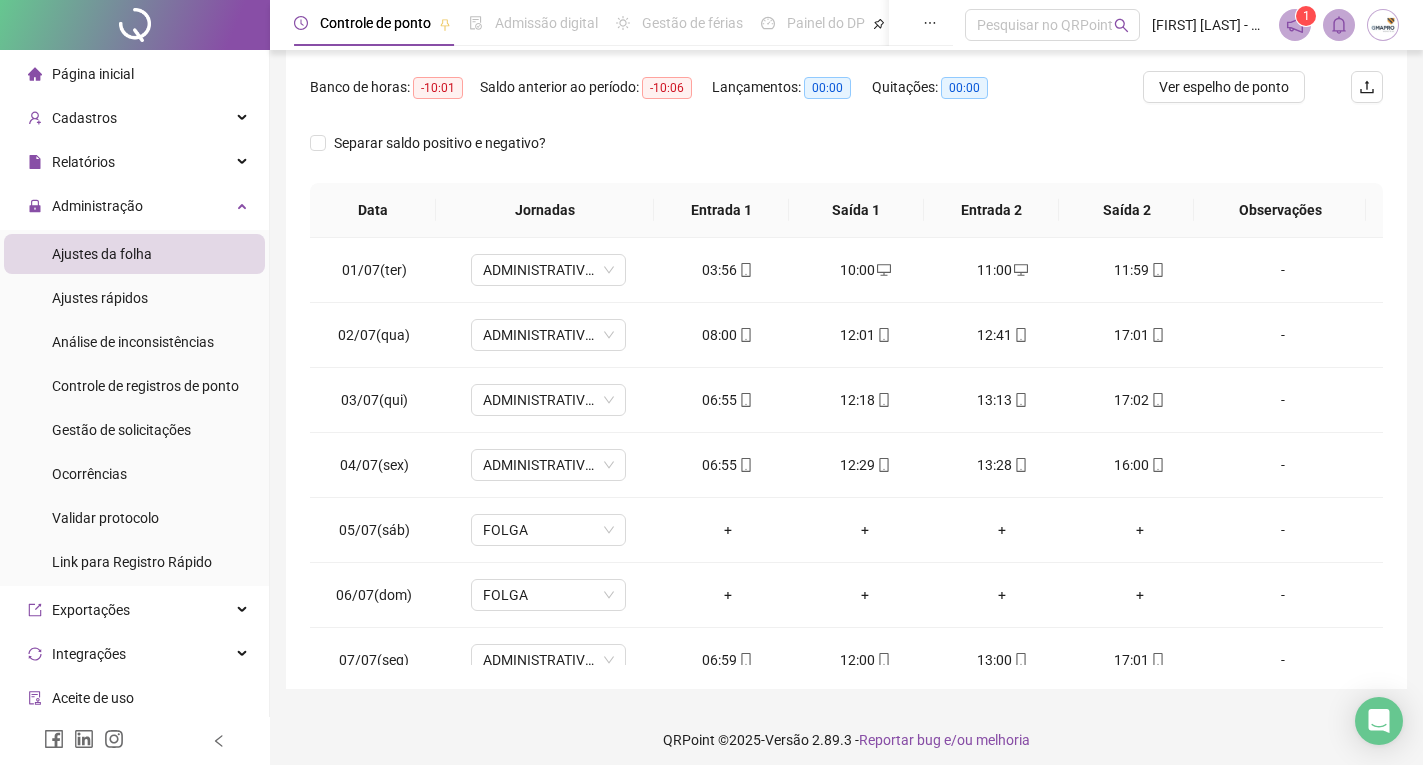 scroll, scrollTop: 257, scrollLeft: 0, axis: vertical 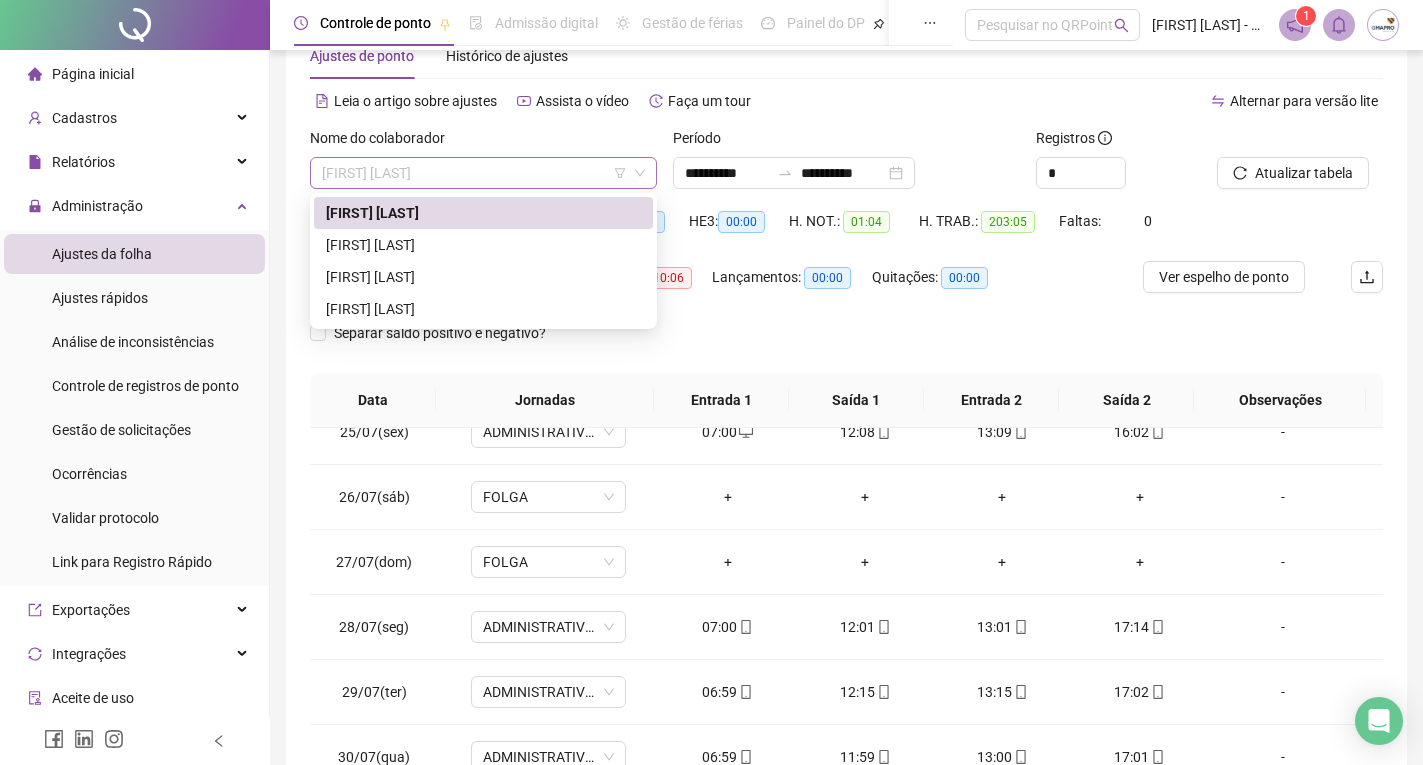 click on "[FIRST] [LAST]" at bounding box center [483, 173] 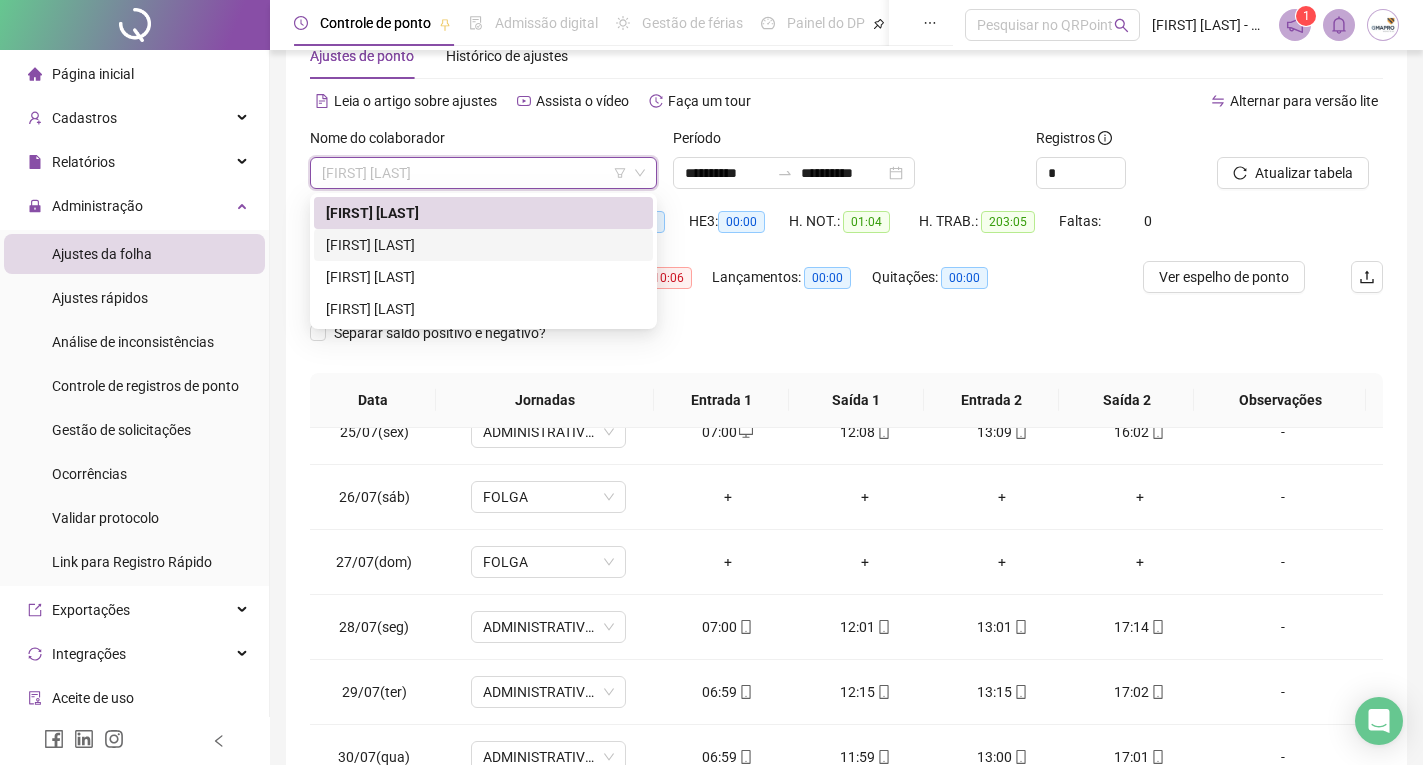 click on "[FIRST] [LAST]" at bounding box center [483, 245] 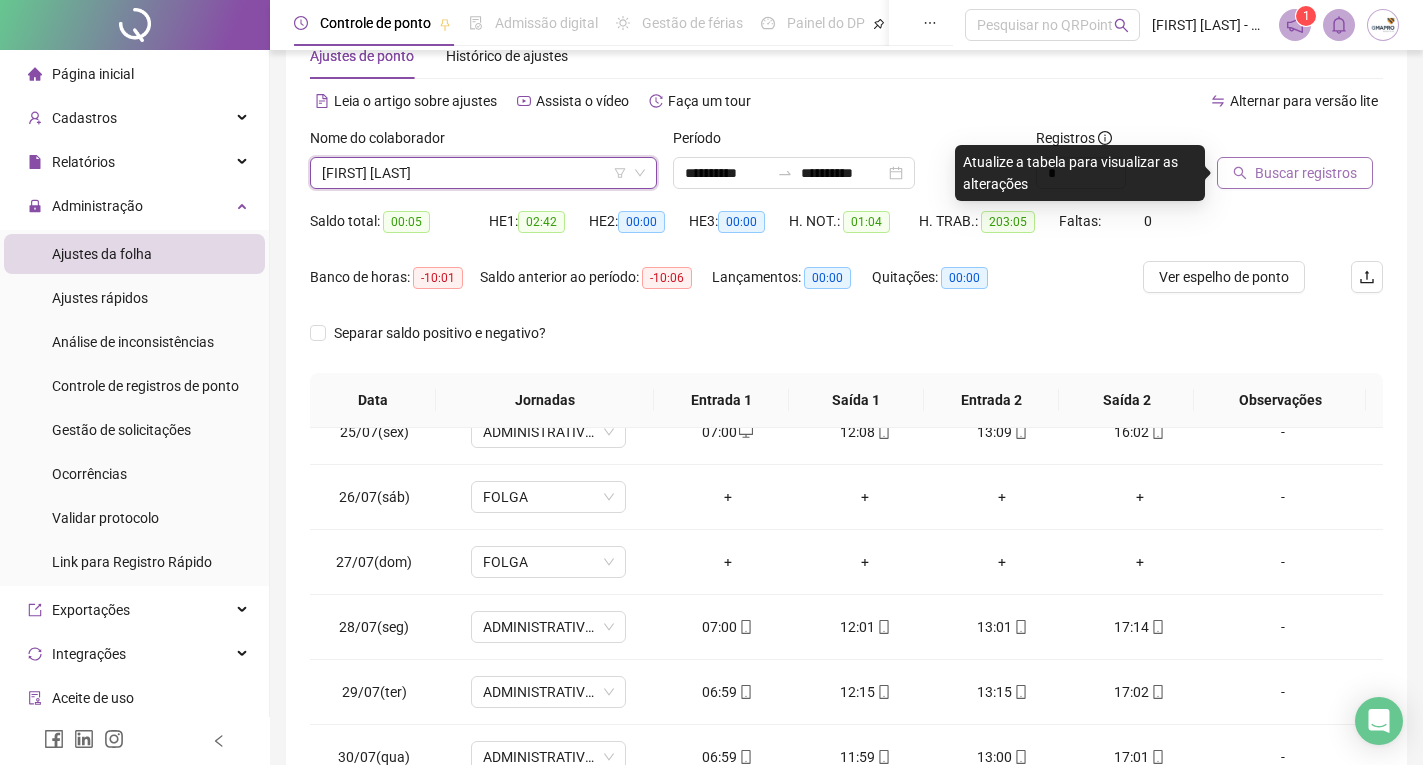 click on "Buscar registros" at bounding box center [1295, 173] 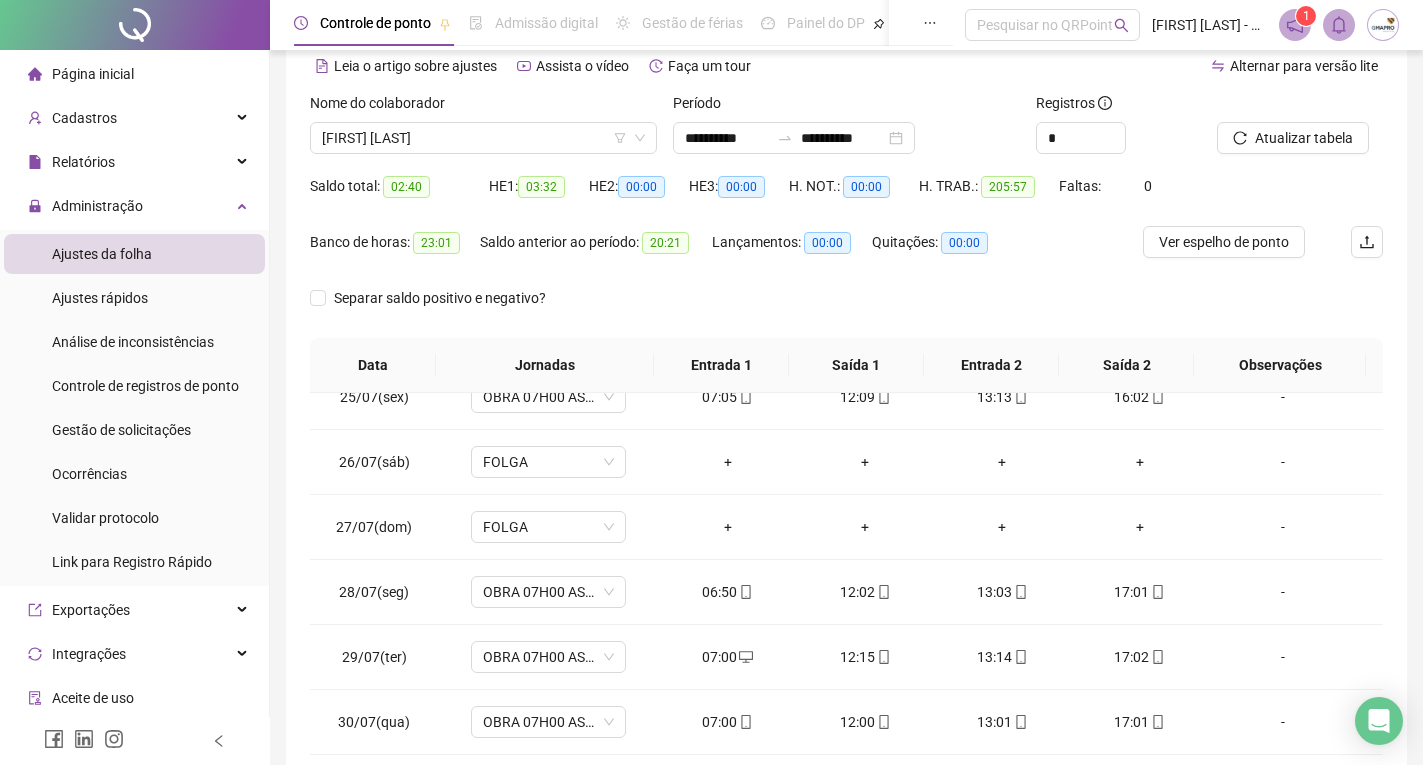 scroll, scrollTop: 57, scrollLeft: 0, axis: vertical 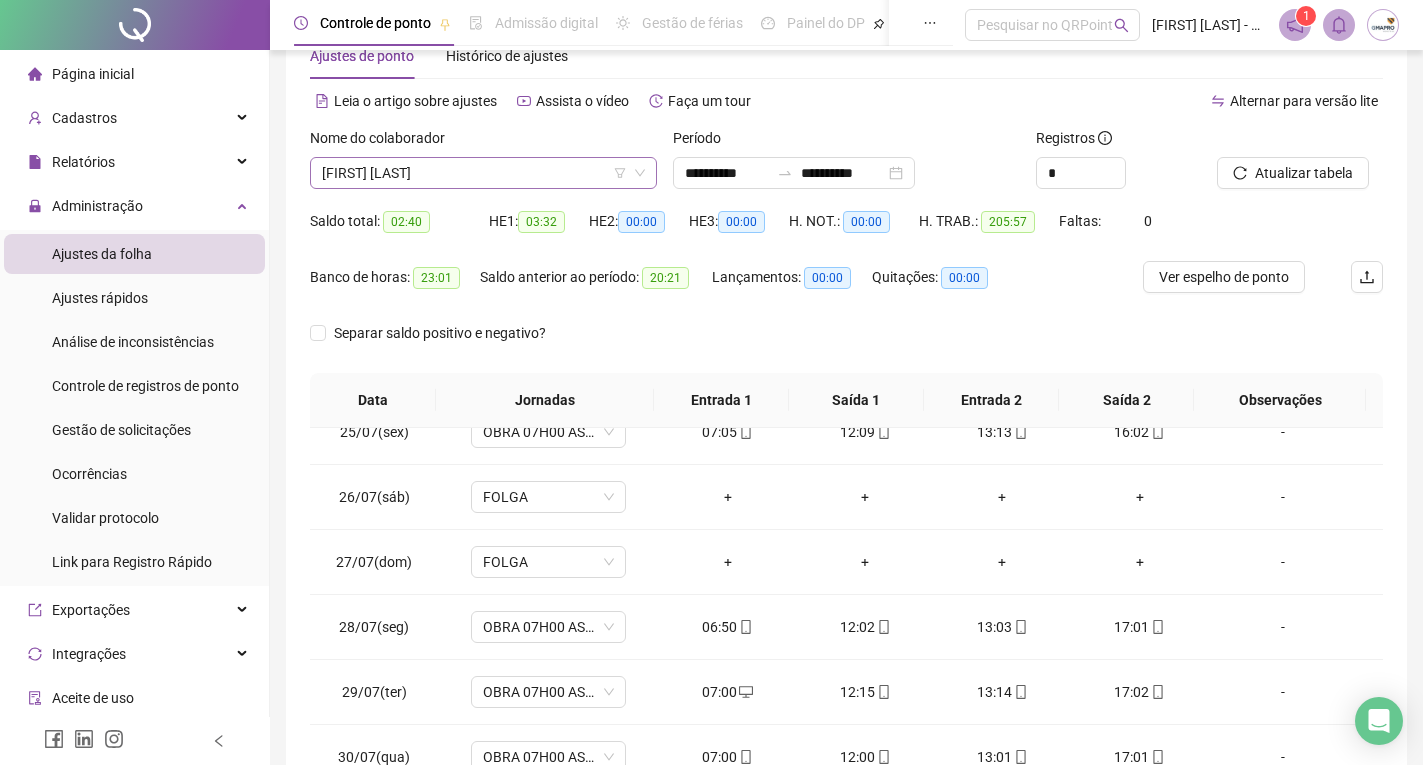 click on "[FIRST] [LAST]" at bounding box center (483, 173) 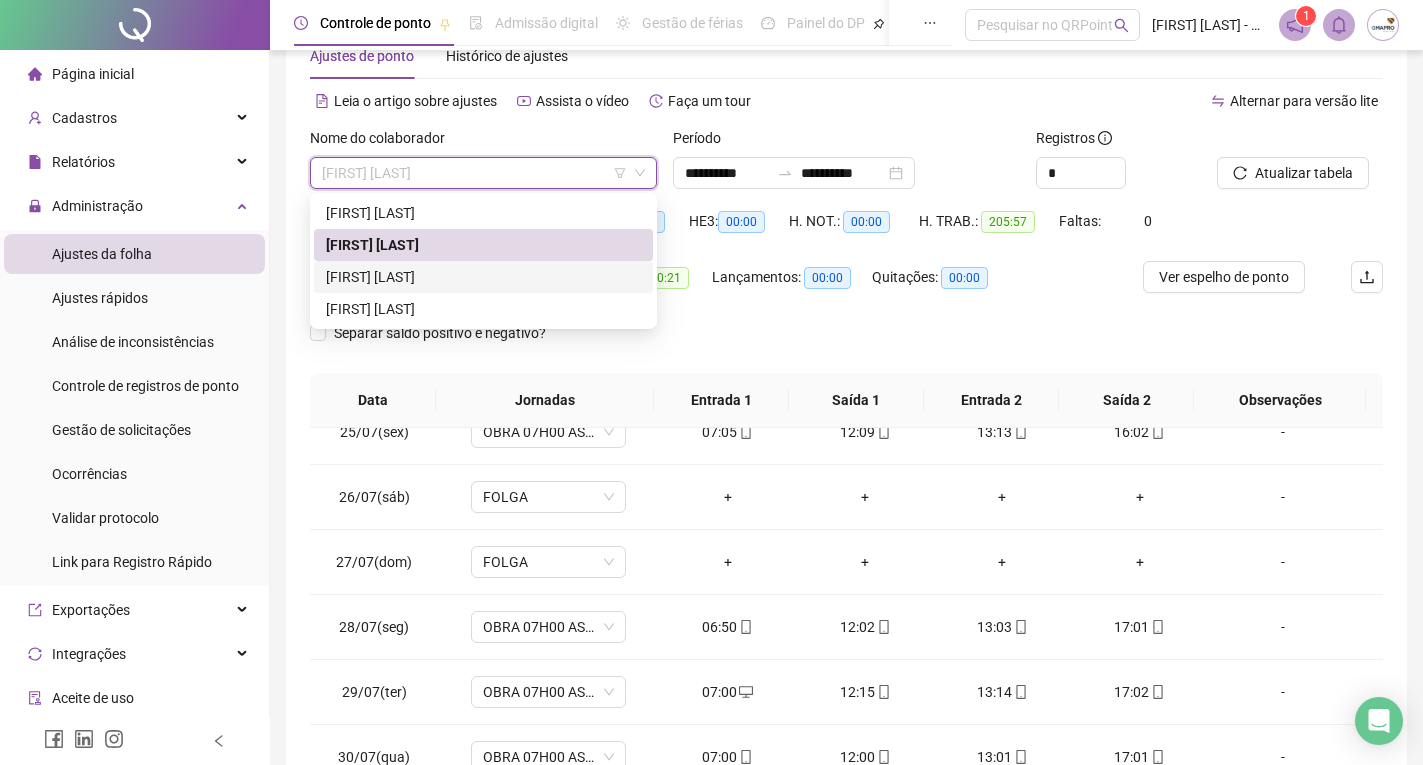 click on "[FIRST] [LAST]" at bounding box center (483, 277) 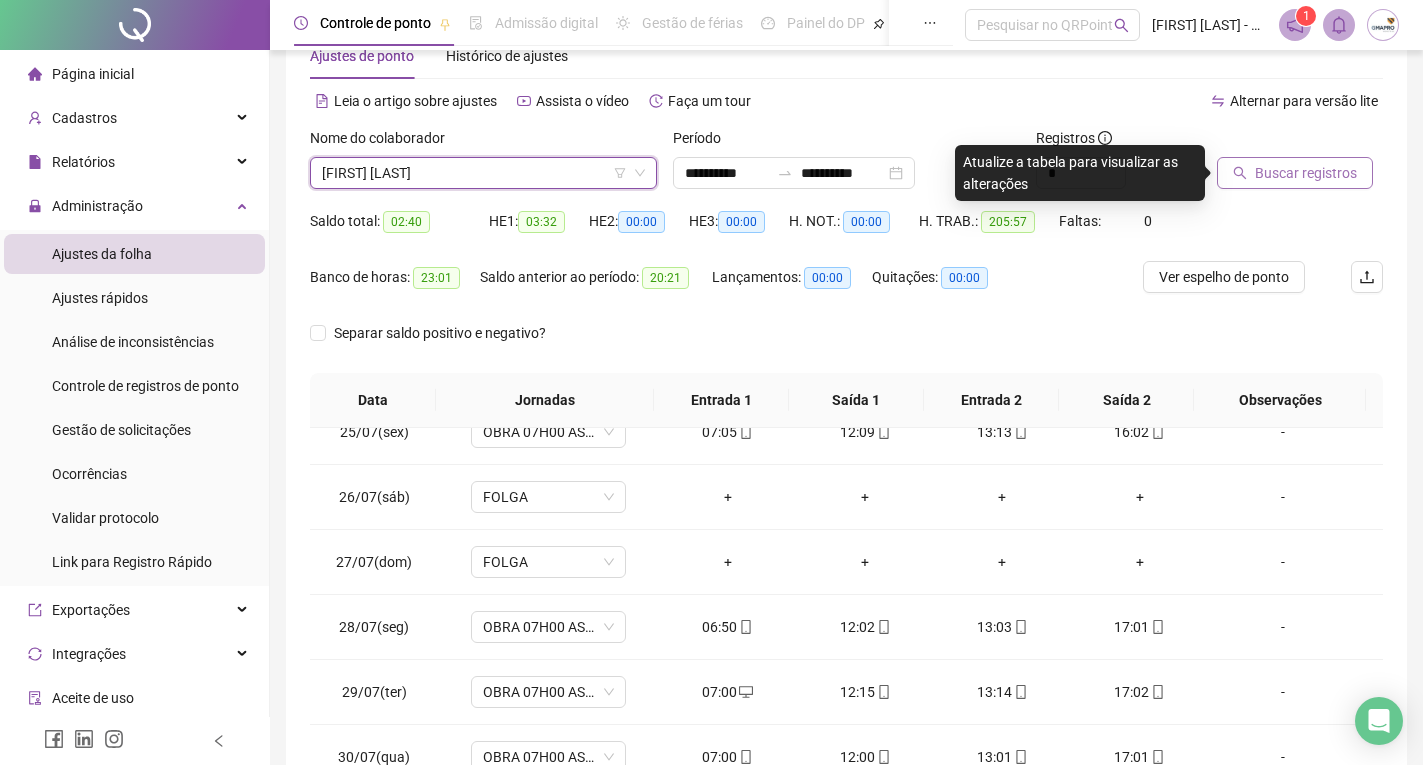 click on "Buscar registros" at bounding box center [1295, 173] 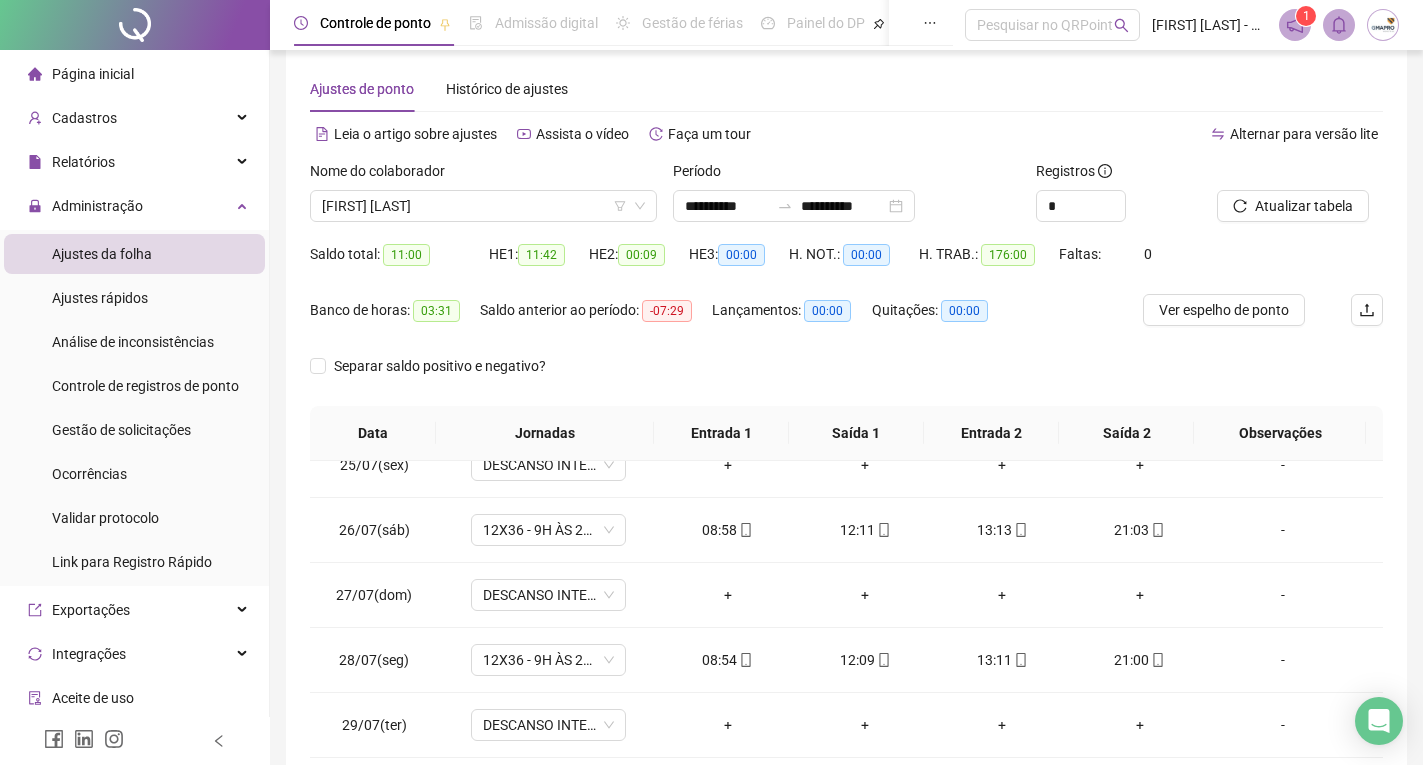 scroll, scrollTop: 0, scrollLeft: 0, axis: both 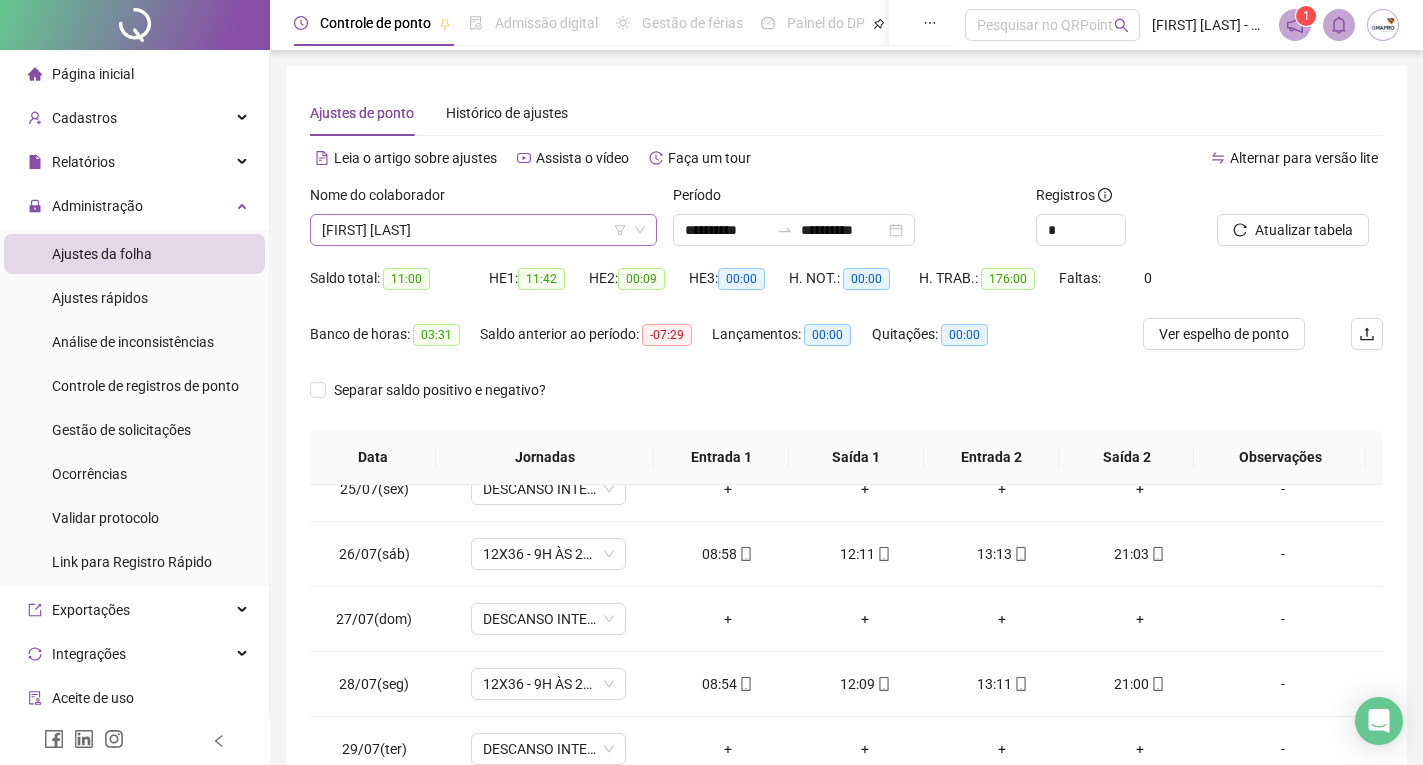 click on "[FIRST] [LAST]" at bounding box center [483, 230] 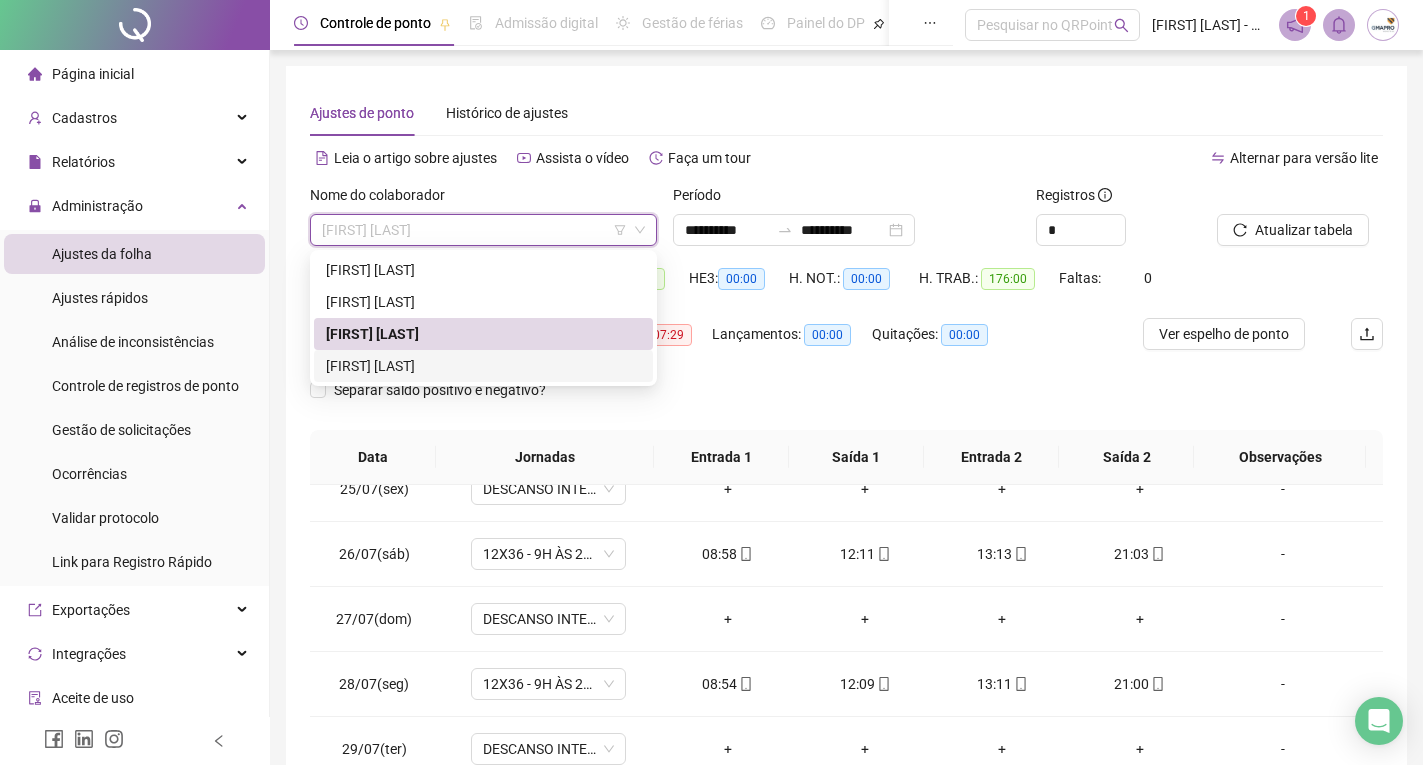click on "[FIRST] [LAST]" at bounding box center (483, 366) 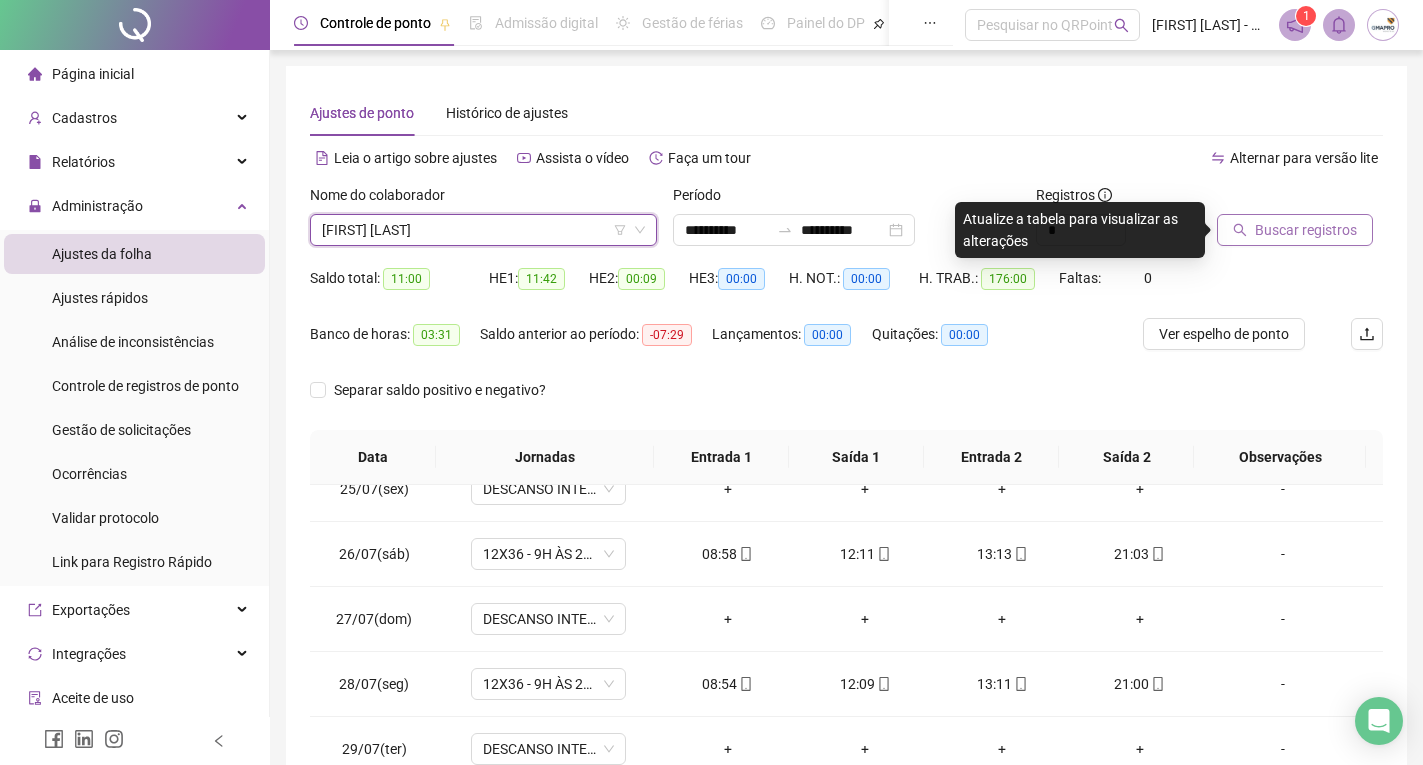 click on "Buscar registros" at bounding box center (1306, 230) 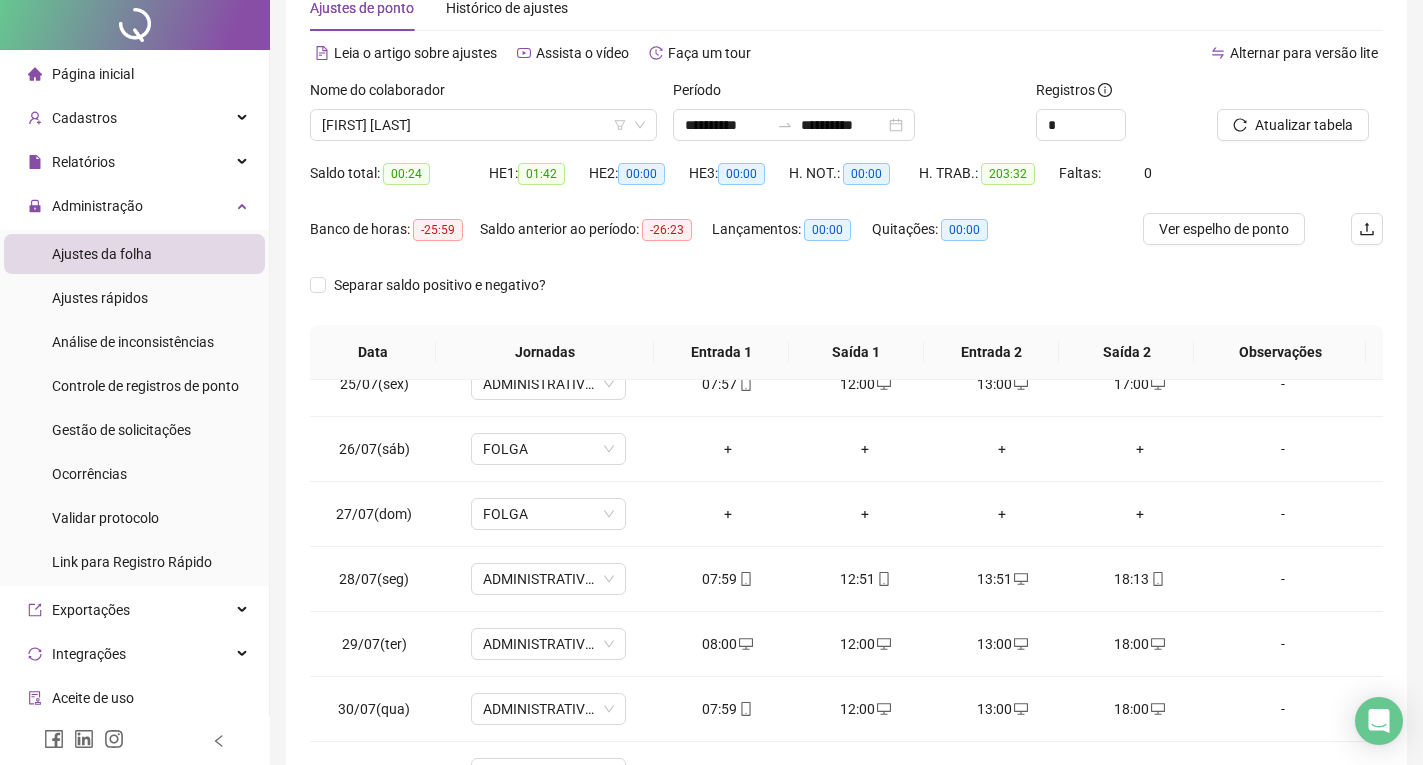 scroll, scrollTop: 257, scrollLeft: 0, axis: vertical 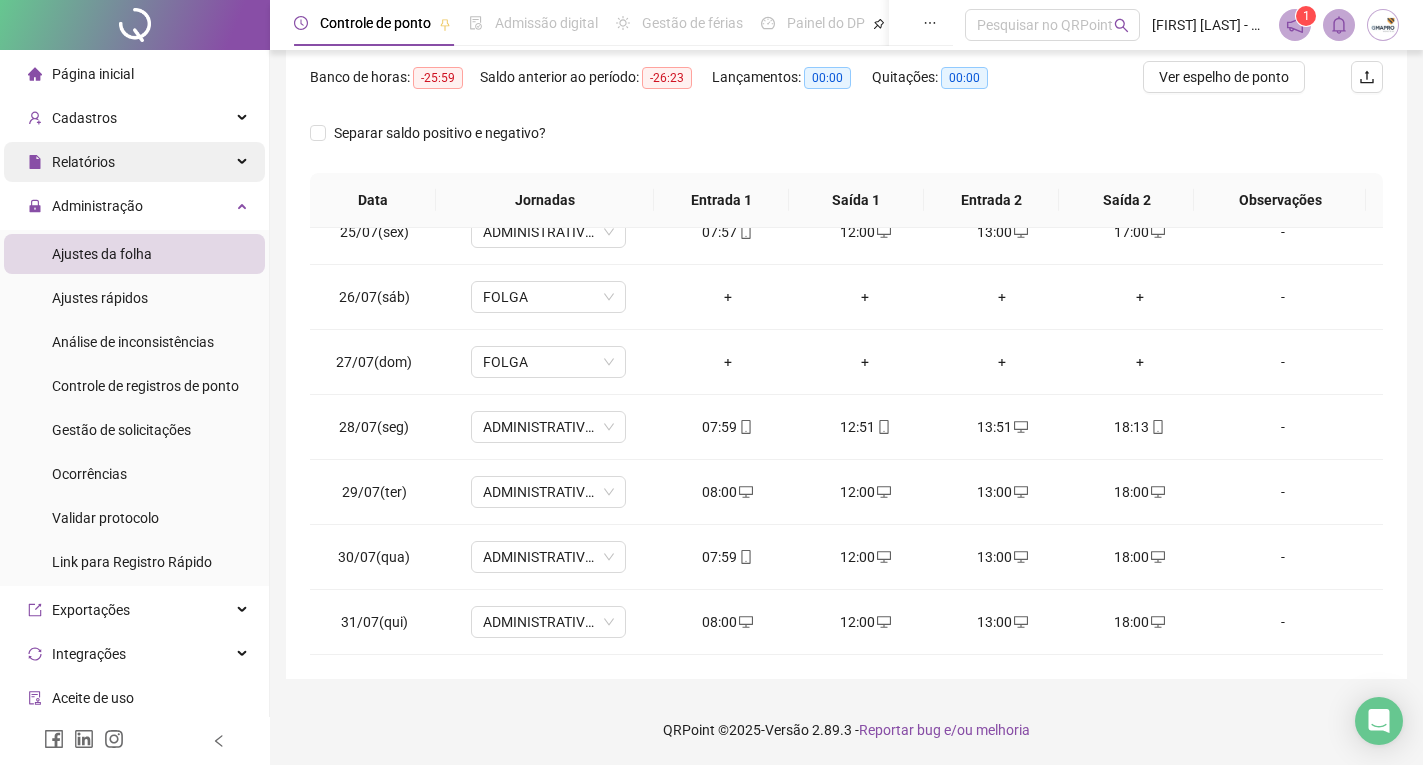 click on "Relatórios" at bounding box center (134, 162) 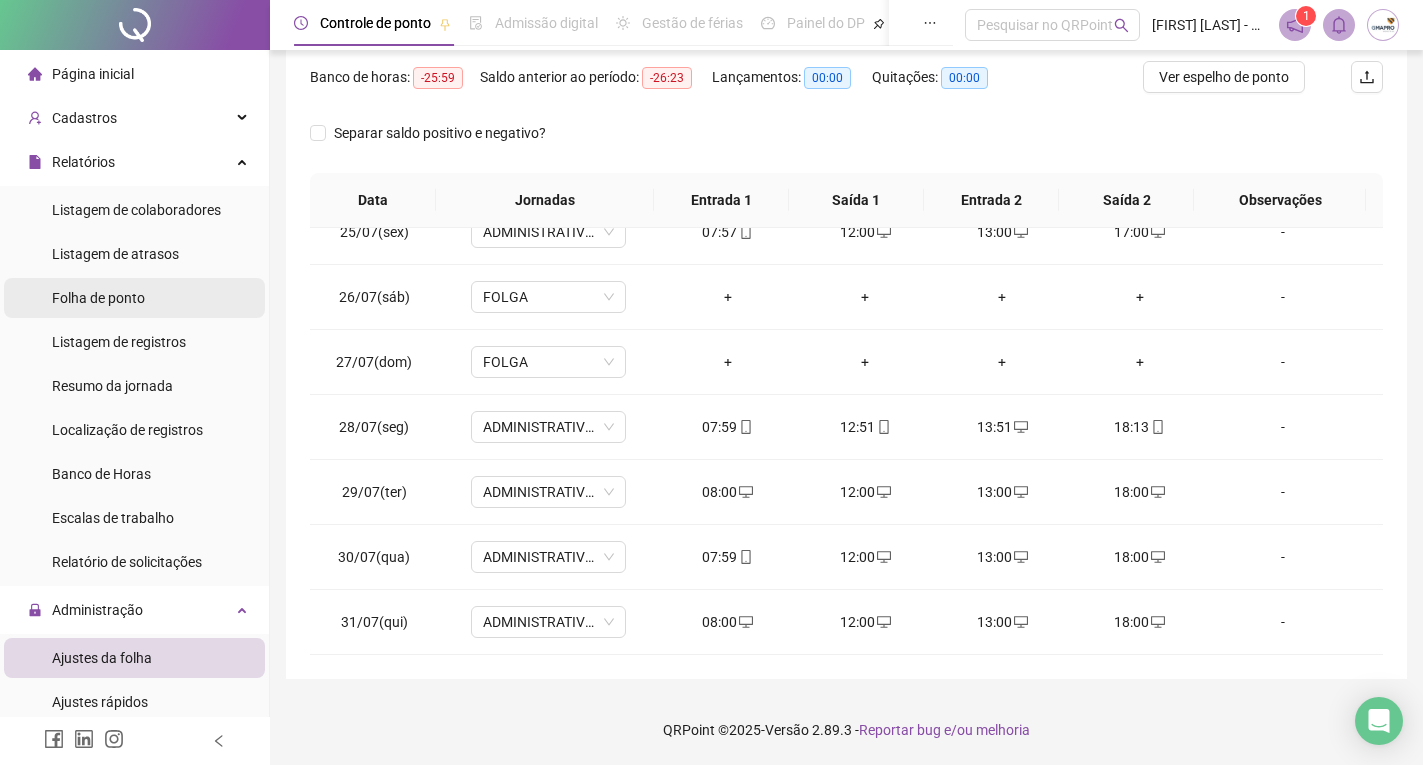 click on "Folha de ponto" at bounding box center (98, 298) 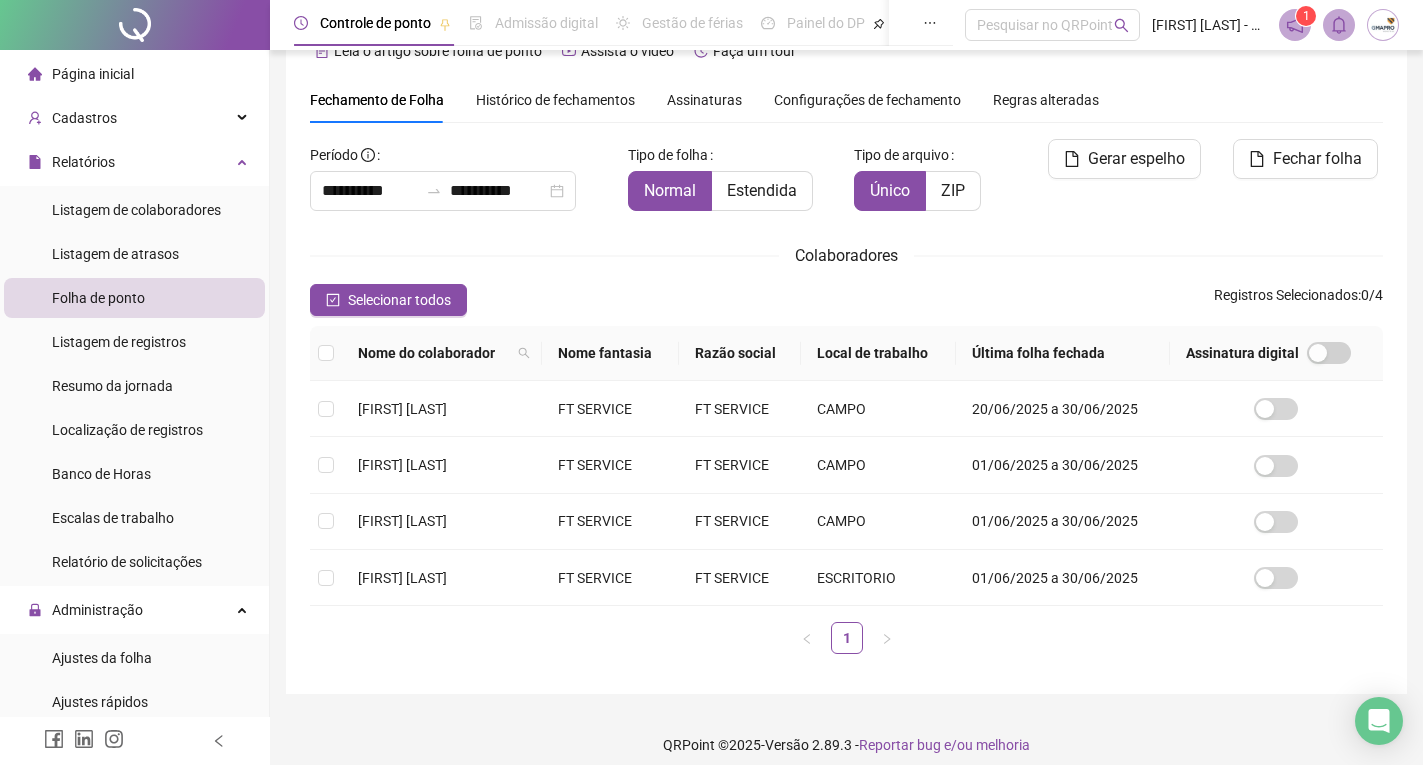 scroll, scrollTop: 61, scrollLeft: 0, axis: vertical 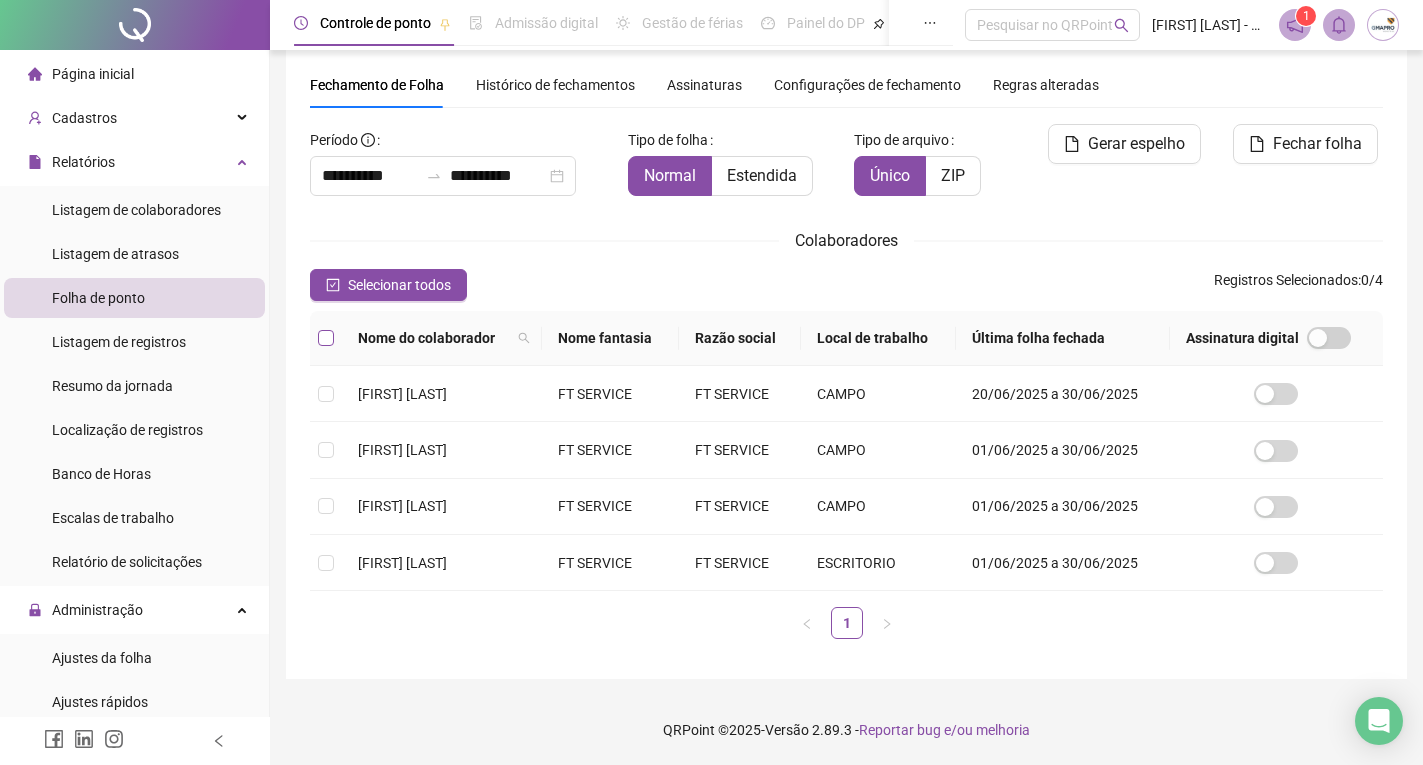 click on "**********" at bounding box center [846, 389] 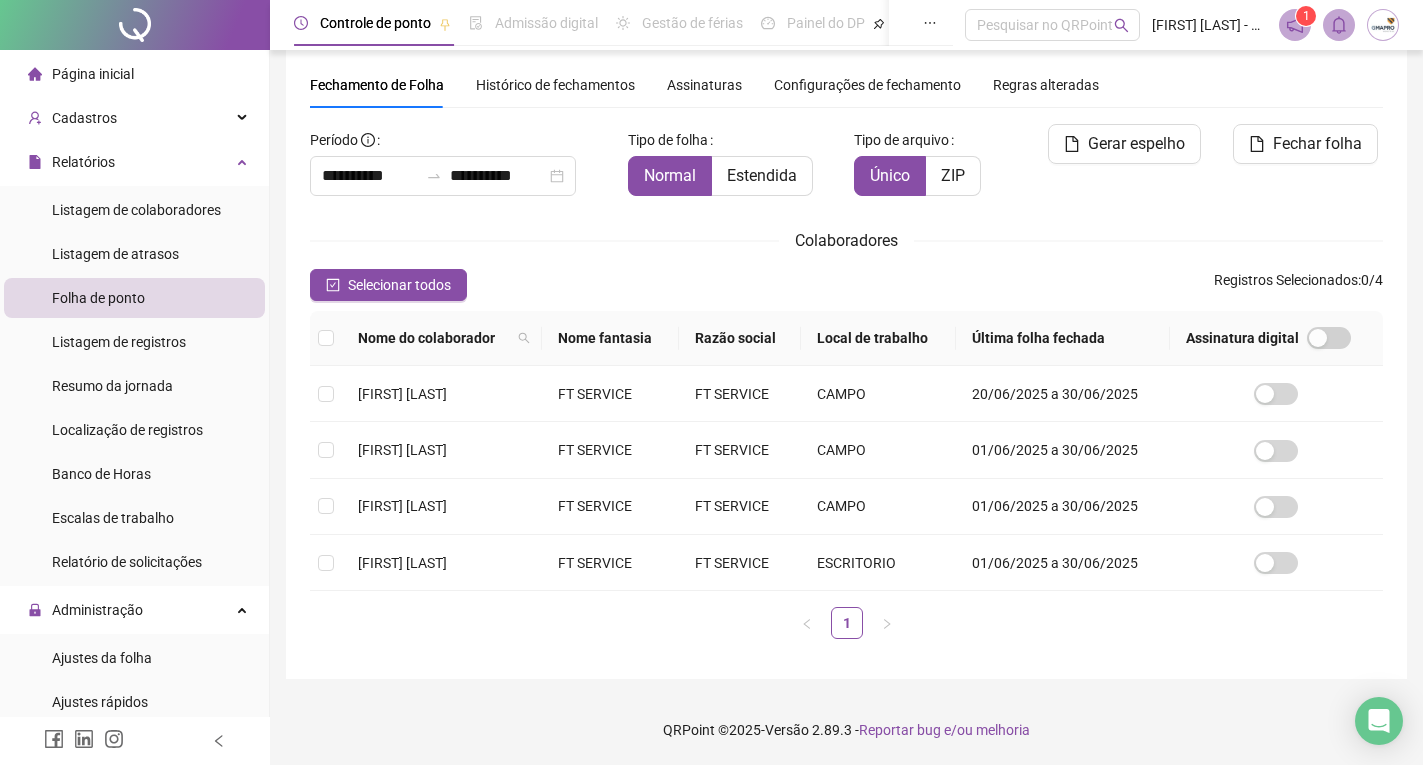 scroll, scrollTop: 27, scrollLeft: 0, axis: vertical 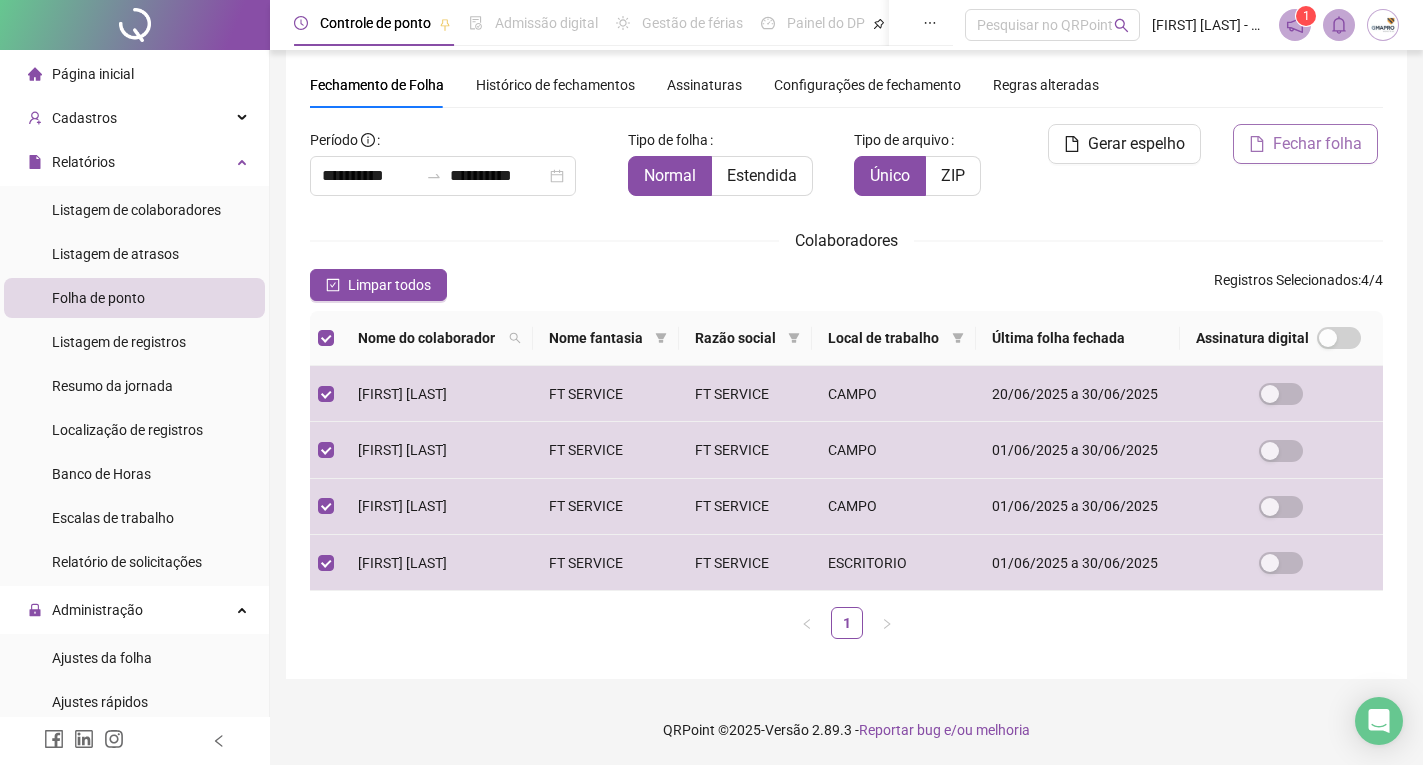 click on "Fechar folha" at bounding box center (1305, 144) 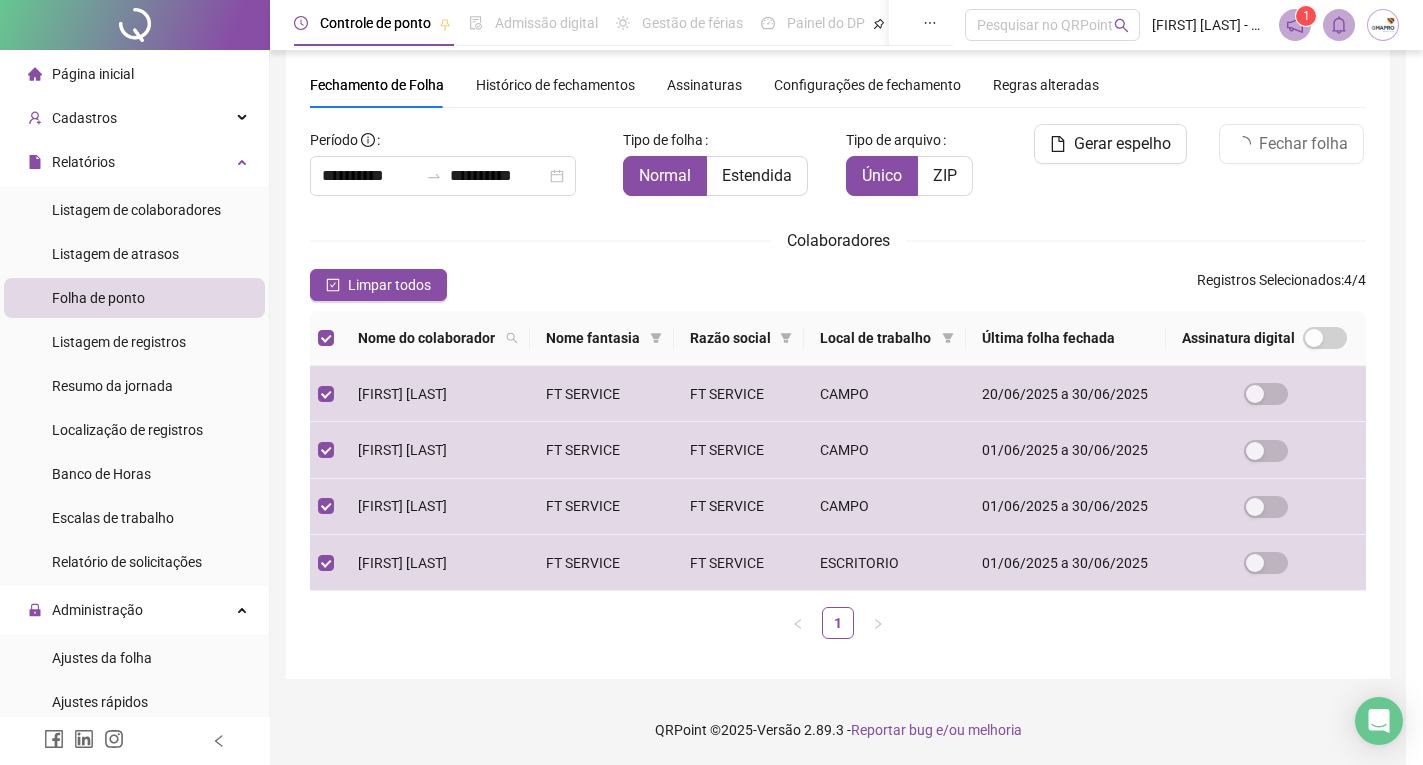 scroll, scrollTop: 27, scrollLeft: 0, axis: vertical 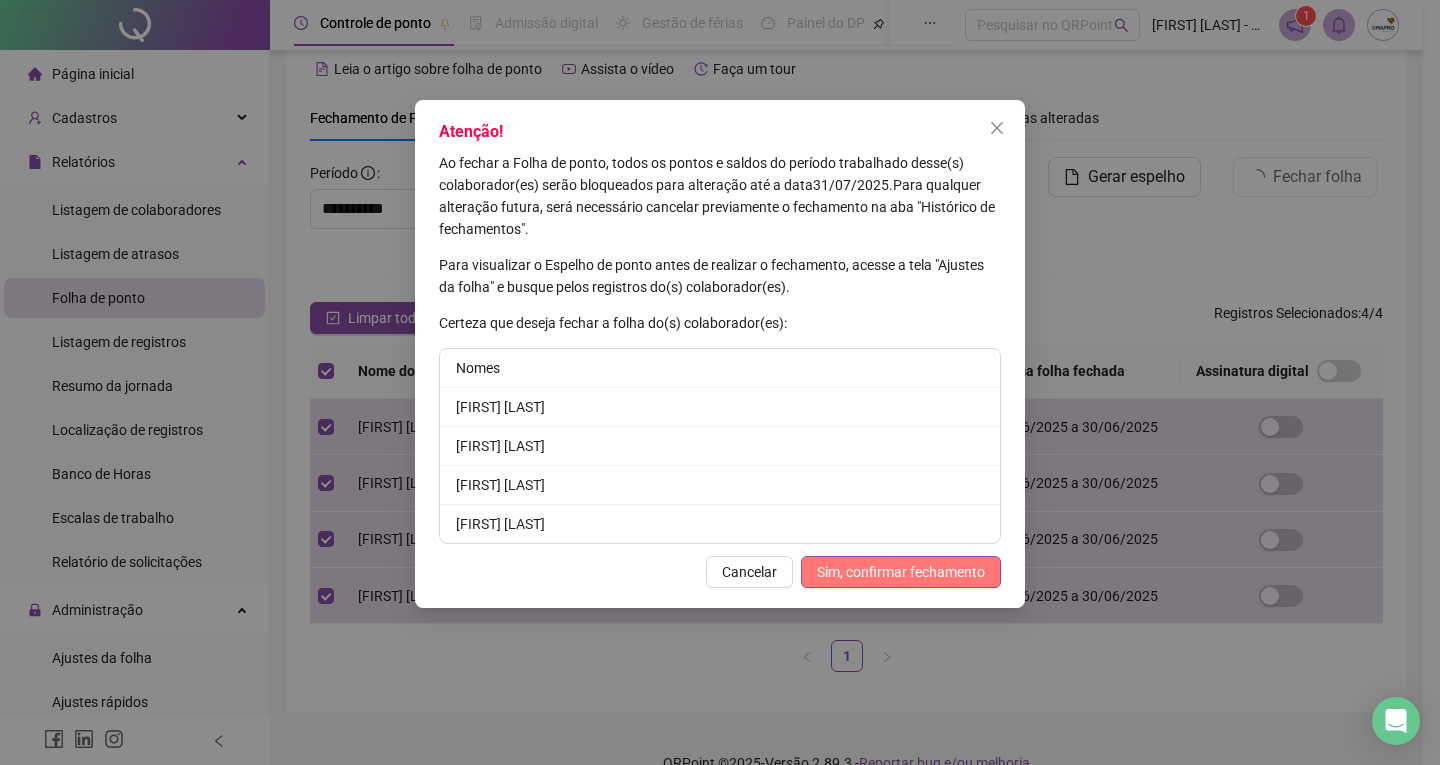 click on "Sim, confirmar fechamento" at bounding box center [901, 572] 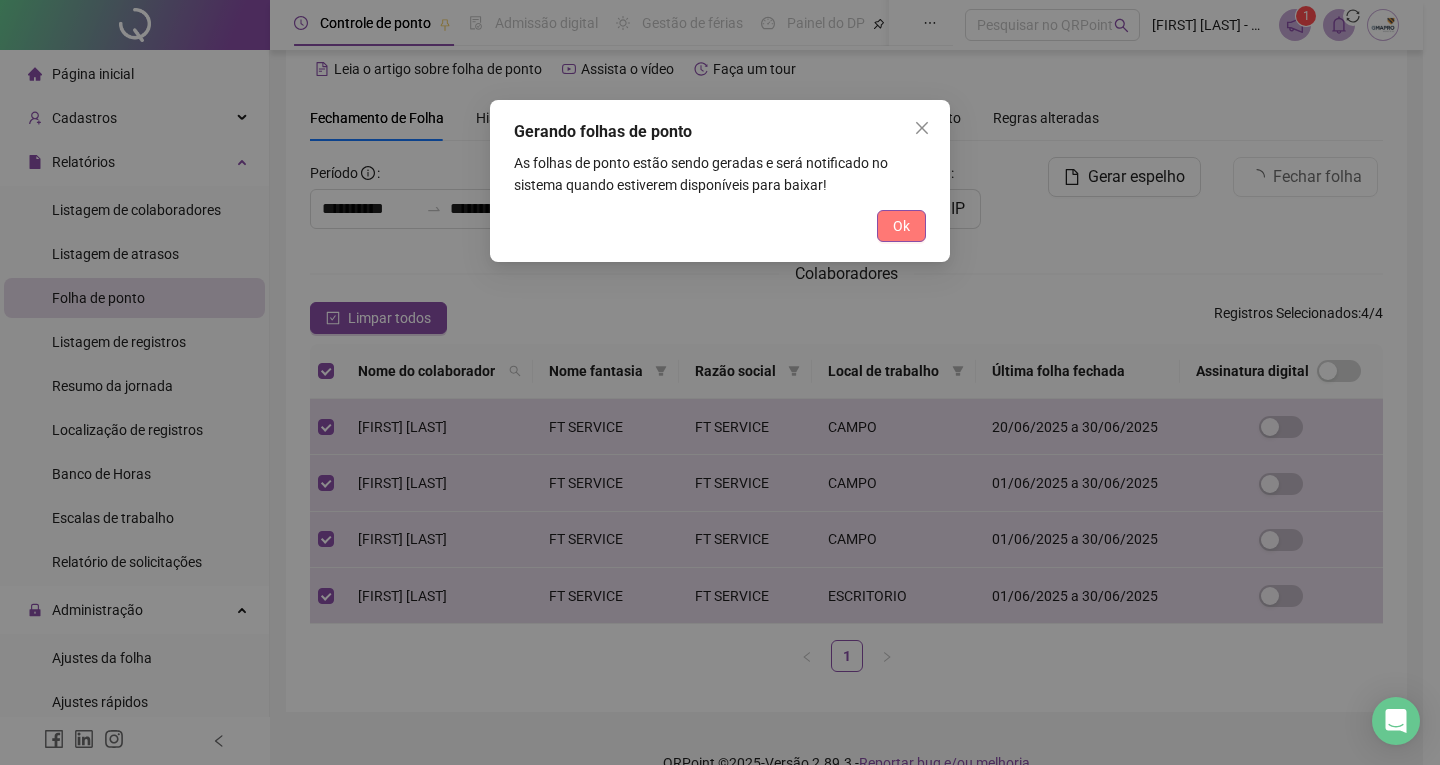 click on "Ok" at bounding box center (901, 226) 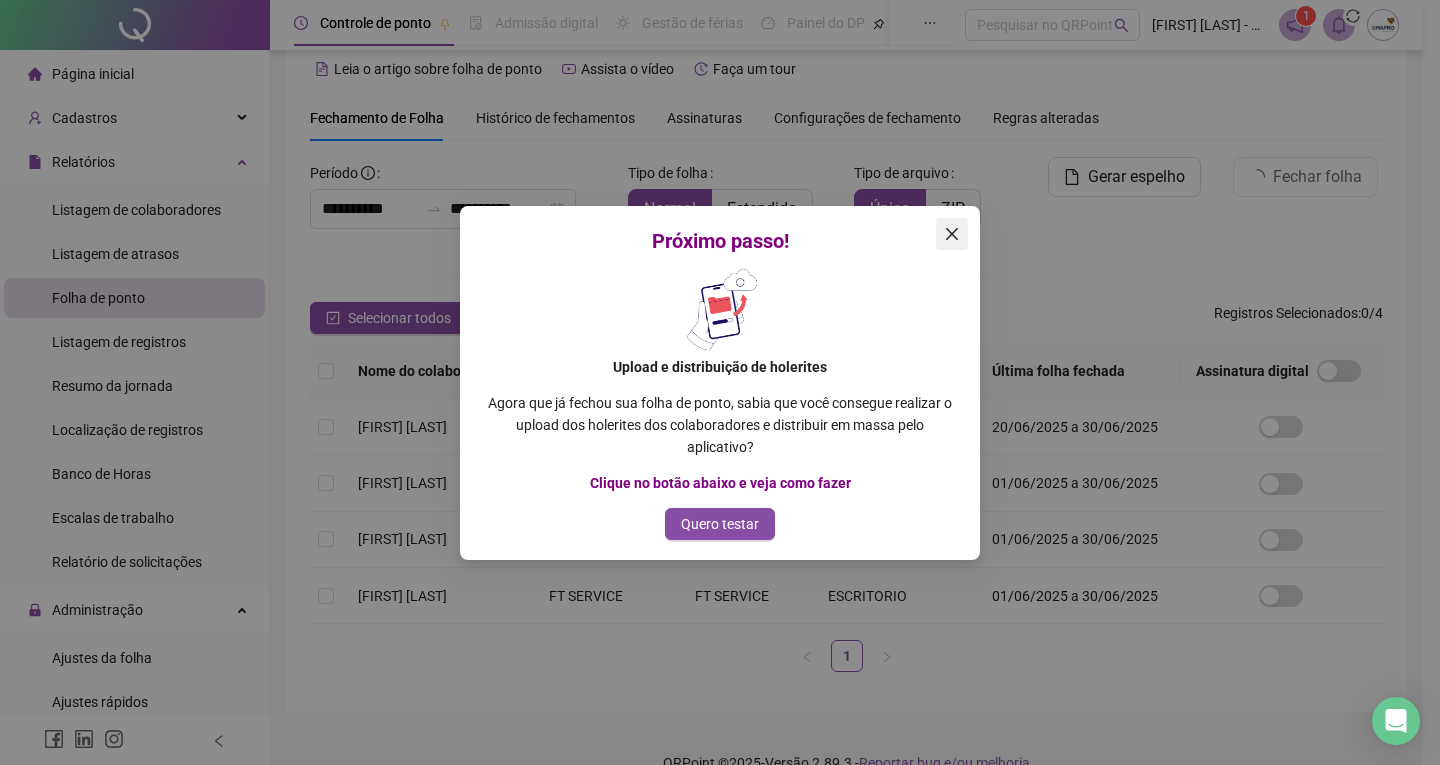 click 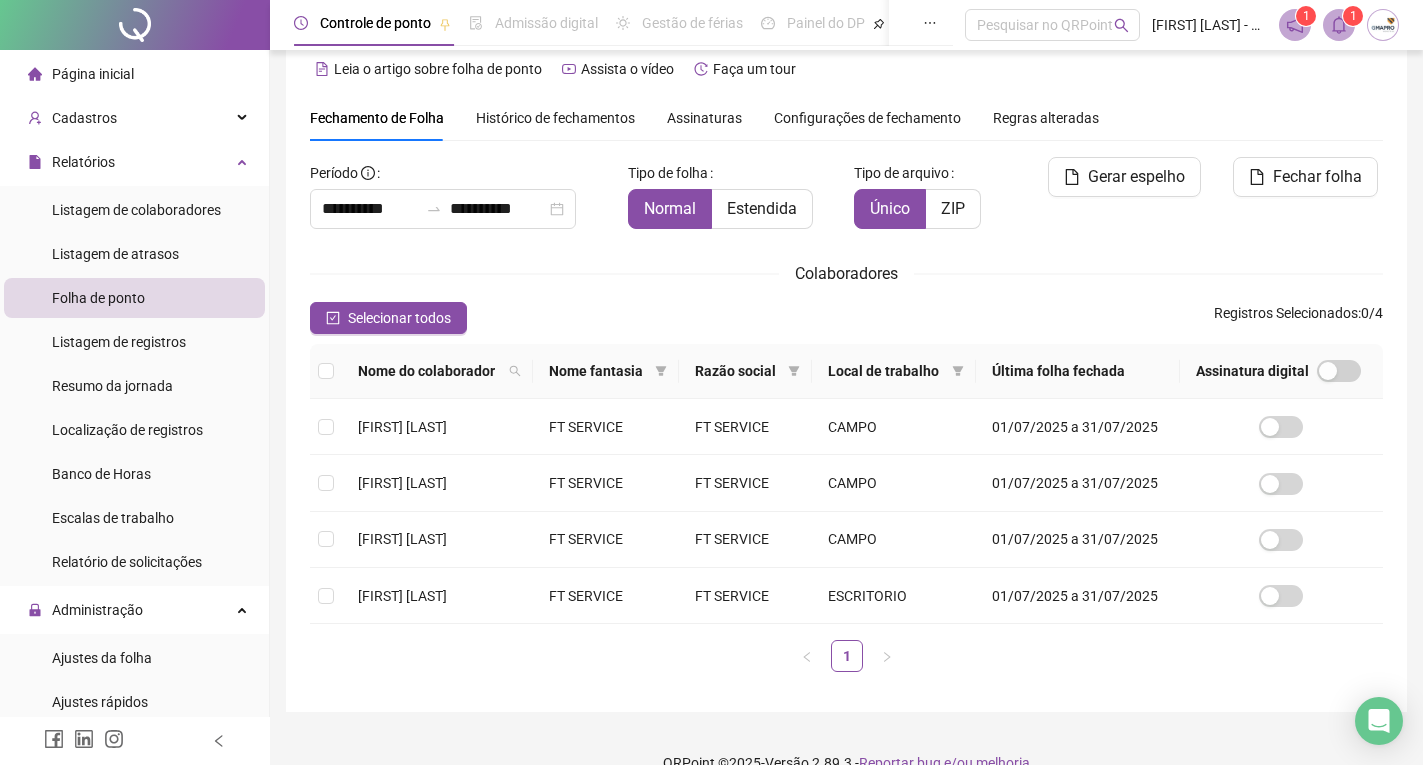 click 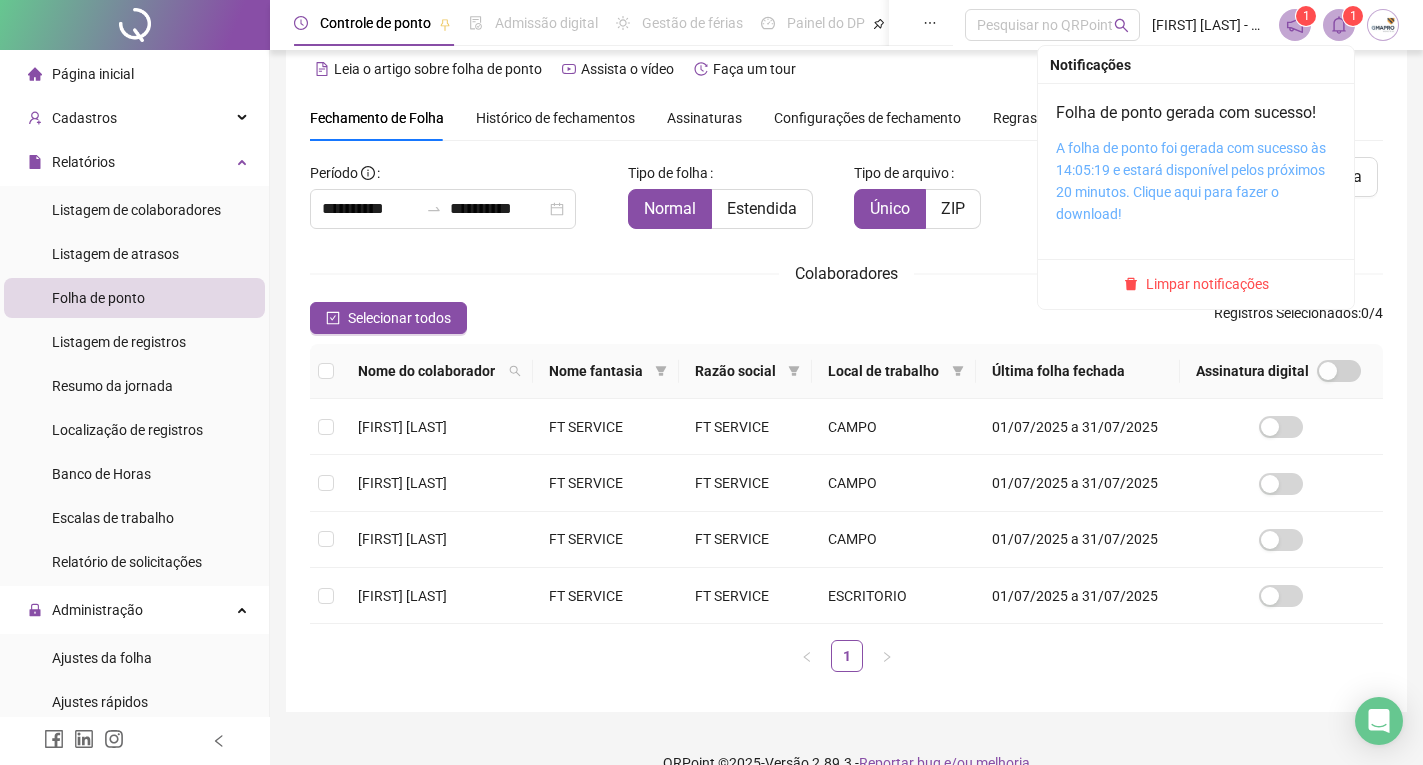 click on "A folha de ponto foi gerada com sucesso às 14:05:19 e estará disponível pelos próximos 20 minutos.
Clique aqui para fazer o download!" at bounding box center (1191, 181) 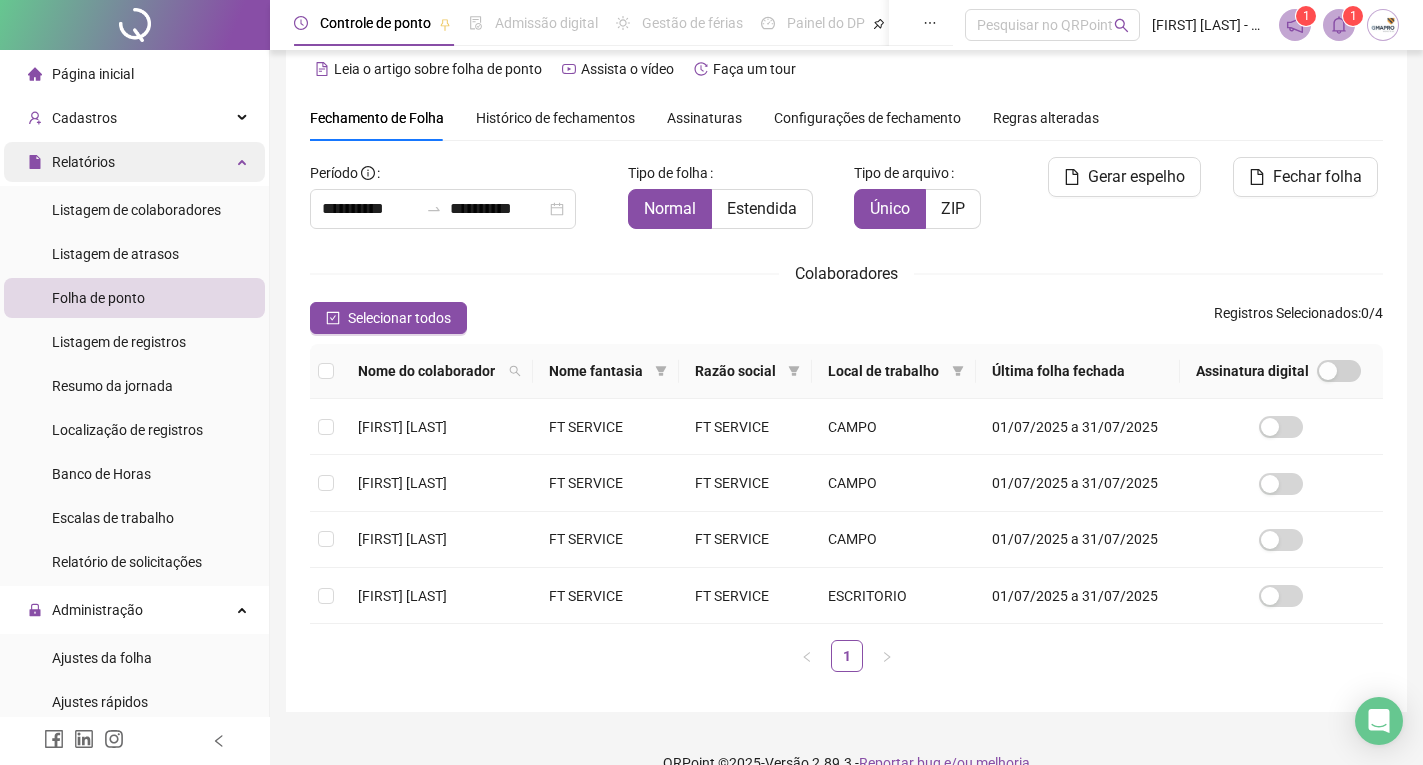 click on "Relatórios" at bounding box center [134, 162] 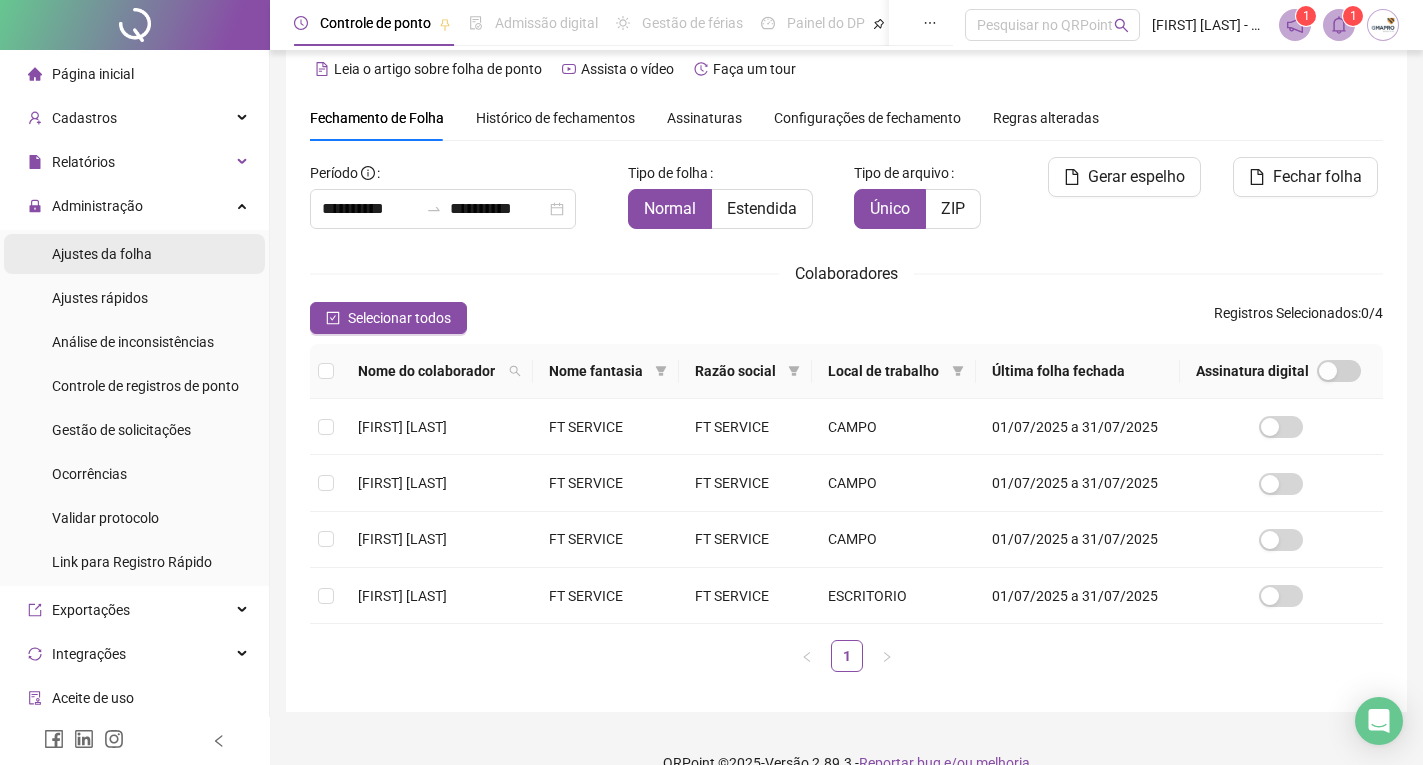 click on "Ajustes da folha" at bounding box center [102, 254] 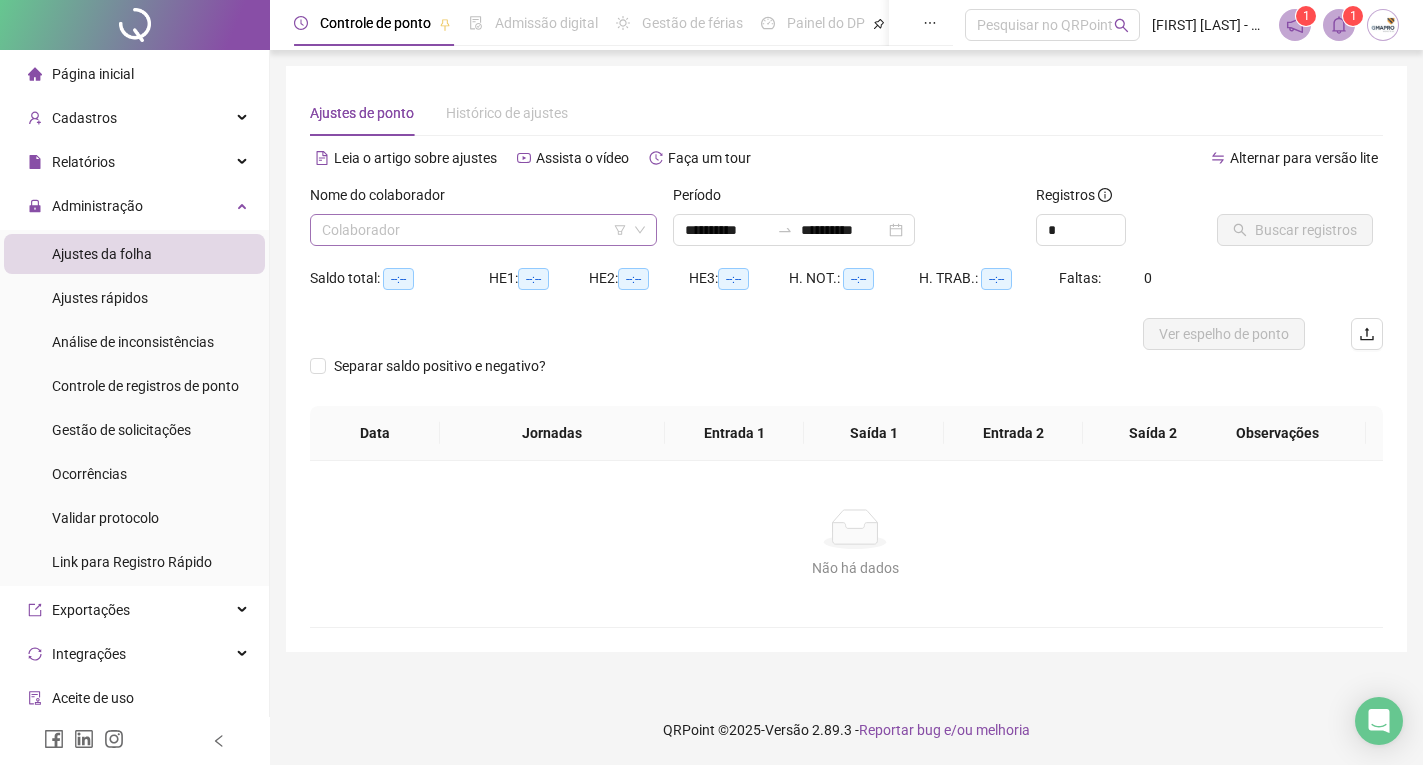 scroll, scrollTop: 0, scrollLeft: 0, axis: both 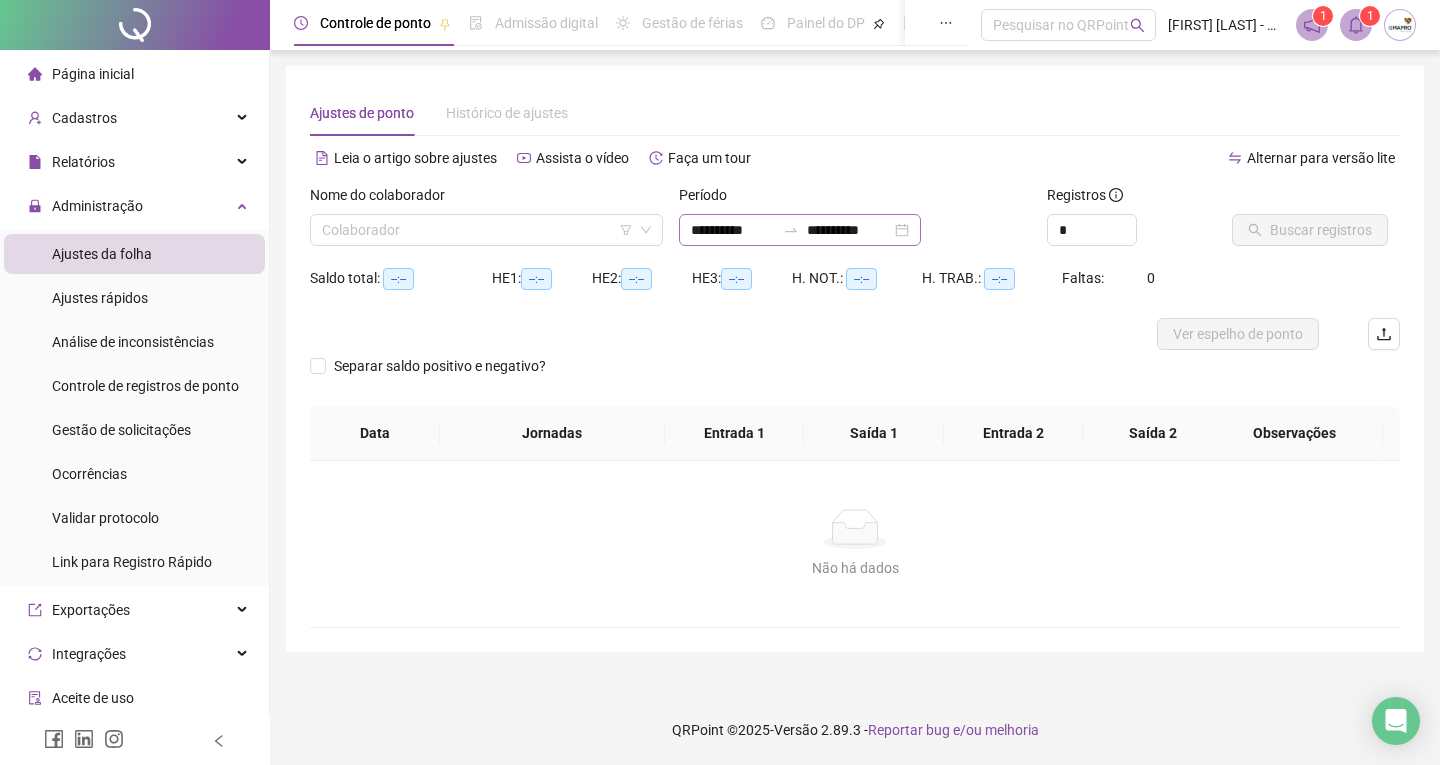 click on "**********" at bounding box center (800, 230) 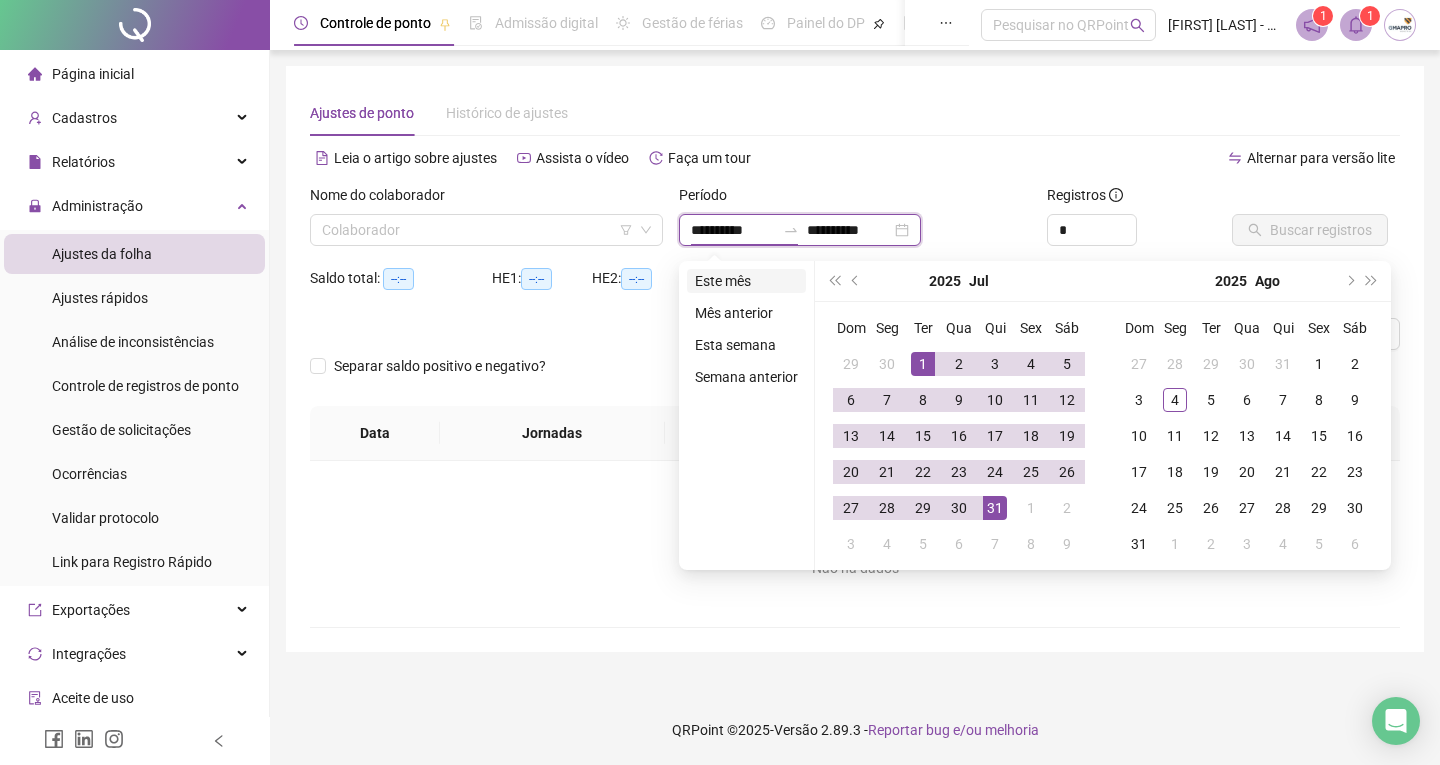 type on "**********" 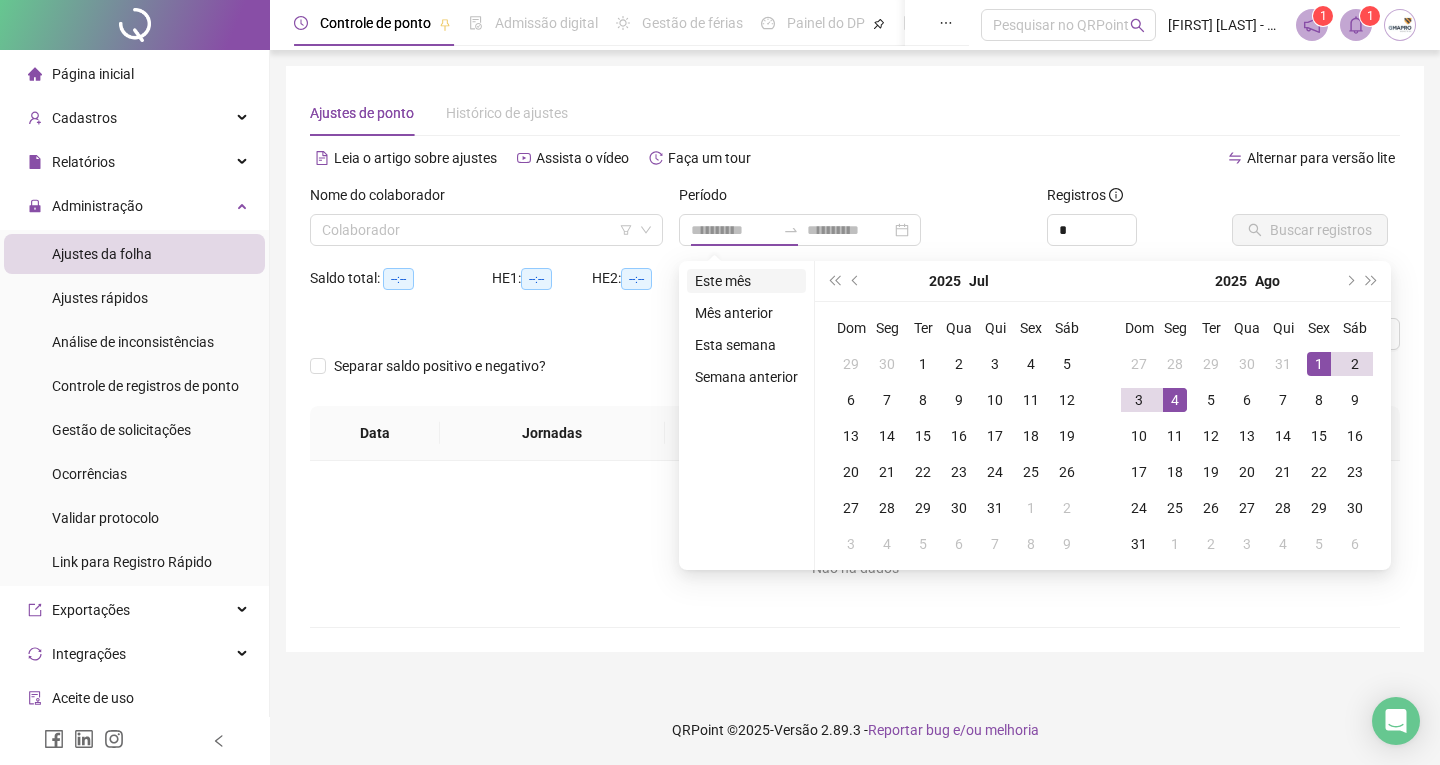 click on "Este mês" at bounding box center [746, 281] 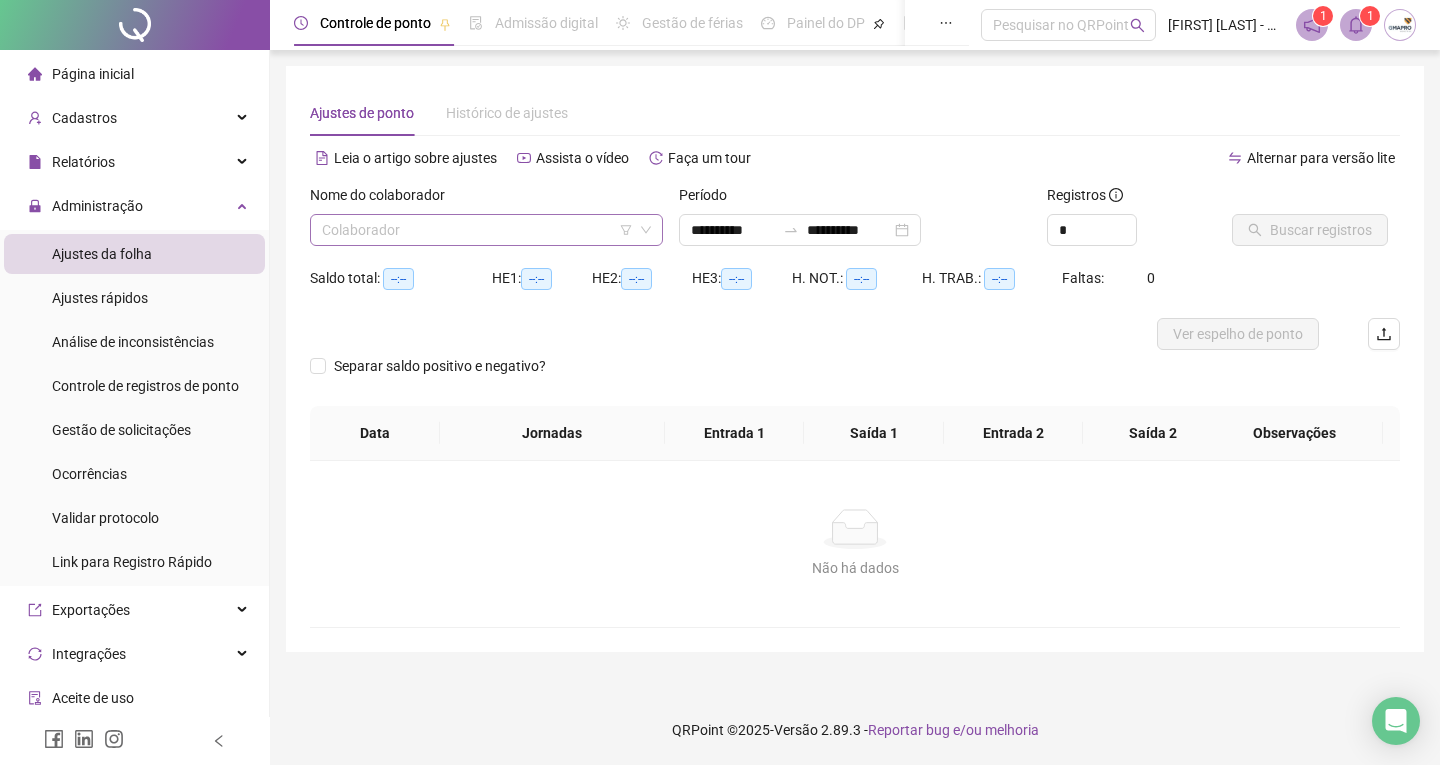 click at bounding box center [477, 230] 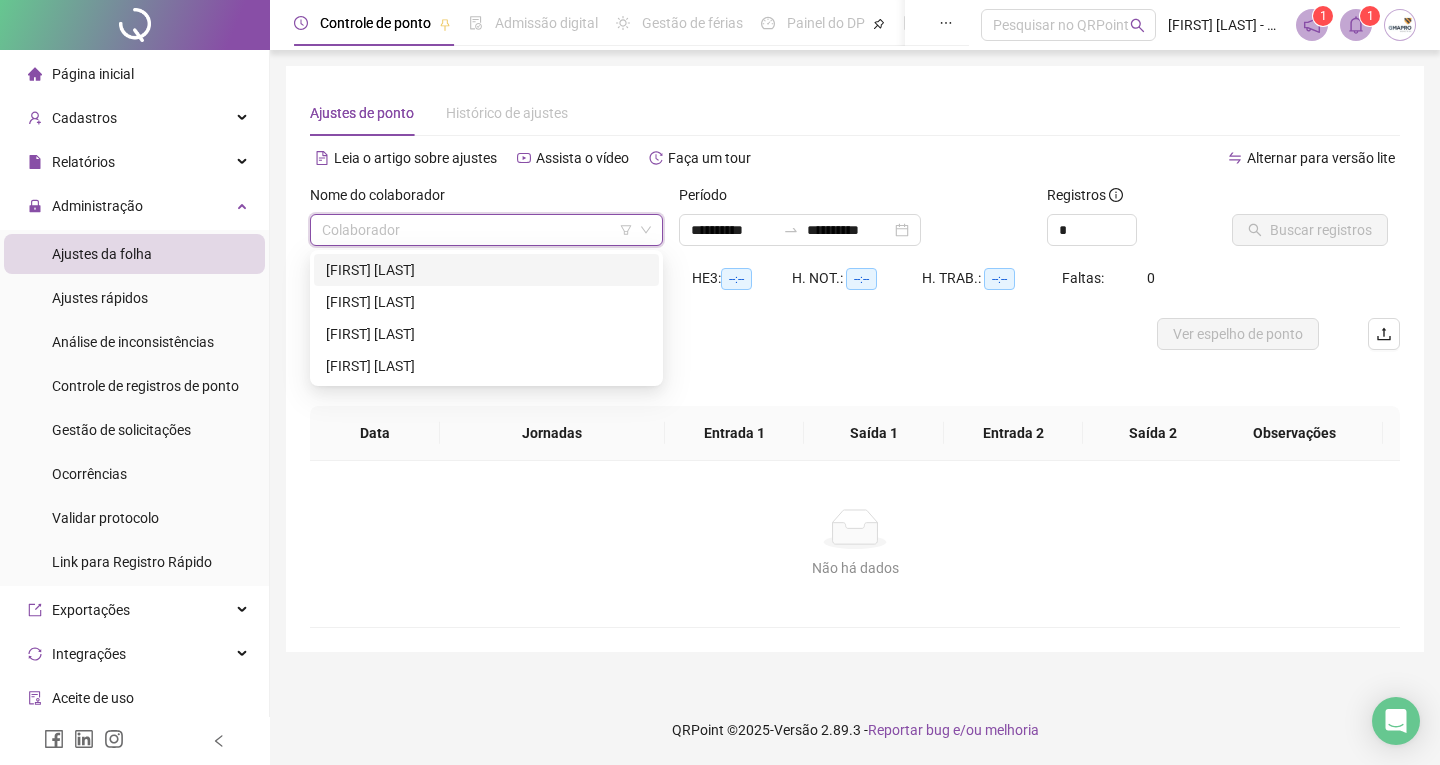 click on "[FIRST] [LAST]" at bounding box center [486, 270] 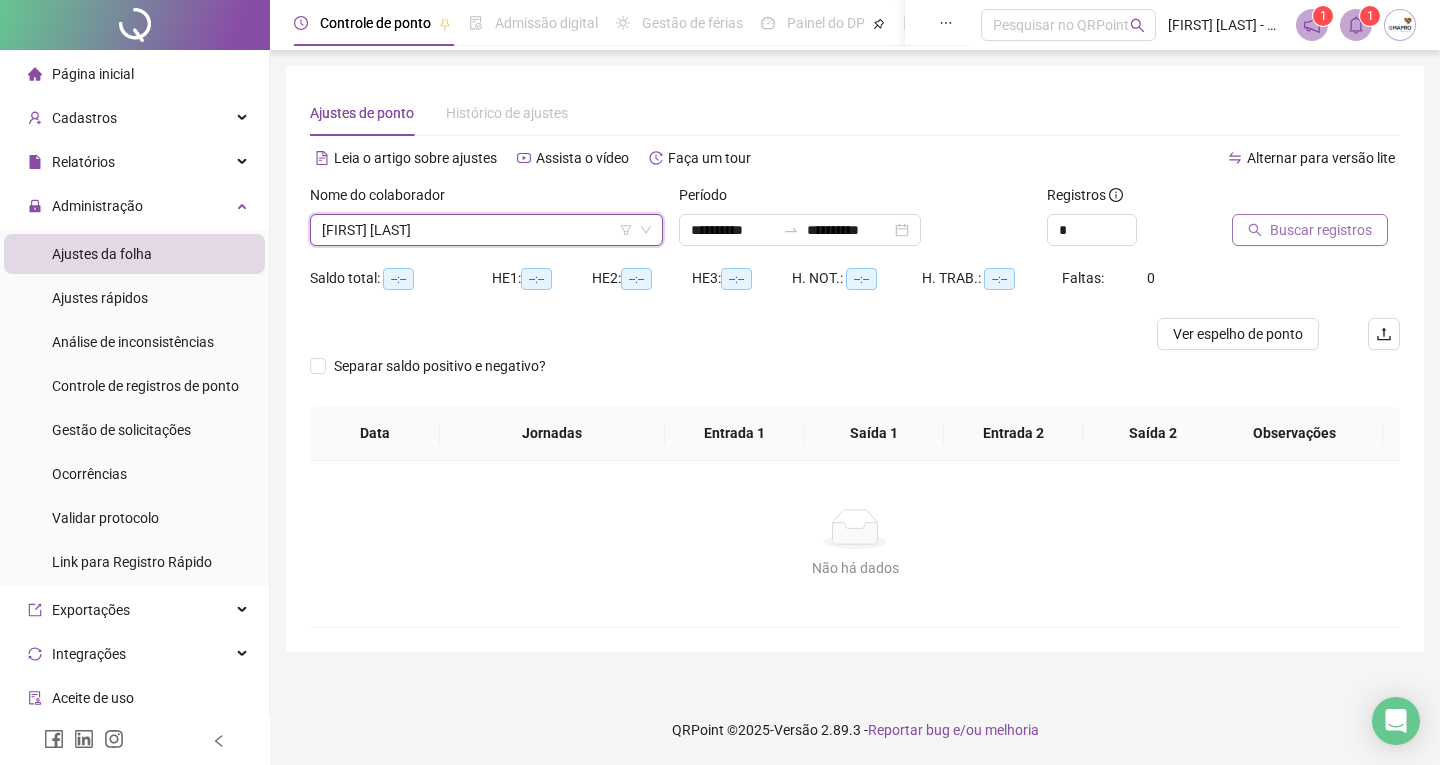 click on "Buscar registros" at bounding box center (1321, 230) 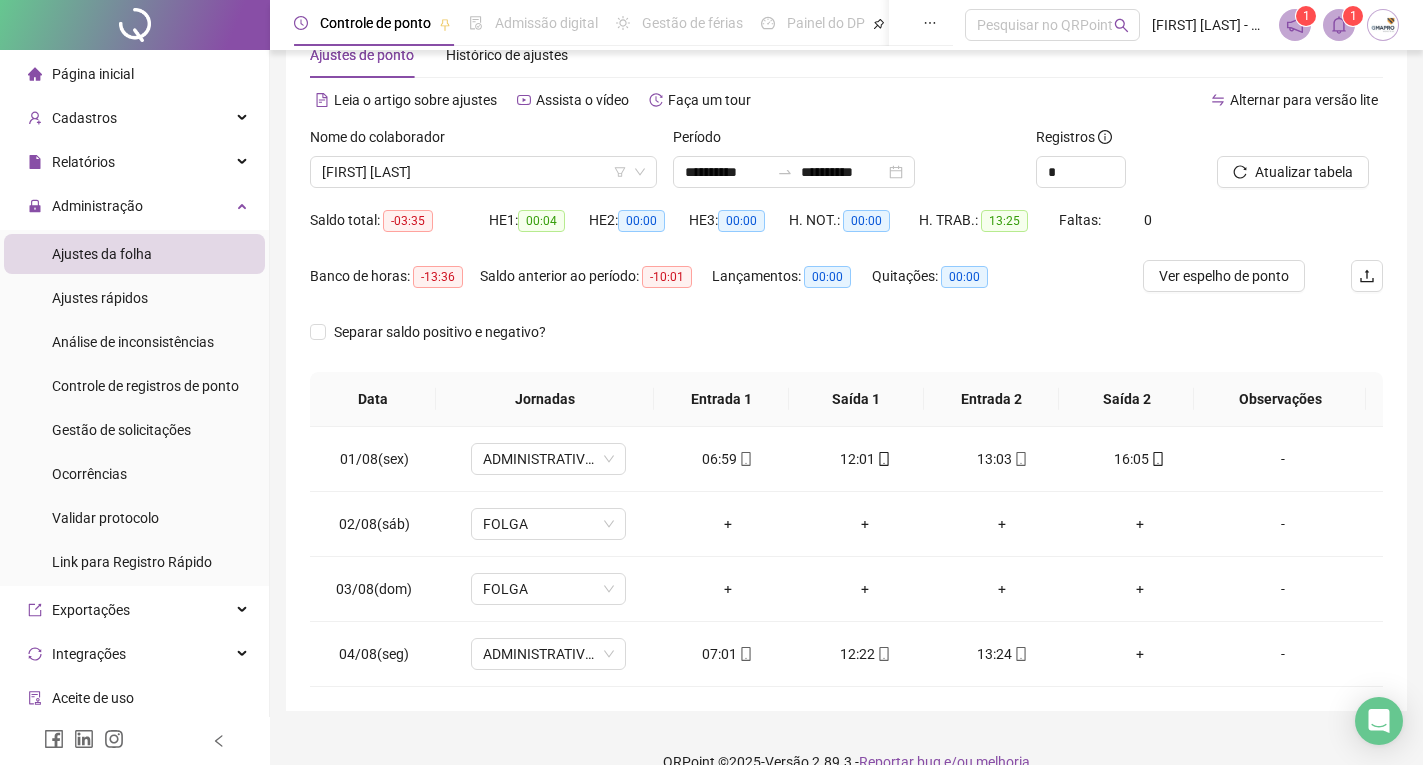 scroll, scrollTop: 90, scrollLeft: 0, axis: vertical 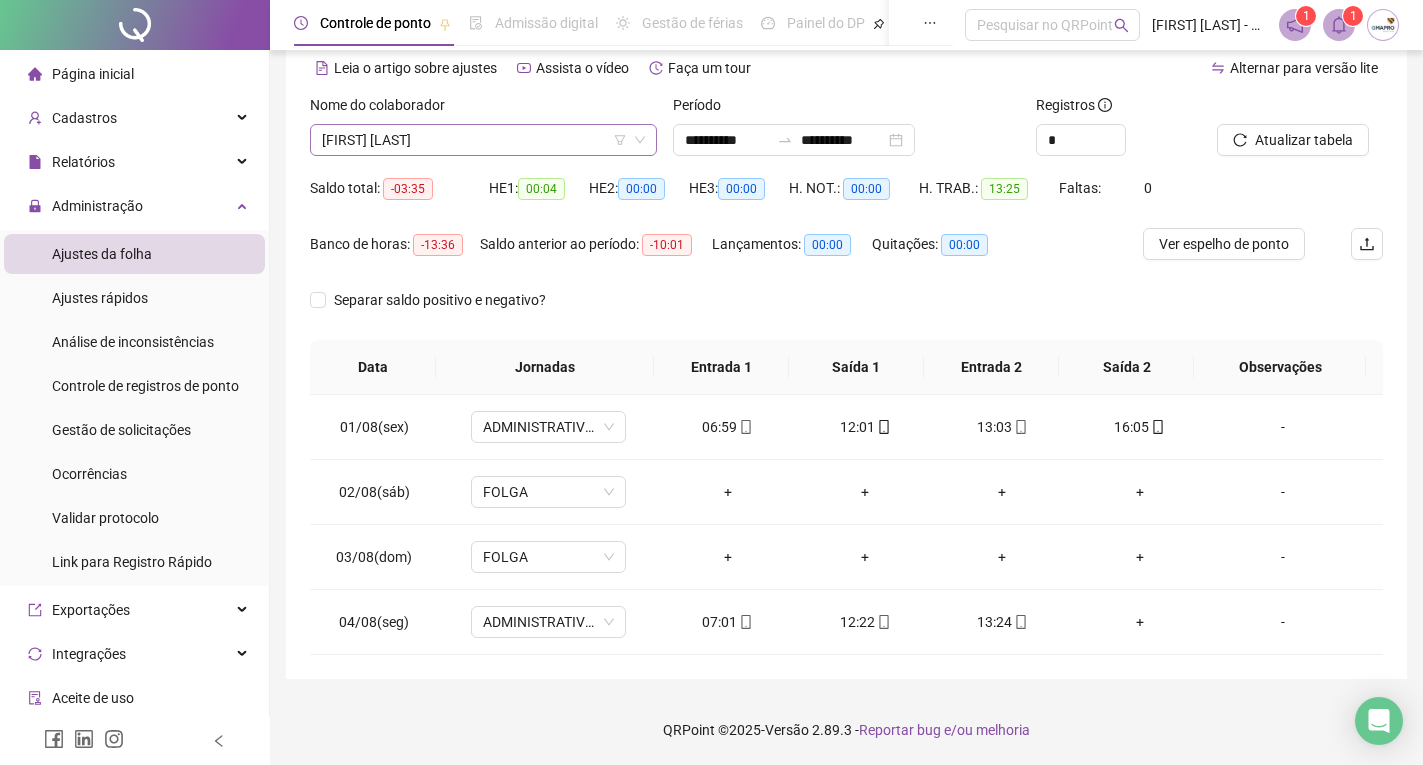 click on "[FIRST] [LAST]" at bounding box center [483, 140] 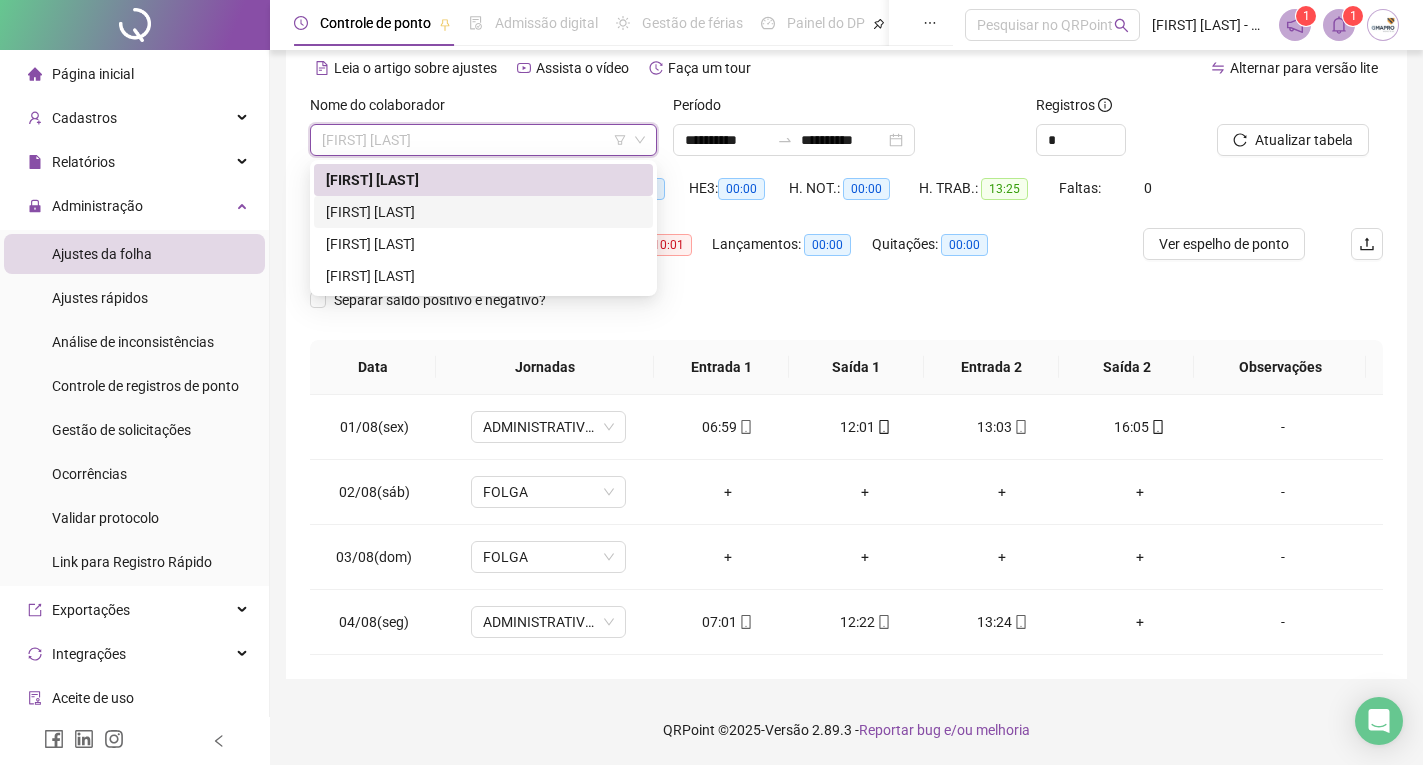 click on "[FIRST] [LAST]" at bounding box center (483, 212) 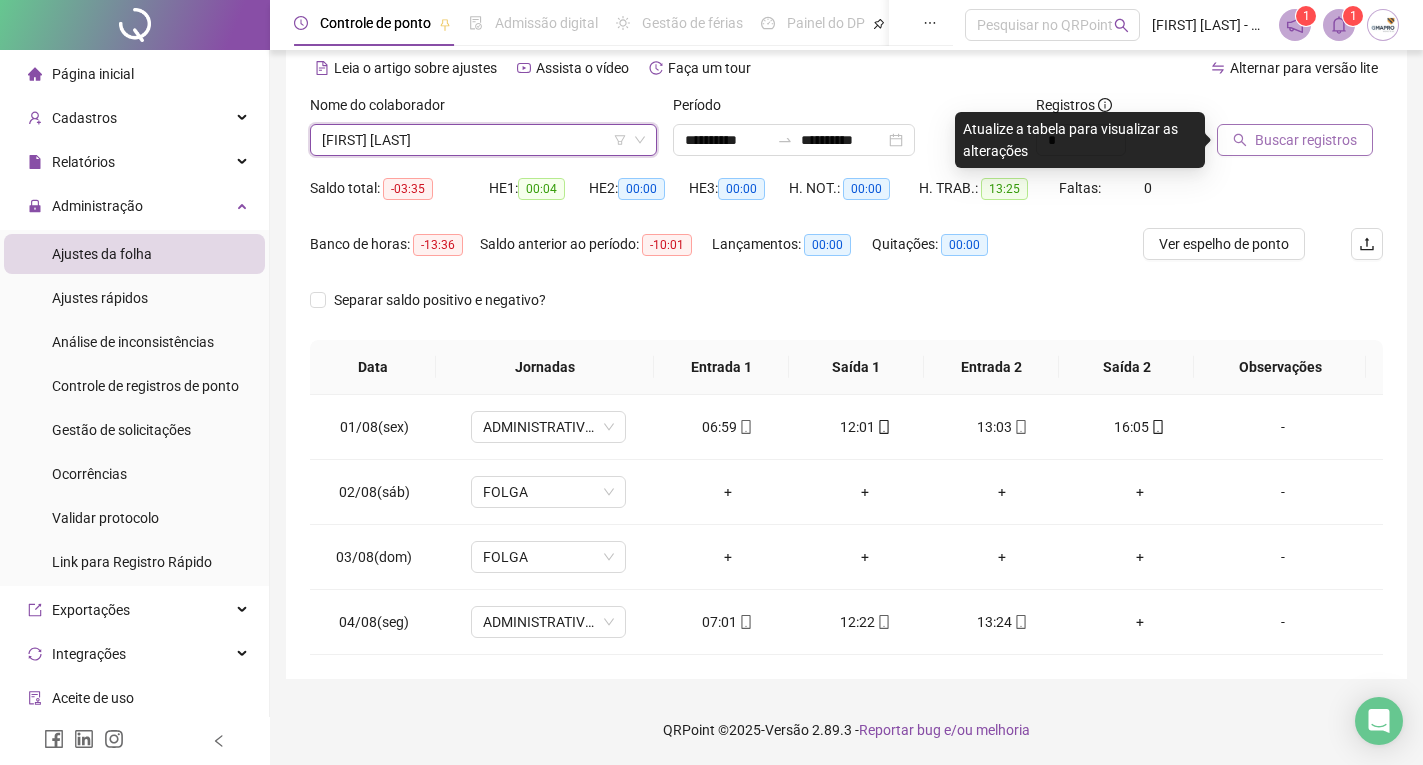 click on "Buscar registros" at bounding box center [1306, 140] 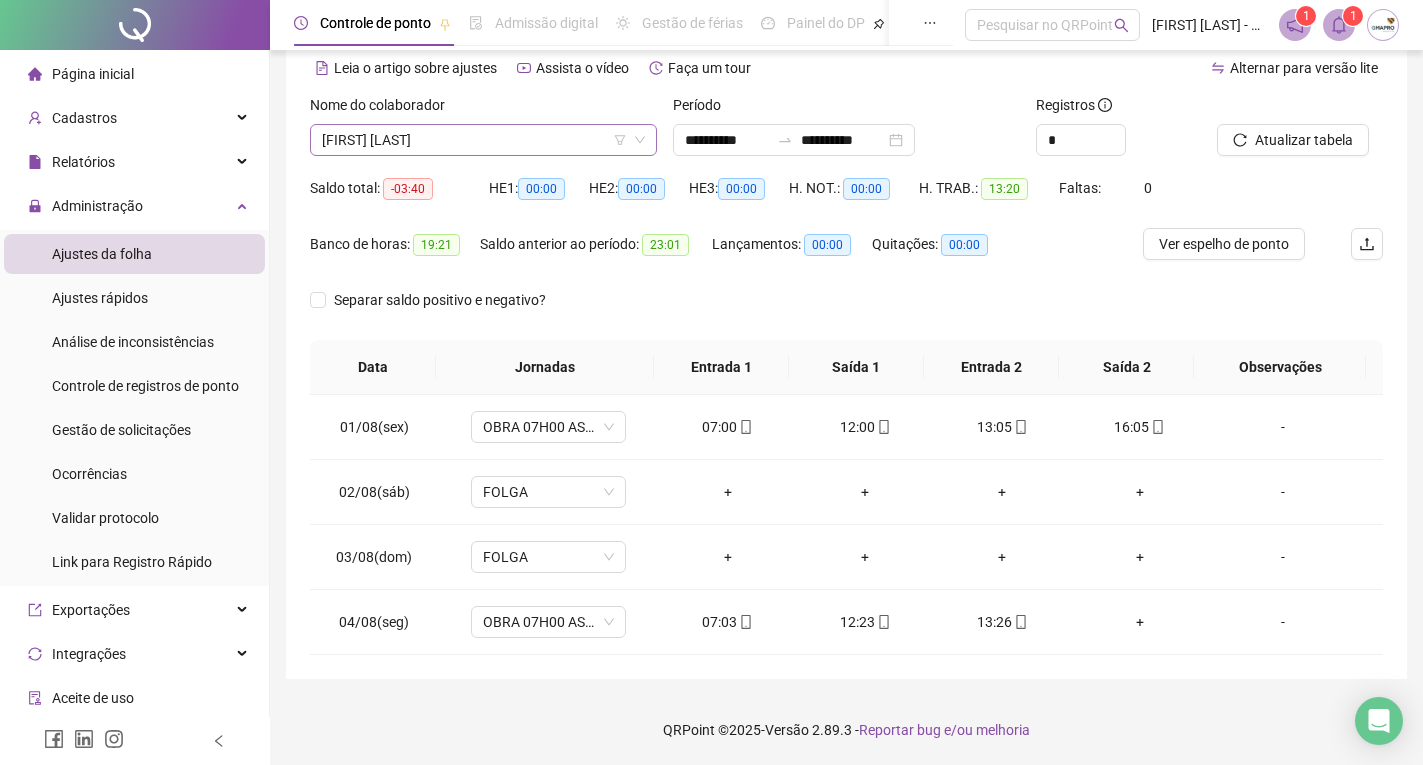 click on "[FIRST] [LAST]" at bounding box center [483, 140] 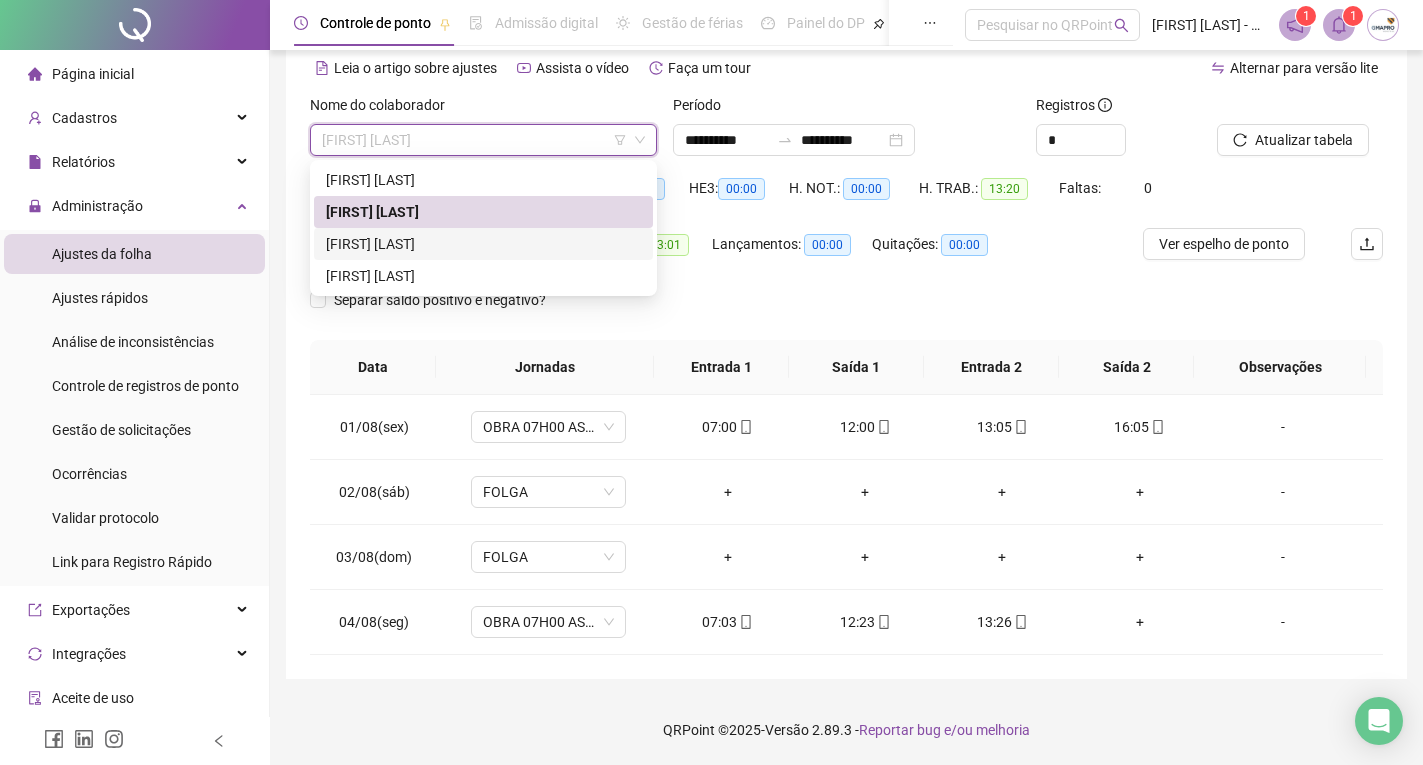 click on "[FIRST] [LAST]" at bounding box center [483, 244] 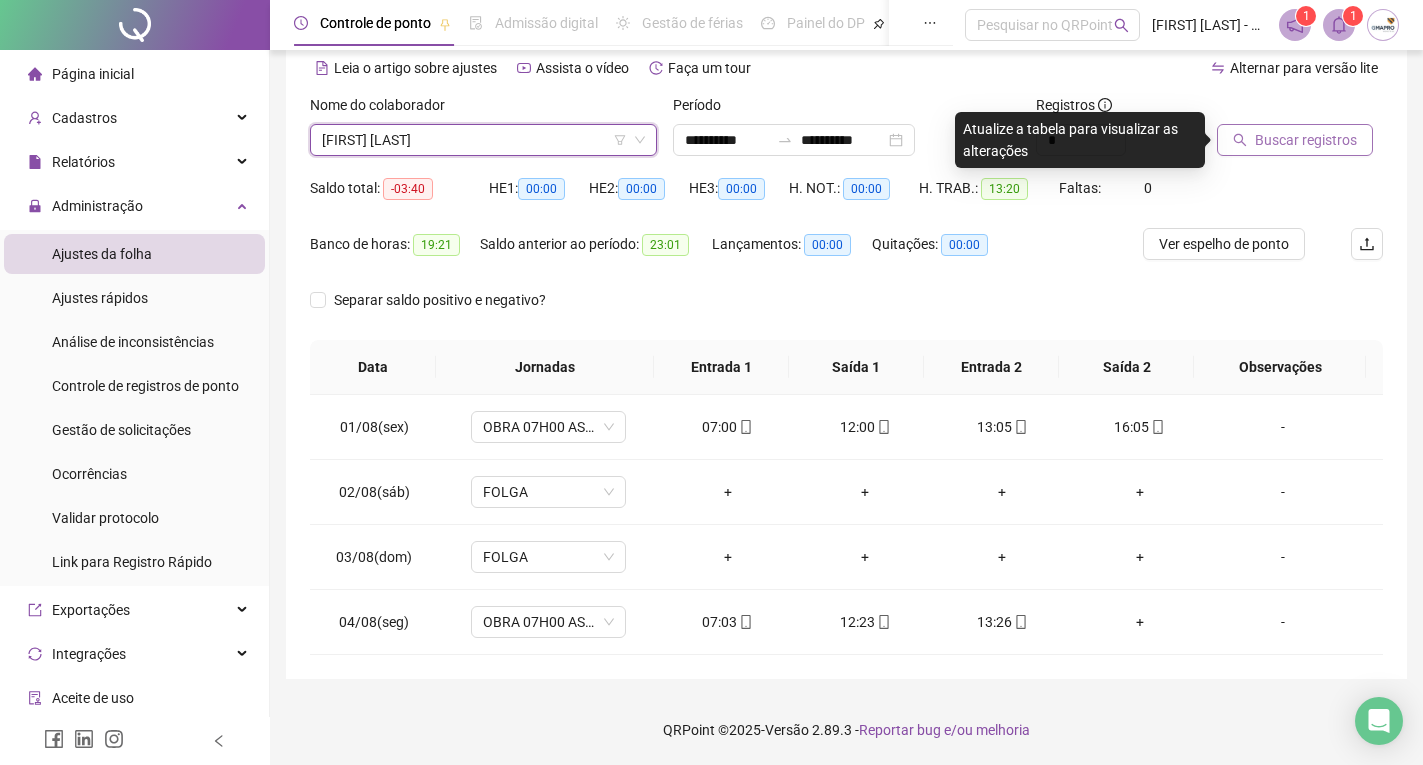 click 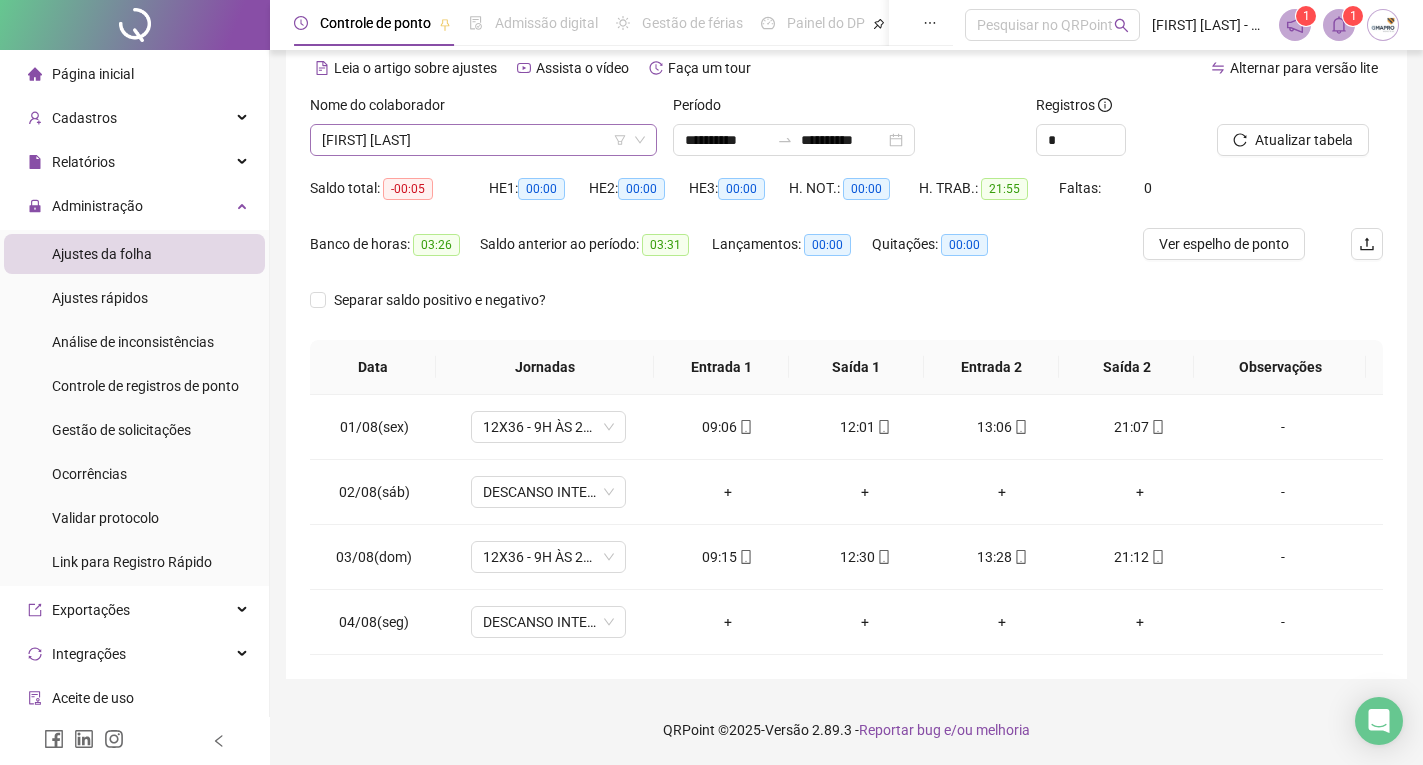 click on "[FIRST] [LAST]" at bounding box center (483, 140) 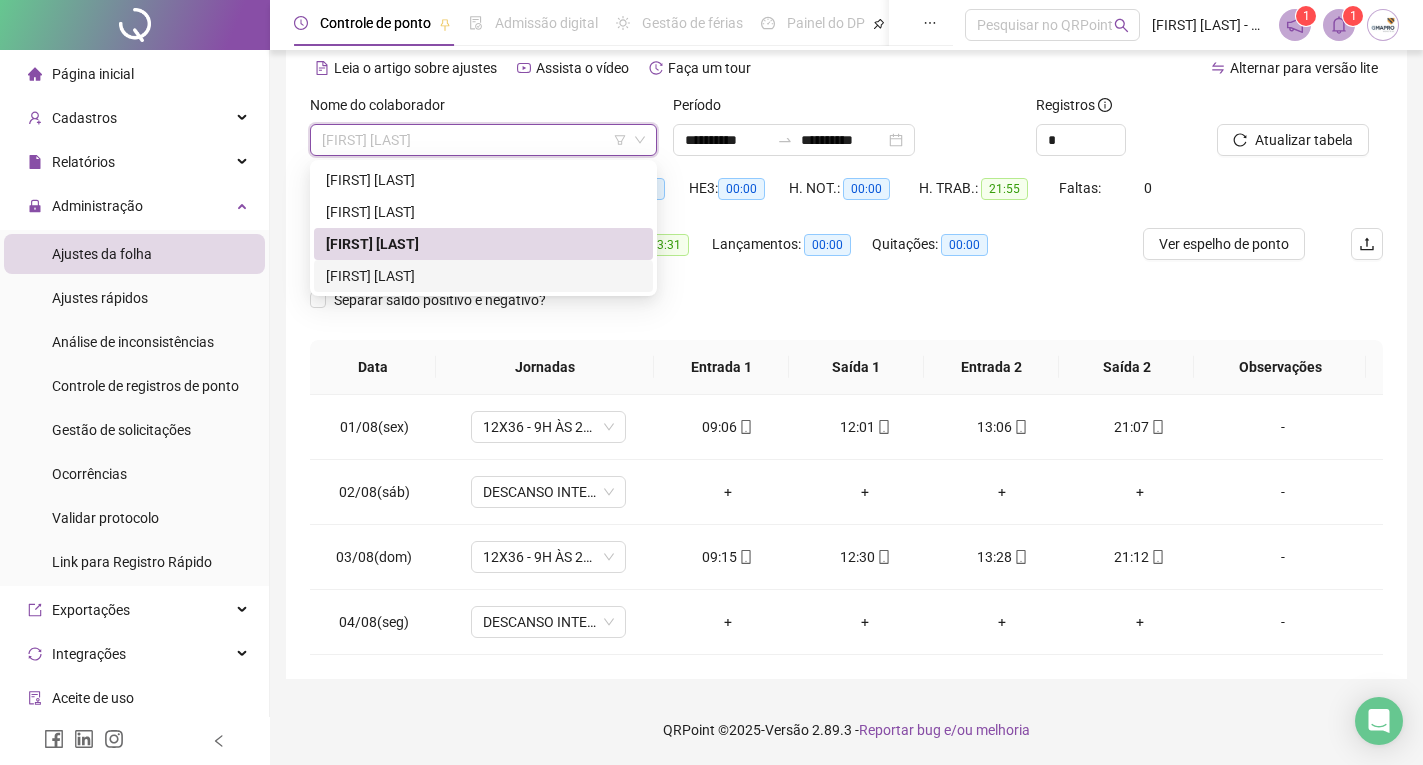 click on "[FIRST] [LAST]" at bounding box center (483, 276) 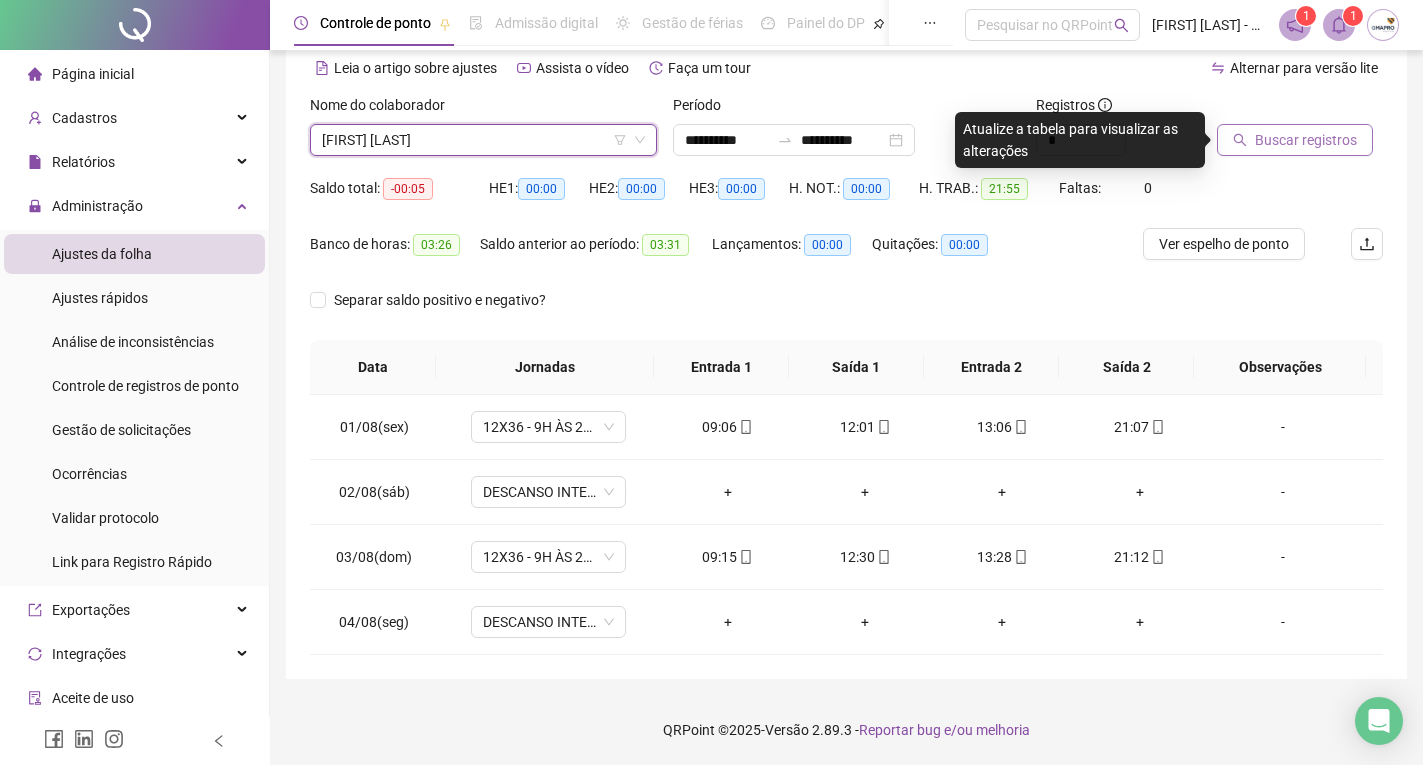 click on "Buscar registros" at bounding box center [1295, 140] 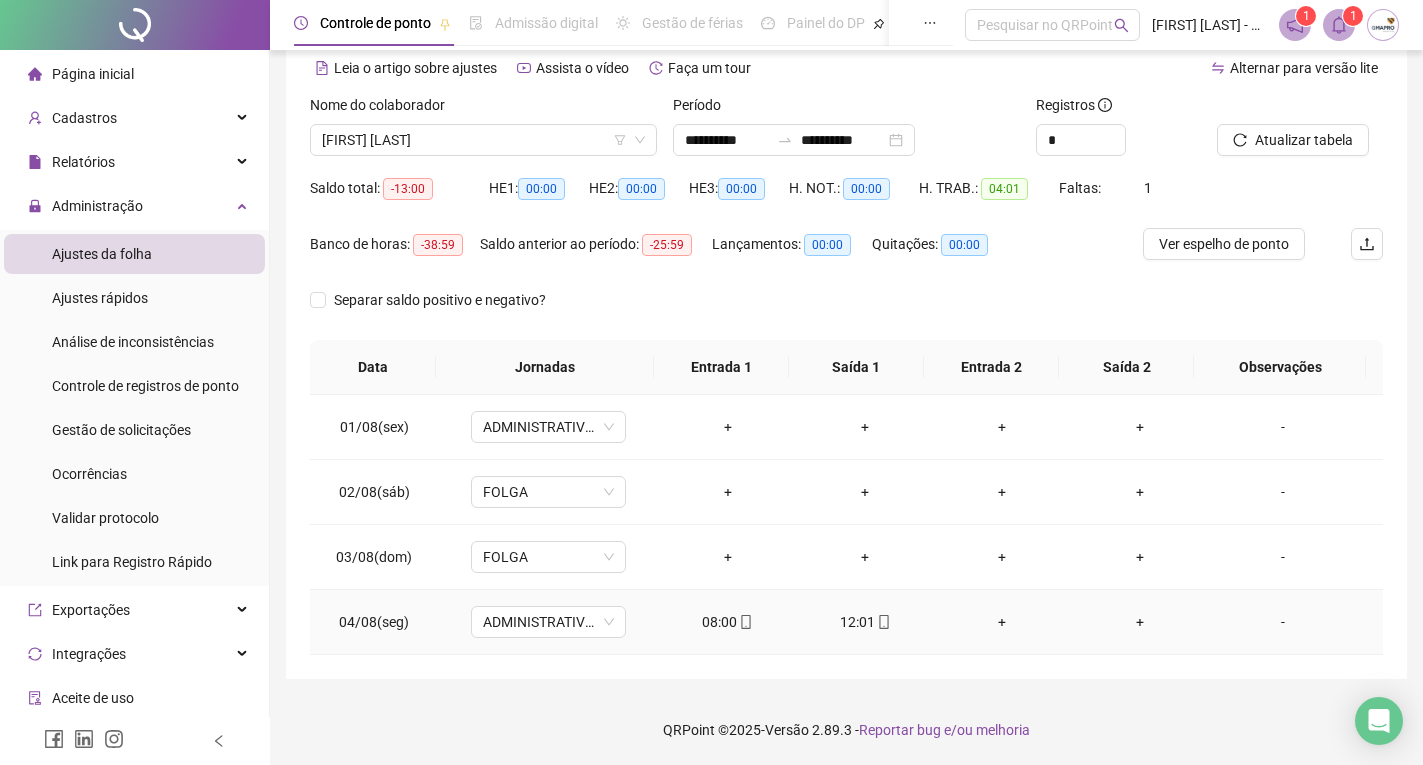 click on "+" at bounding box center (1002, 622) 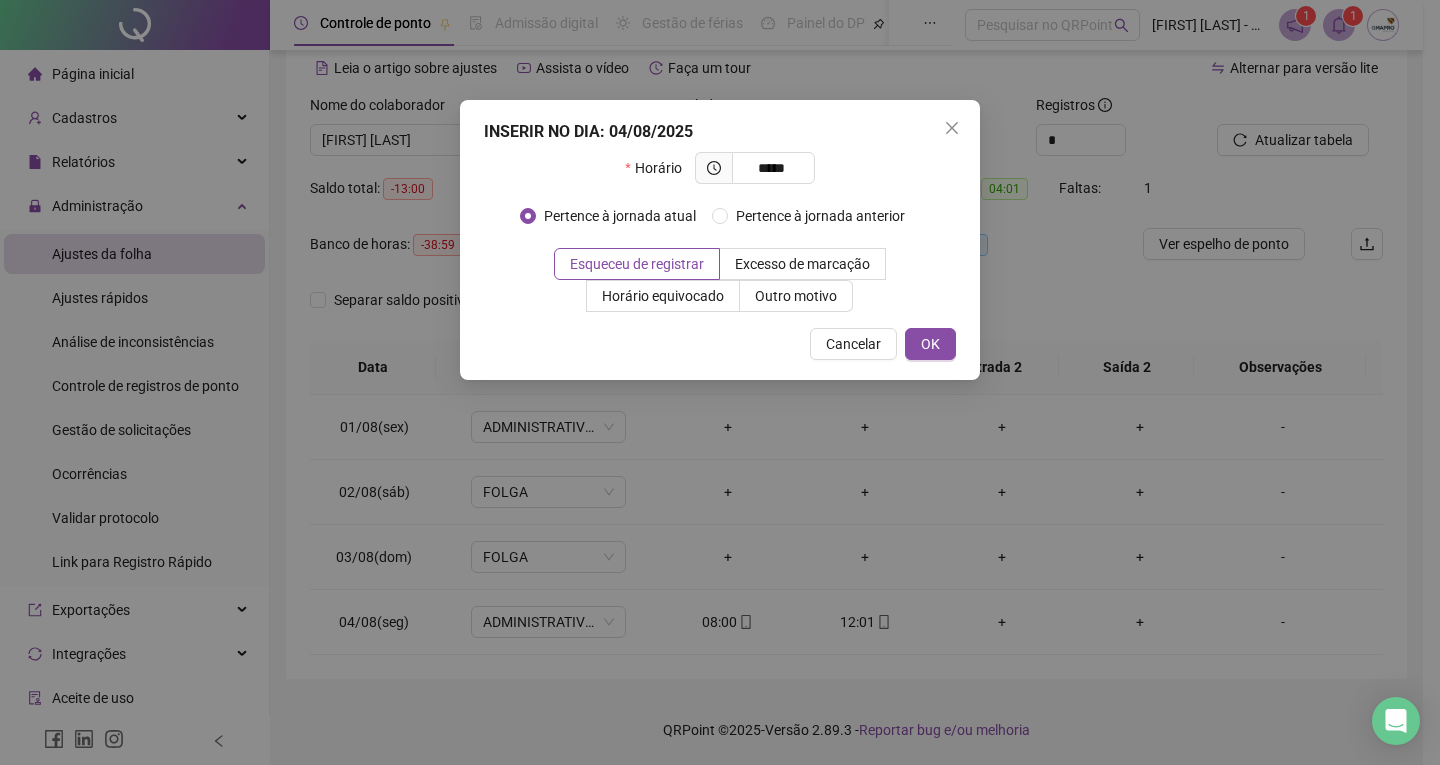 type on "*****" 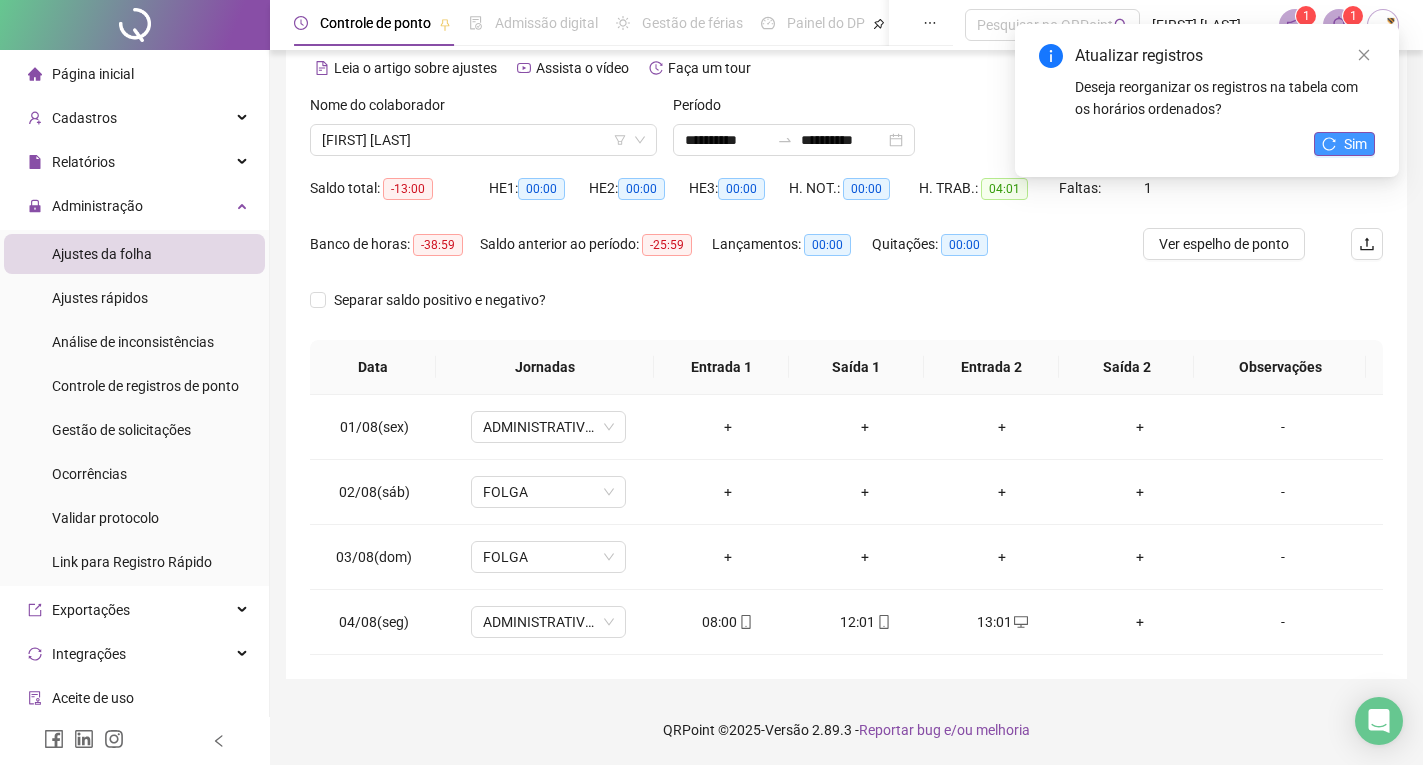 click 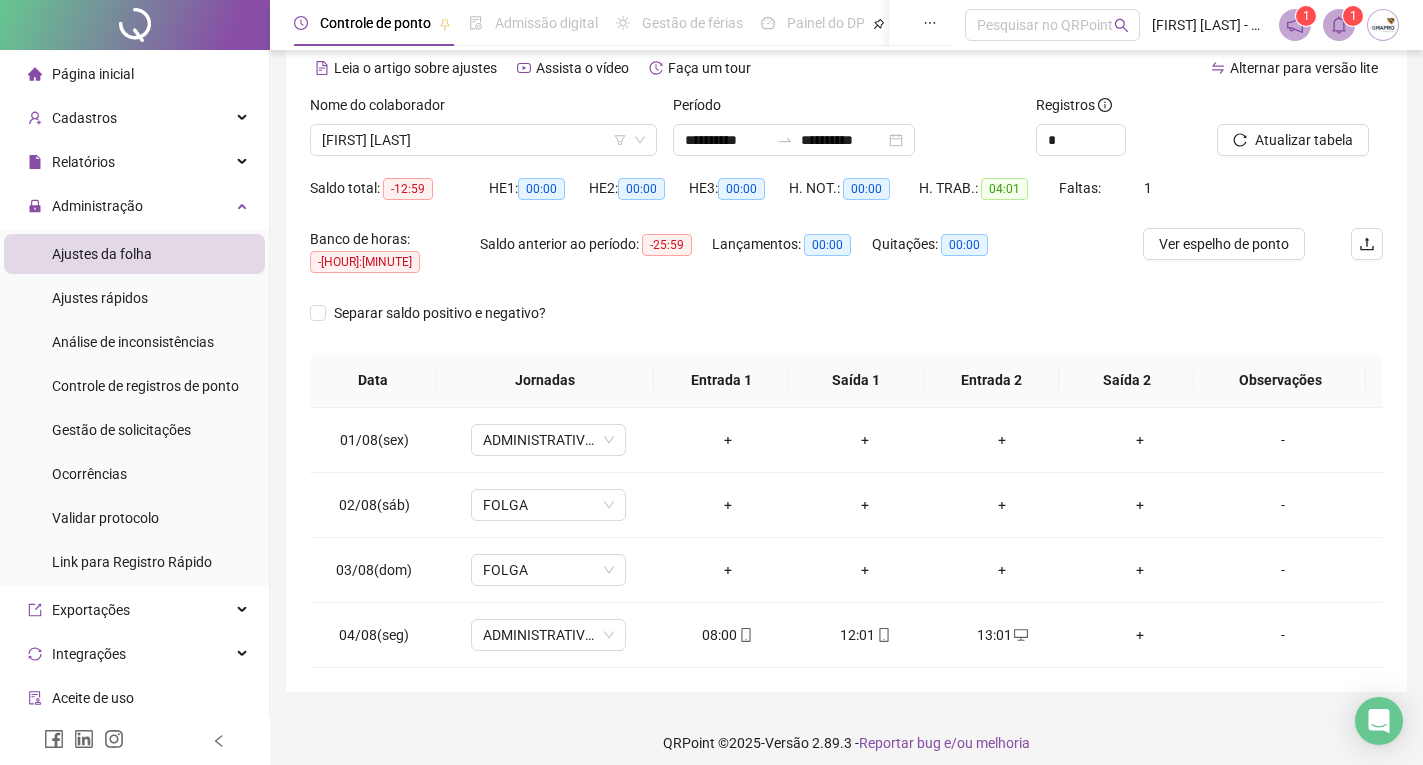 click on "1" at bounding box center [1306, 16] 